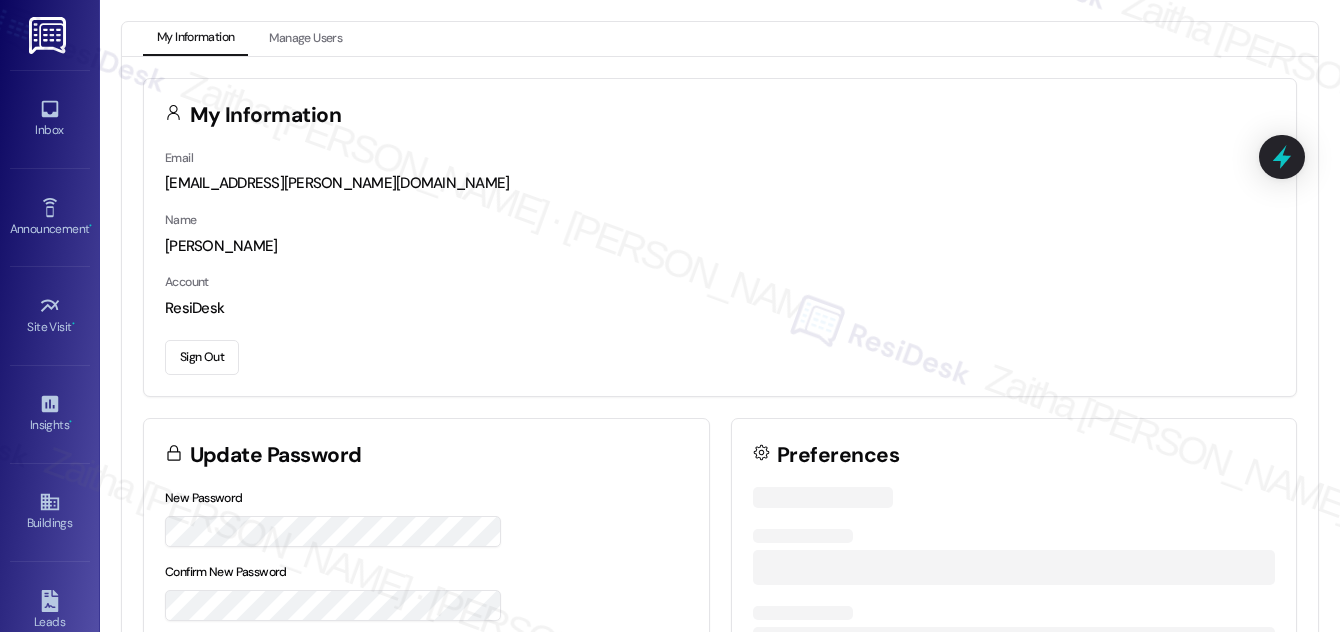 scroll, scrollTop: 0, scrollLeft: 0, axis: both 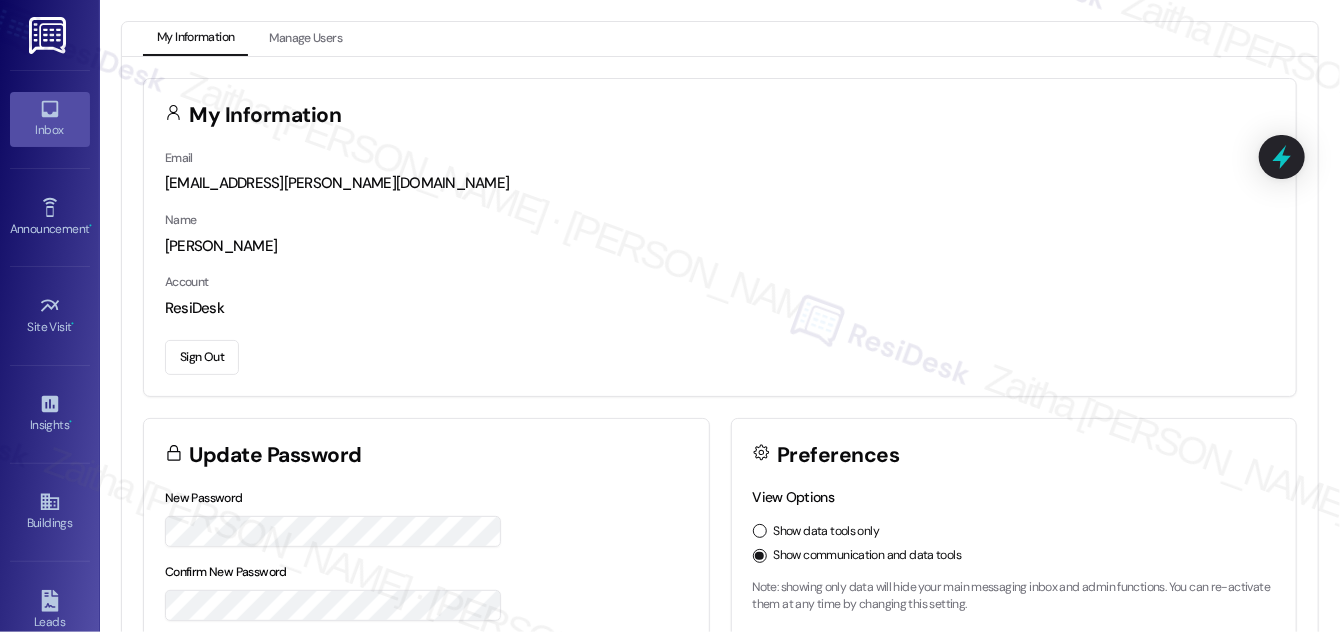 click on "Inbox" at bounding box center (50, 130) 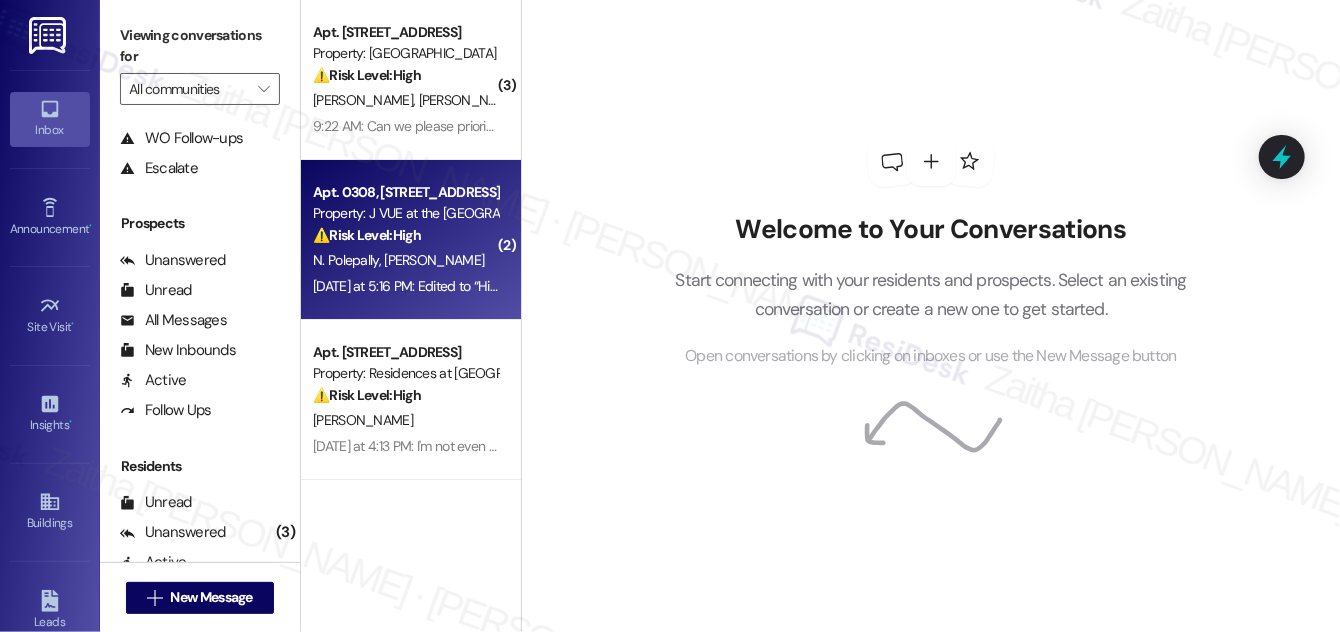 scroll, scrollTop: 384, scrollLeft: 0, axis: vertical 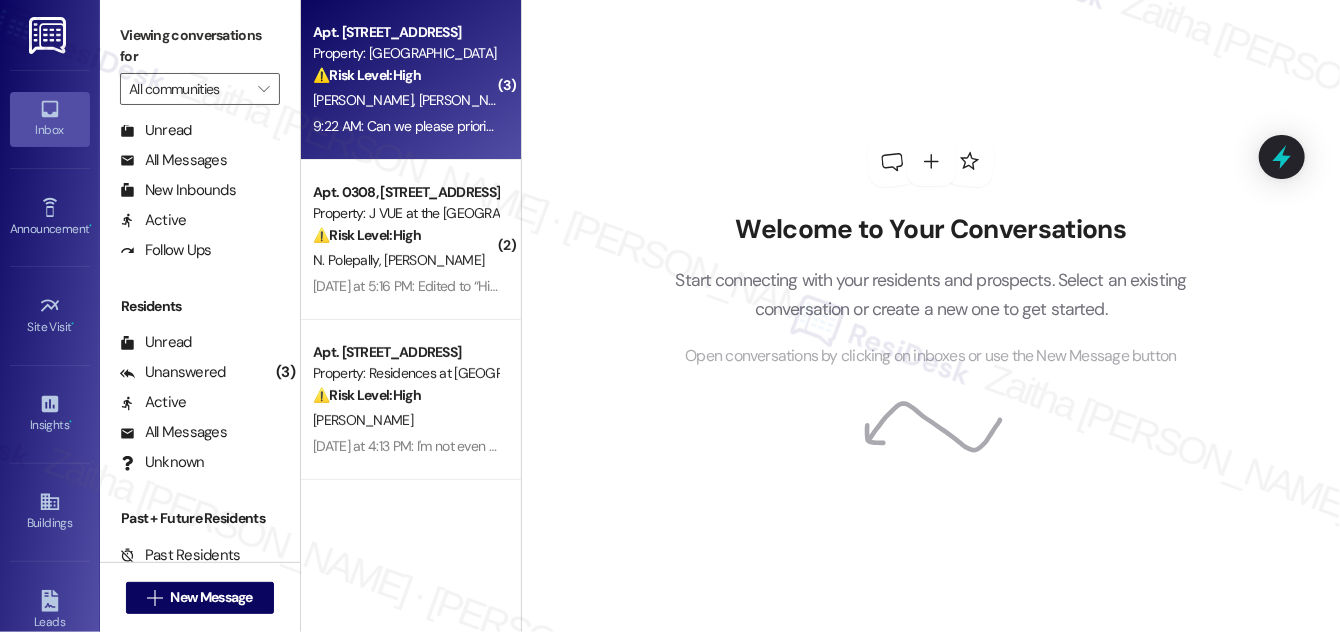 click on "[PERSON_NAME] [PERSON_NAME]" at bounding box center (405, 100) 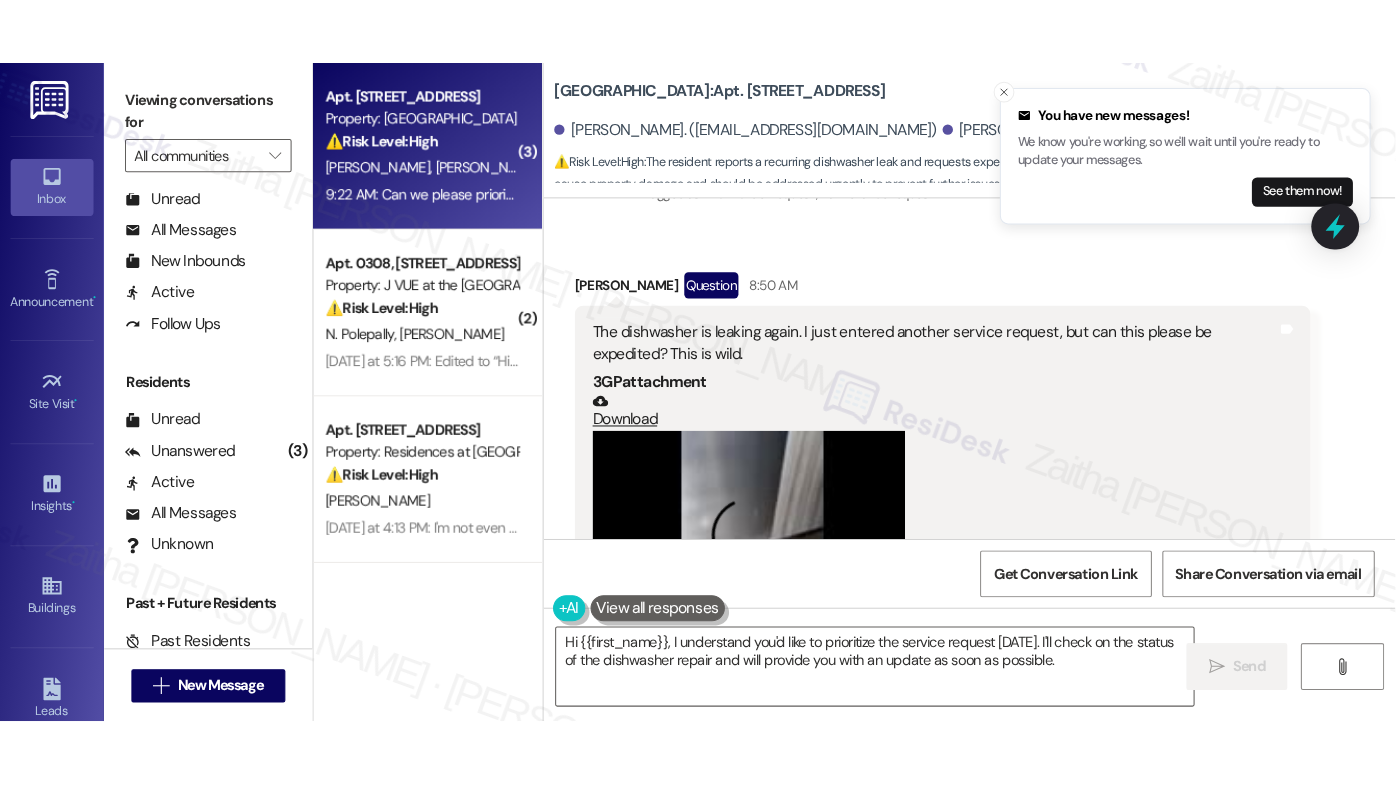 scroll, scrollTop: 32136, scrollLeft: 0, axis: vertical 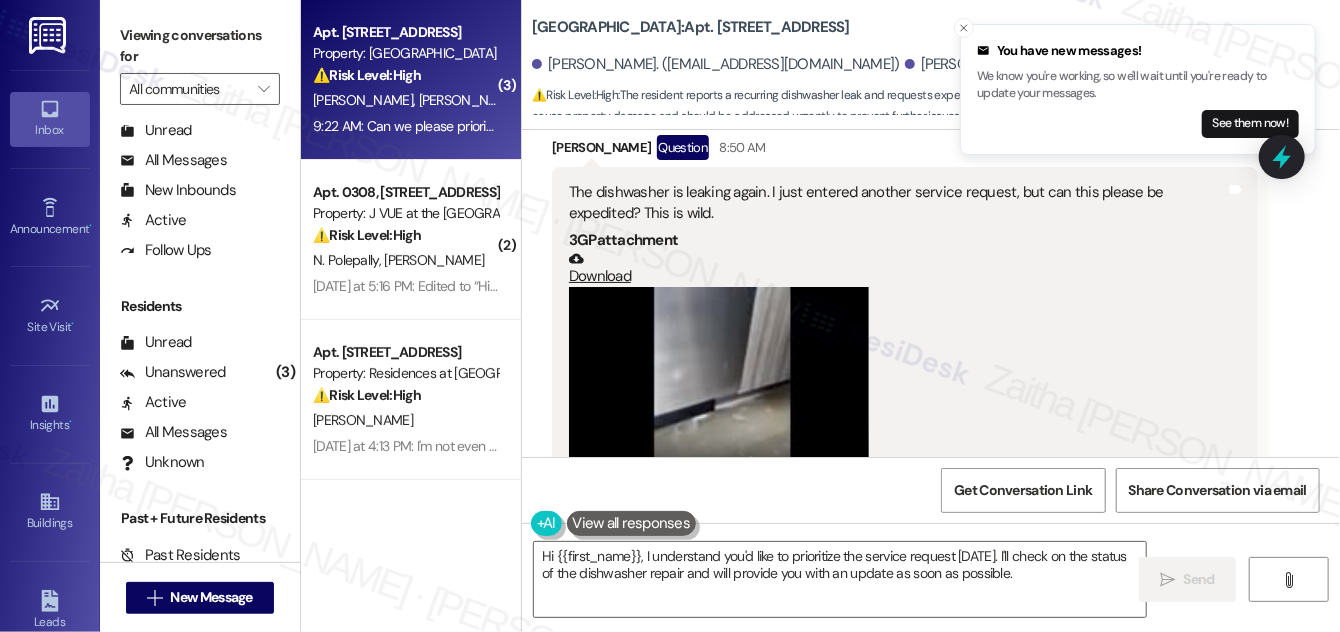 click at bounding box center (719, 399) 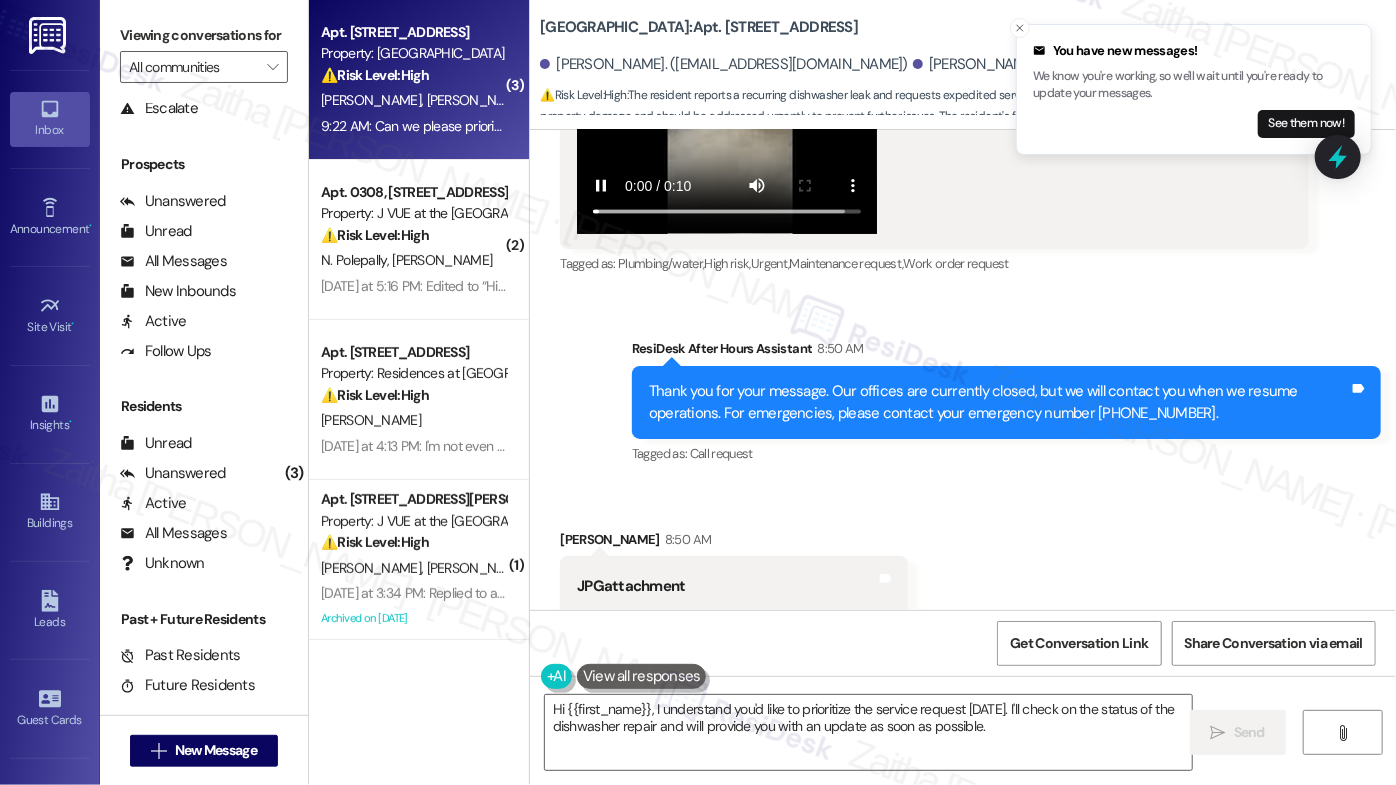scroll, scrollTop: 261, scrollLeft: 0, axis: vertical 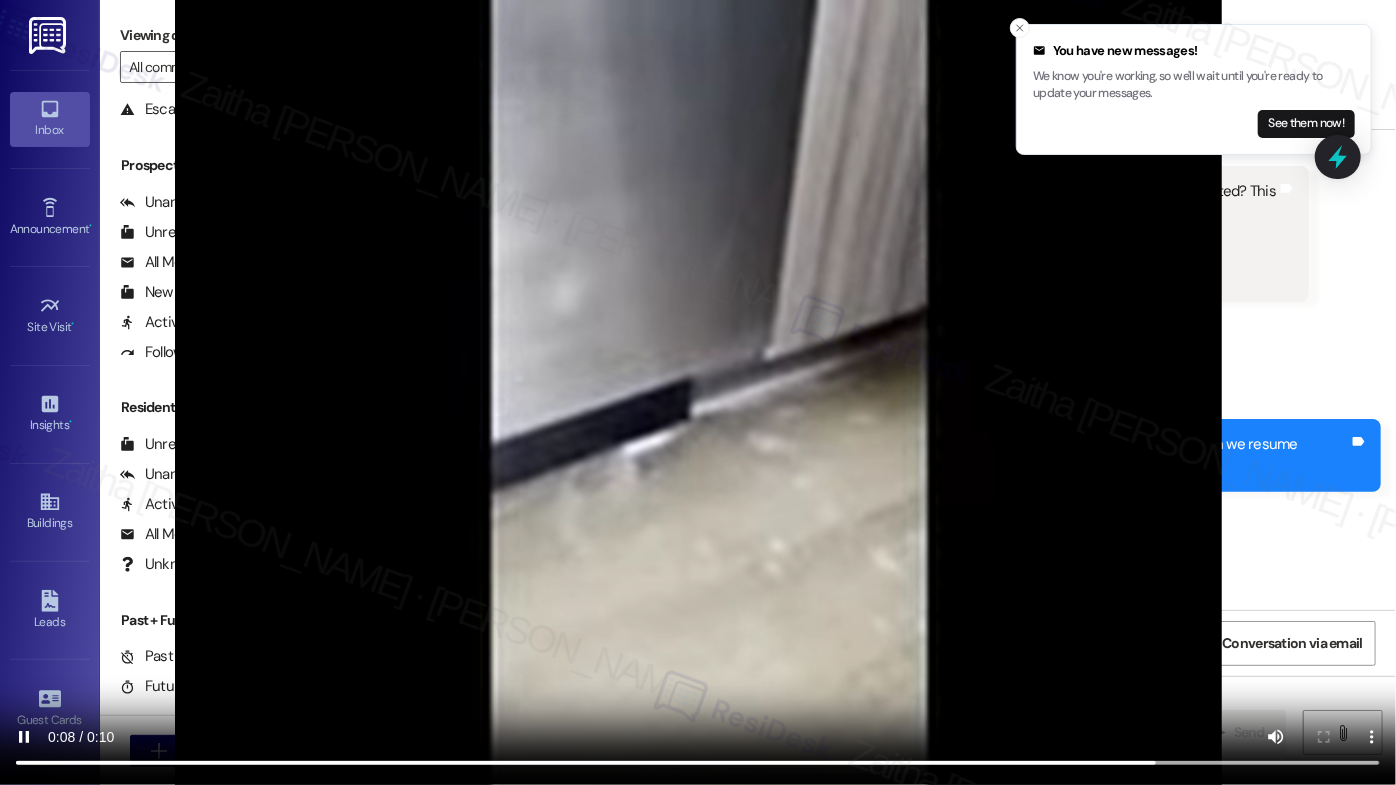 click at bounding box center (698, 392) 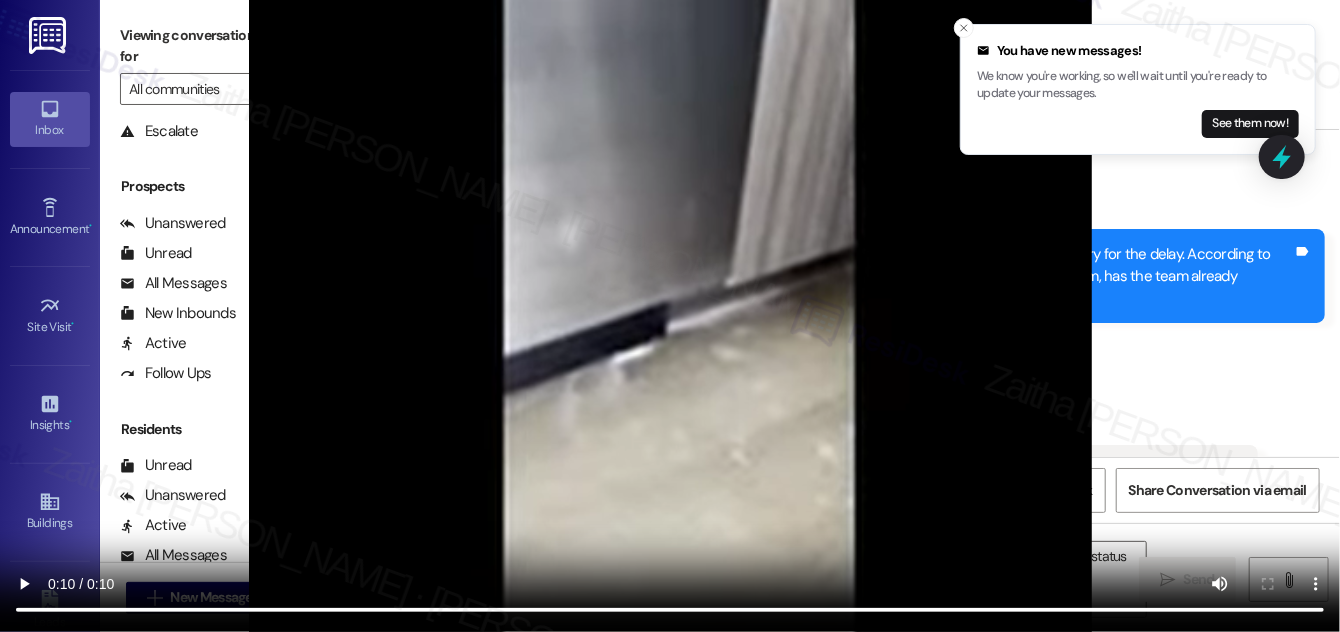 scroll, scrollTop: 384, scrollLeft: 0, axis: vertical 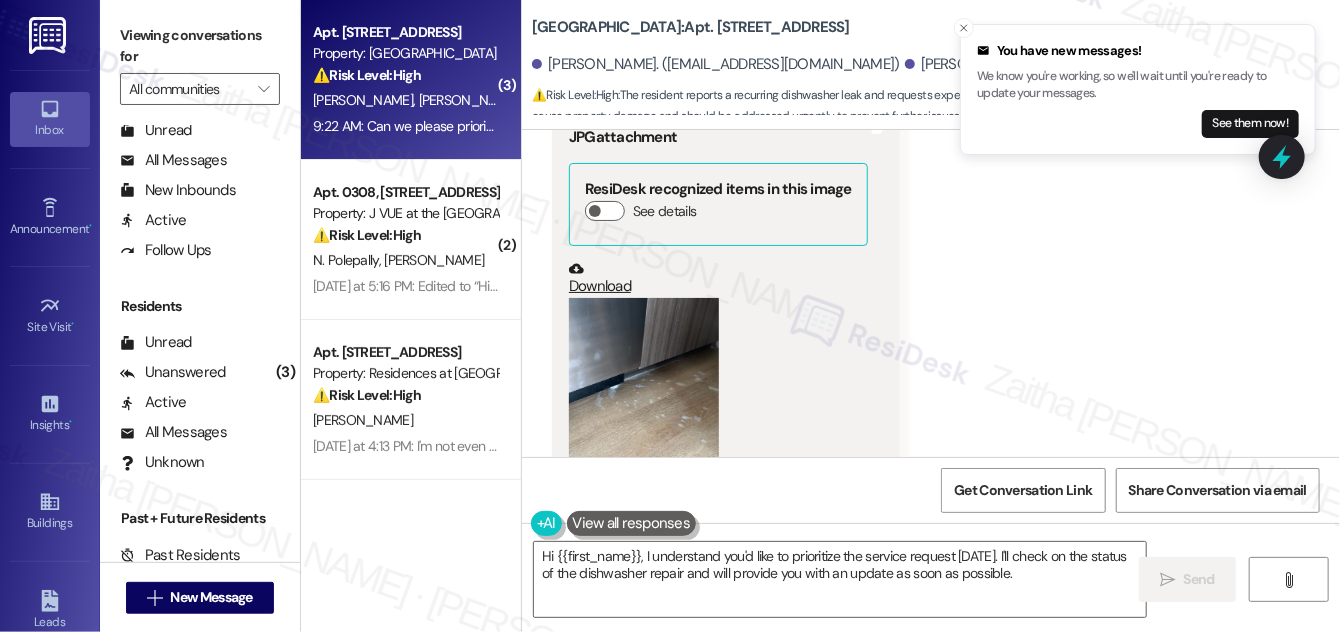 click at bounding box center (644, 398) 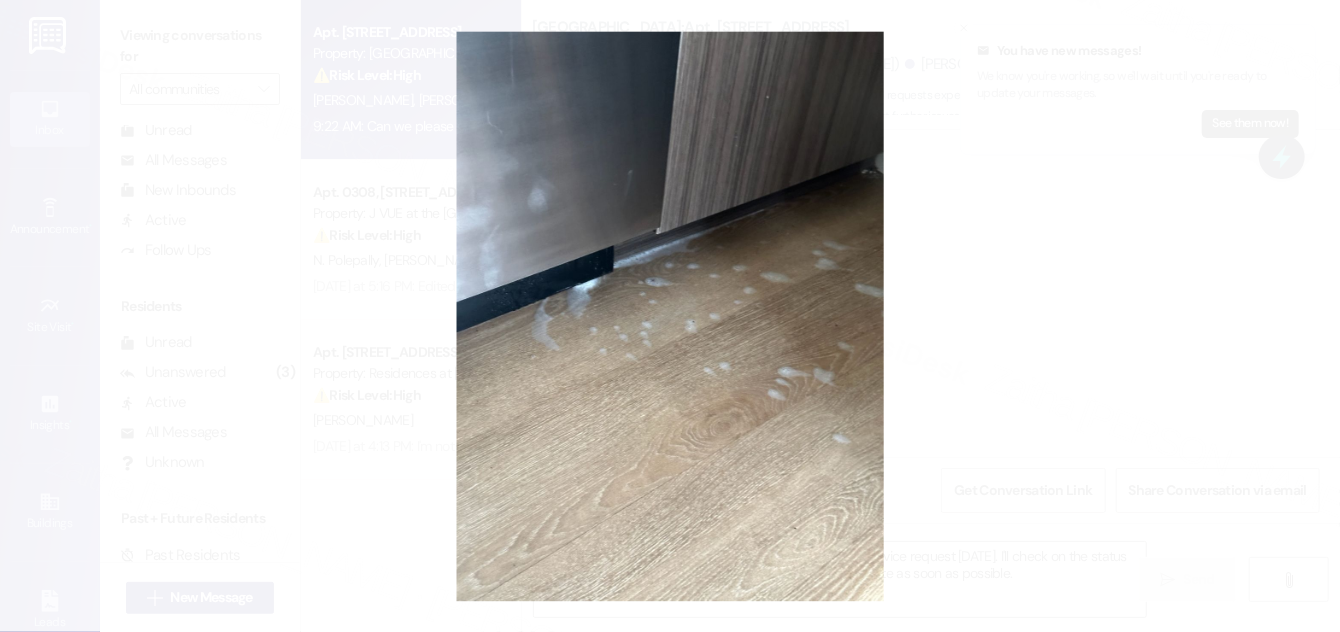 click at bounding box center [670, 316] 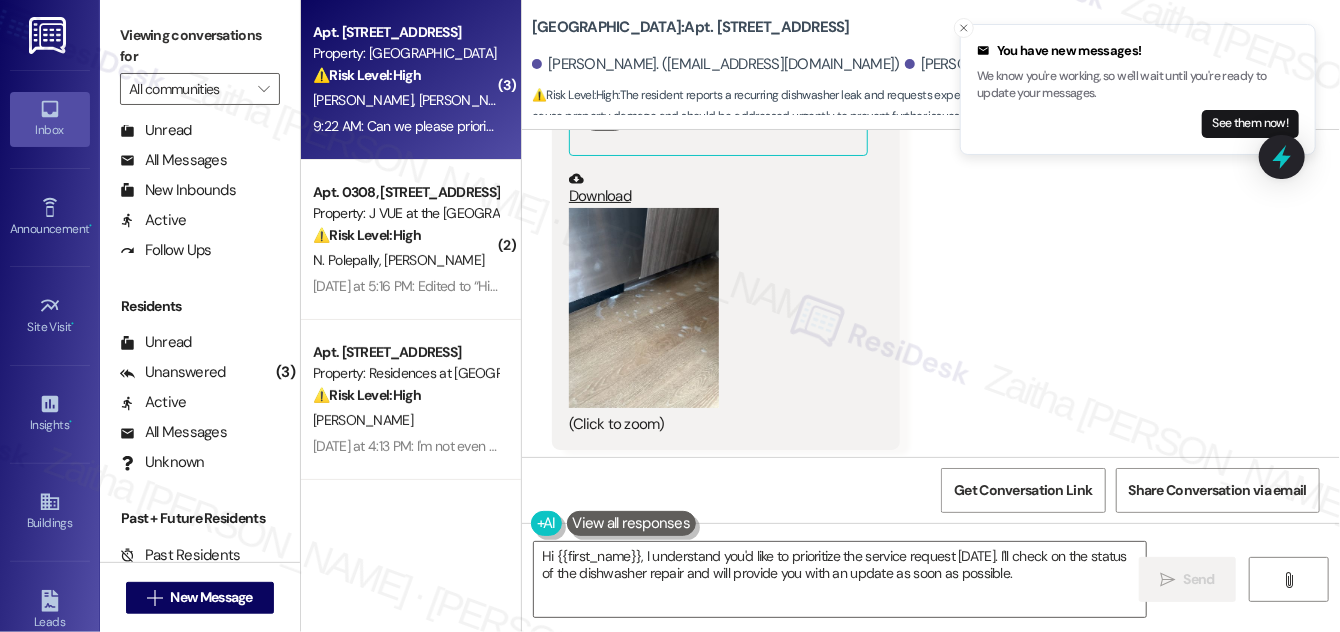 scroll, scrollTop: 32954, scrollLeft: 0, axis: vertical 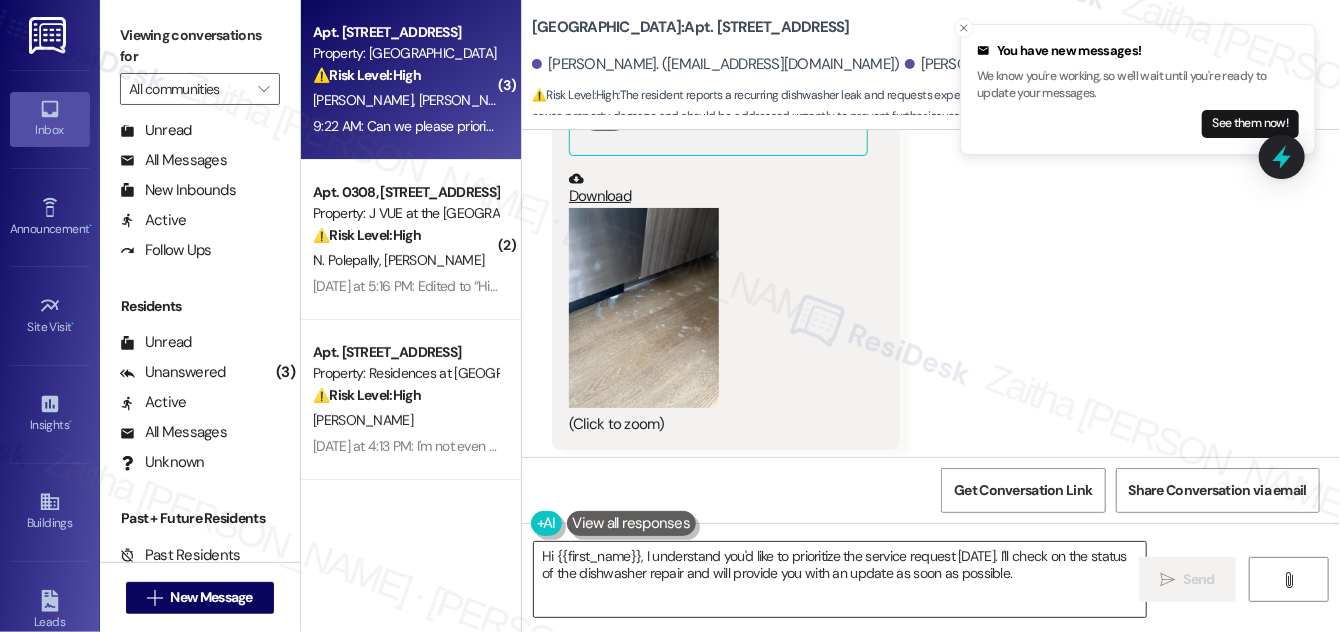 click on "Hi {{first_name}}, I understand you'd like to prioritize the service request [DATE]. I'll check on the status of the dishwasher repair and will provide you with an update as soon as possible." at bounding box center [840, 579] 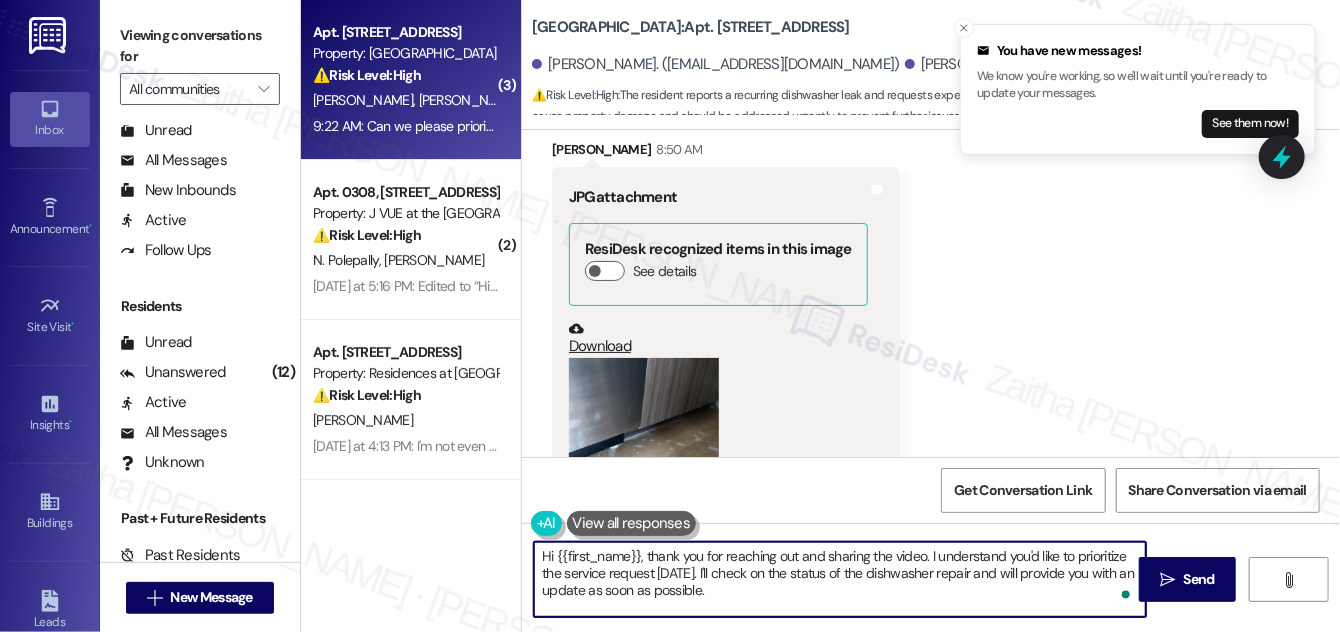 scroll, scrollTop: 32954, scrollLeft: 0, axis: vertical 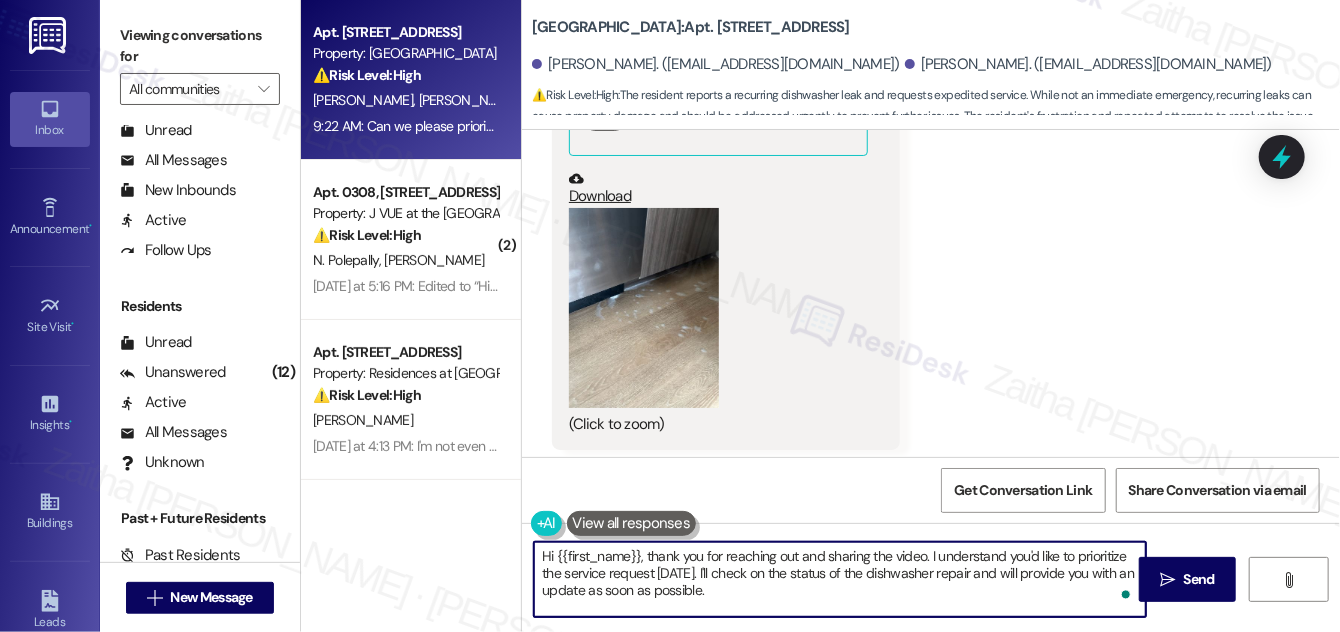 click on "Hi {{first_name}}, thank you for reaching out and sharing the video. I understand you'd like to prioritize the service request [DATE]. I'll check on the status of the dishwasher repair and will provide you with an update as soon as possible." at bounding box center [840, 579] 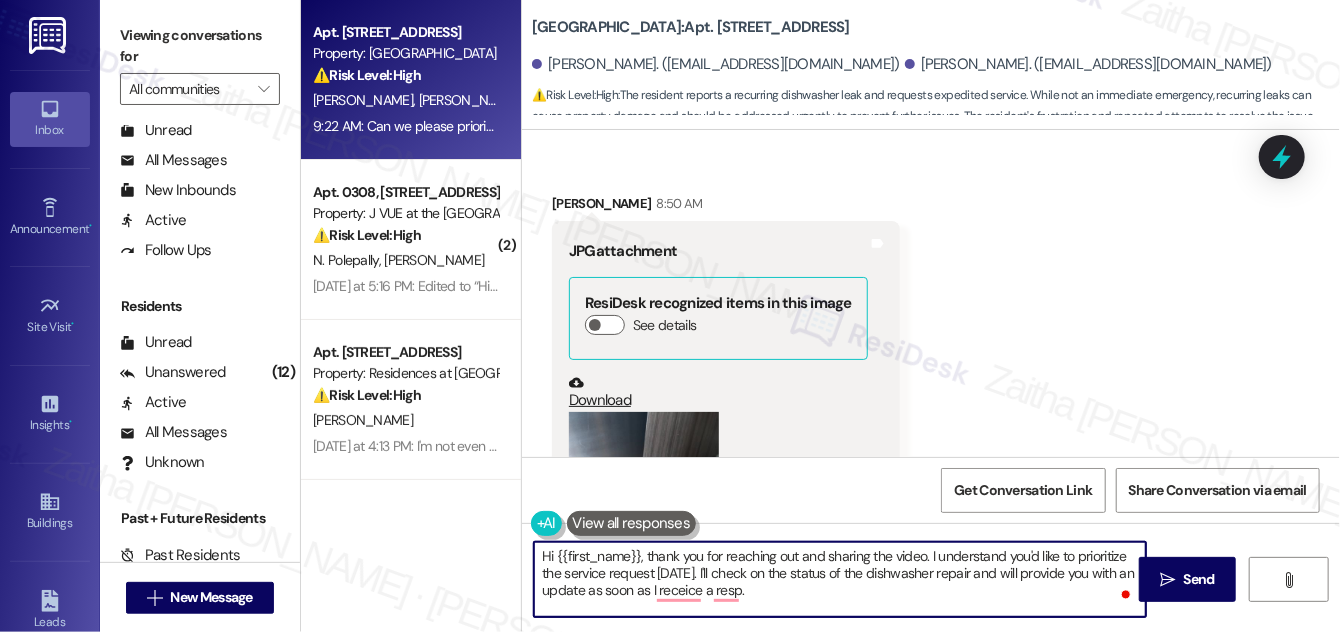 scroll, scrollTop: 32864, scrollLeft: 0, axis: vertical 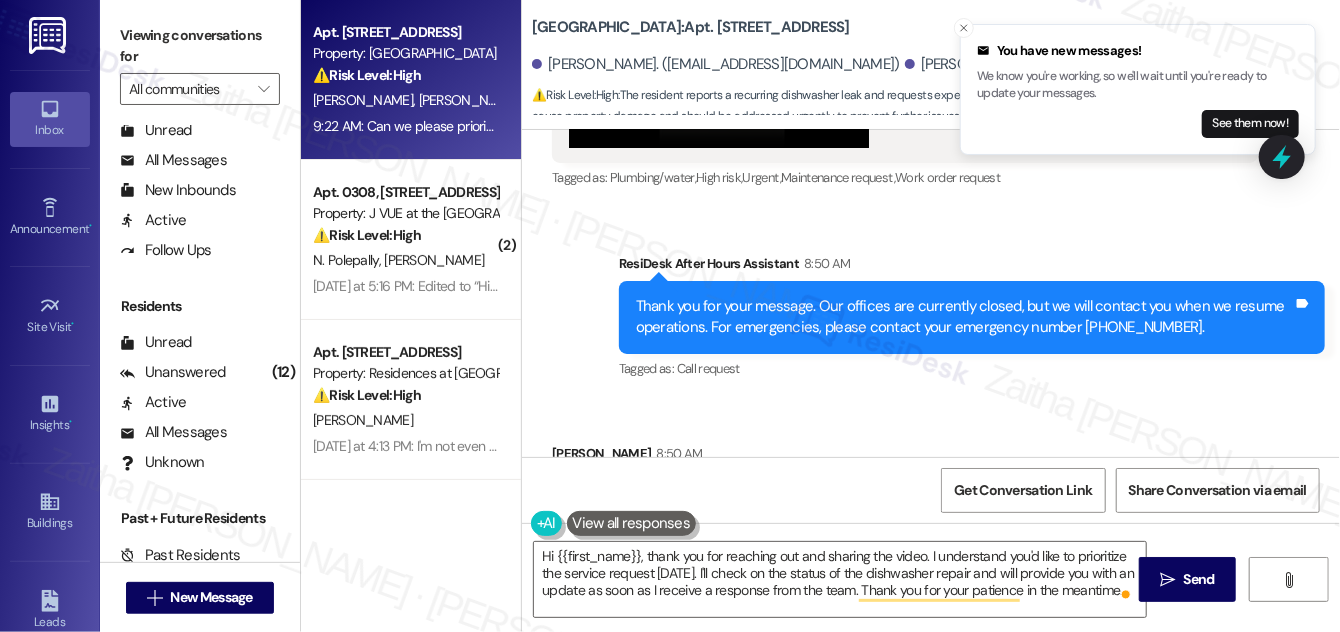 click on "[PERSON_NAME] 8:50 AM" at bounding box center [726, 457] 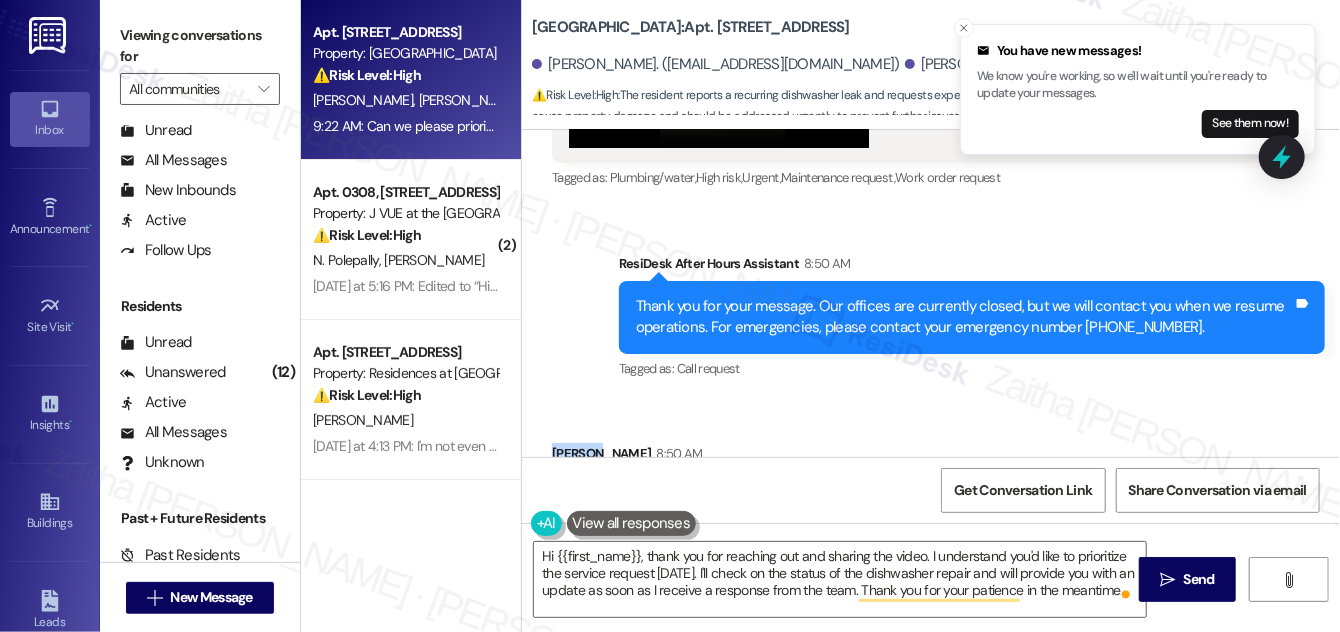 click on "[PERSON_NAME] 8:50 AM" at bounding box center [726, 457] 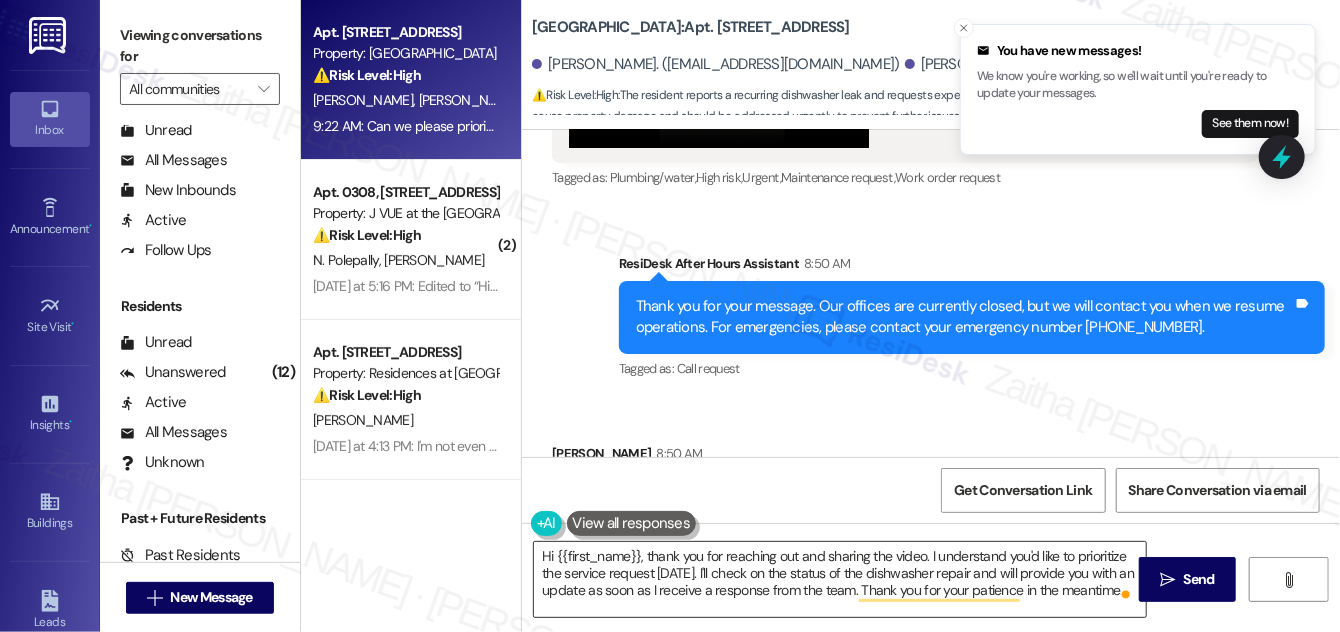 click on "Hi {{first_name}}, thank you for reaching out and sharing the video. I understand you'd like to prioritize the service request [DATE]. I'll check on the status of the dishwasher repair and will provide you with an update as soon as I receive a response from the team. Thank you for your patience in the meantime." at bounding box center [840, 579] 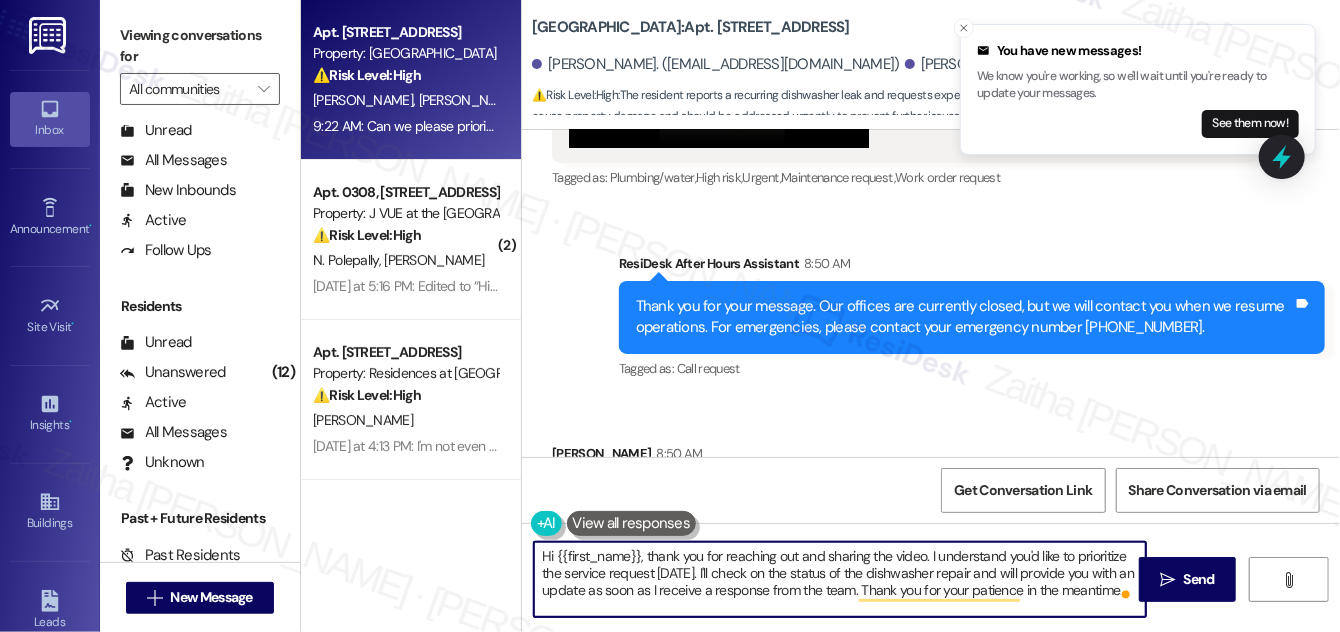 click on "Hi {{first_name}}, thank you for reaching out and sharing the video. I understand you'd like to prioritize the service request [DATE]. I'll check on the status of the dishwasher repair and will provide you with an update as soon as I receive a response from the team. Thank you for your patience in the meantime." at bounding box center (840, 579) 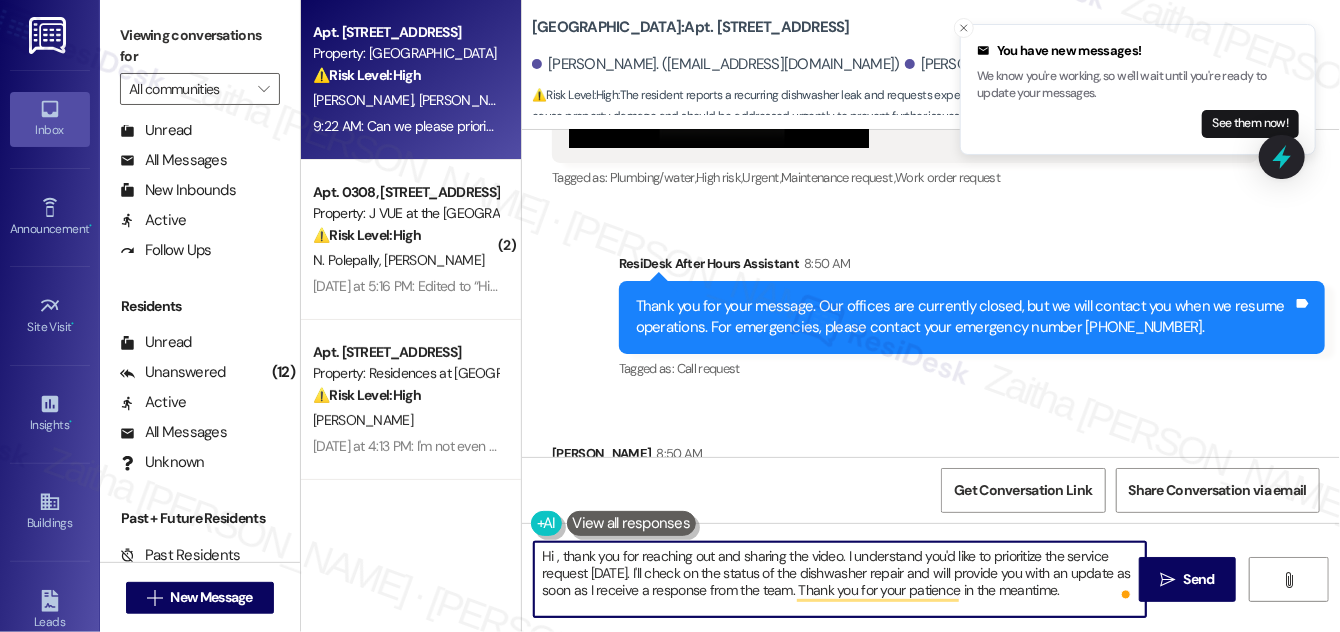 paste on "[PERSON_NAME]" 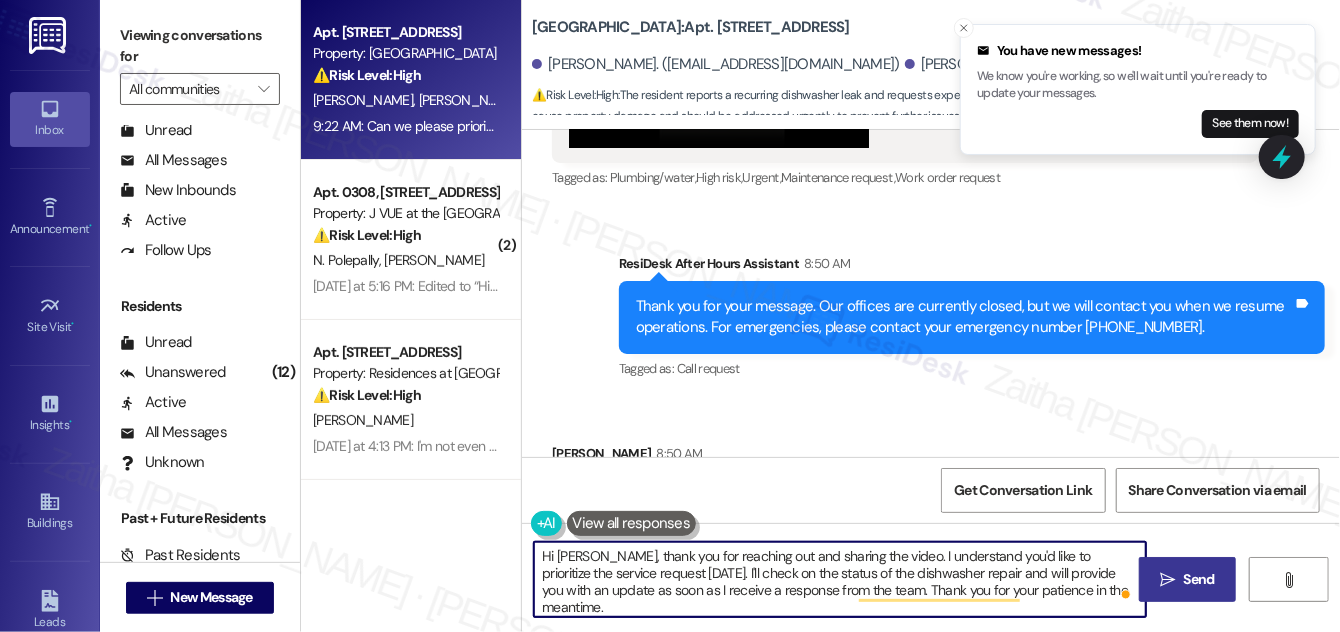 type on "Hi [PERSON_NAME], thank you for reaching out and sharing the video. I understand you'd like to prioritize the service request [DATE]. I'll check on the status of the dishwasher repair and will provide you with an update as soon as I receive a response from the team. Thank you for your patience in the meantime." 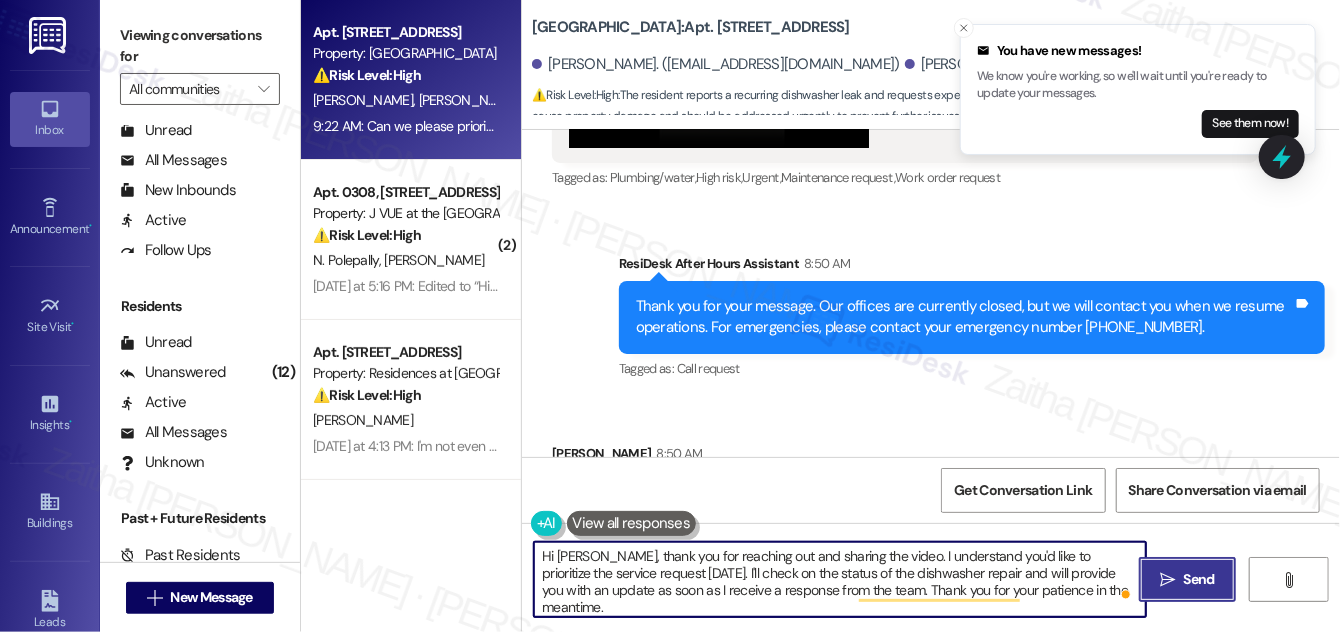 click on "Send" at bounding box center (1199, 579) 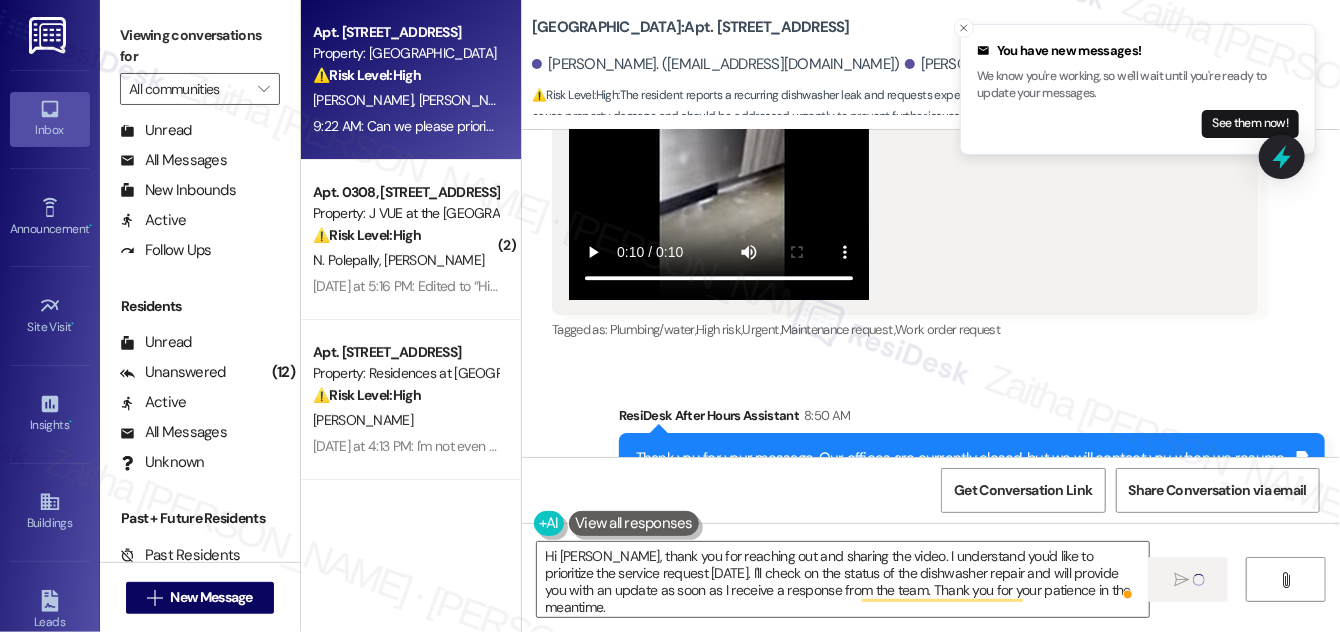 type 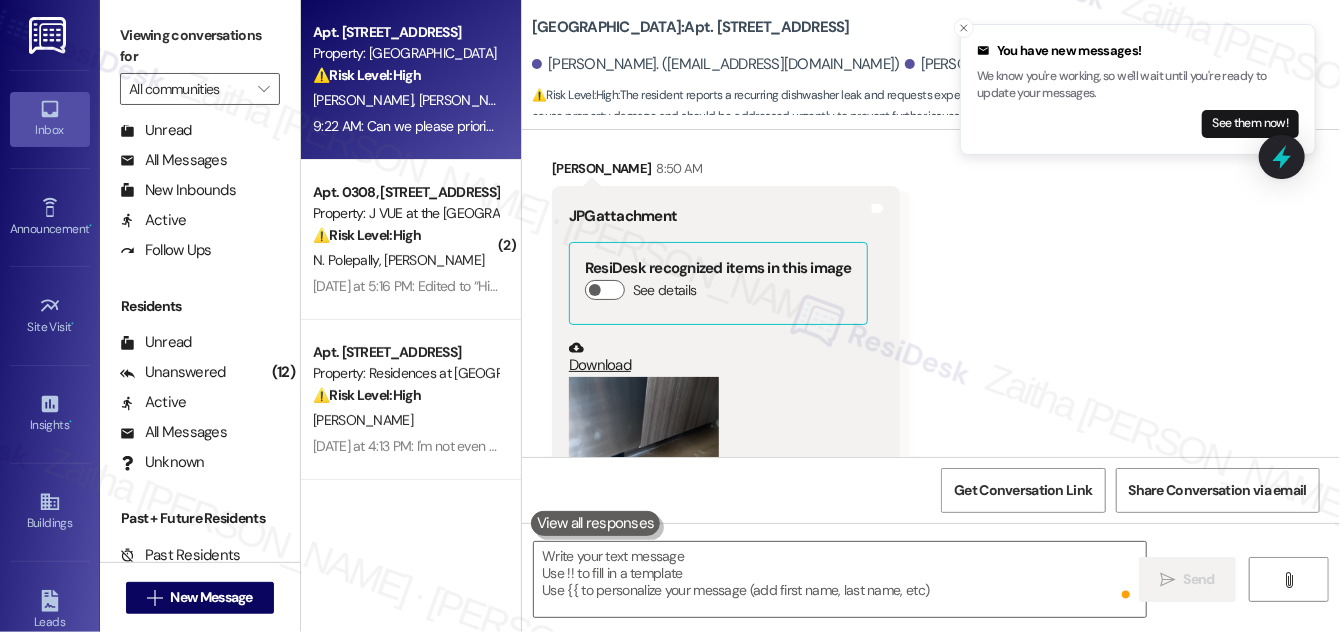 scroll, scrollTop: 32954, scrollLeft: 0, axis: vertical 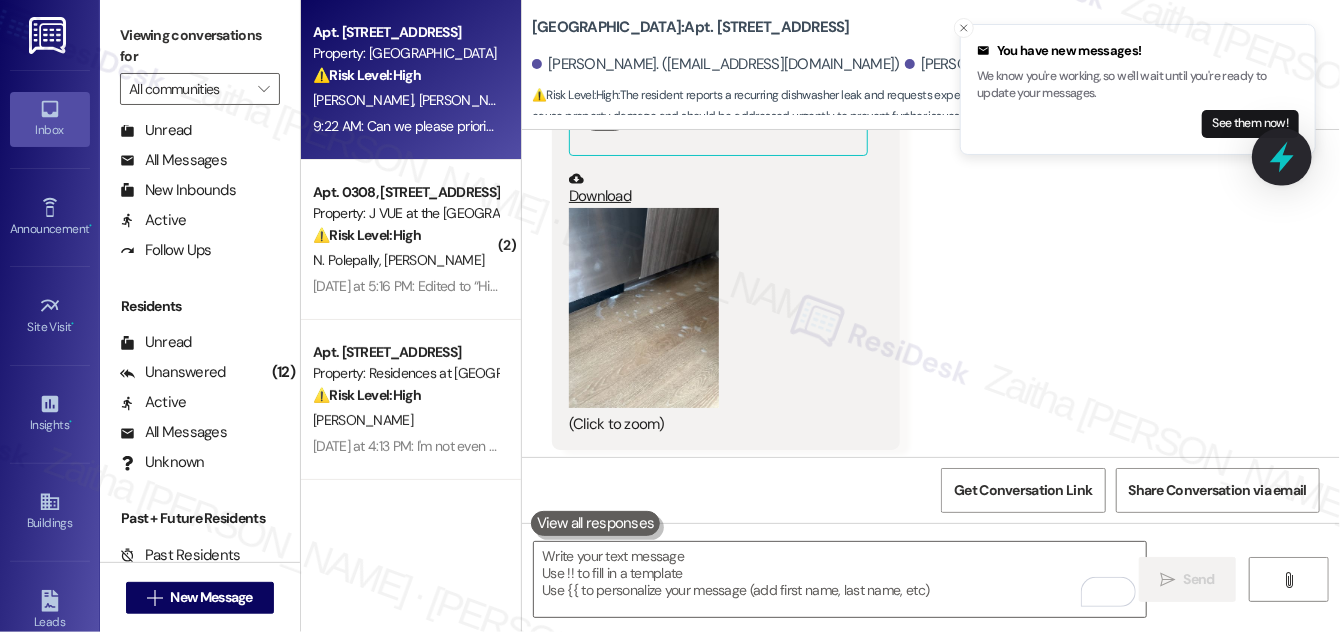 click 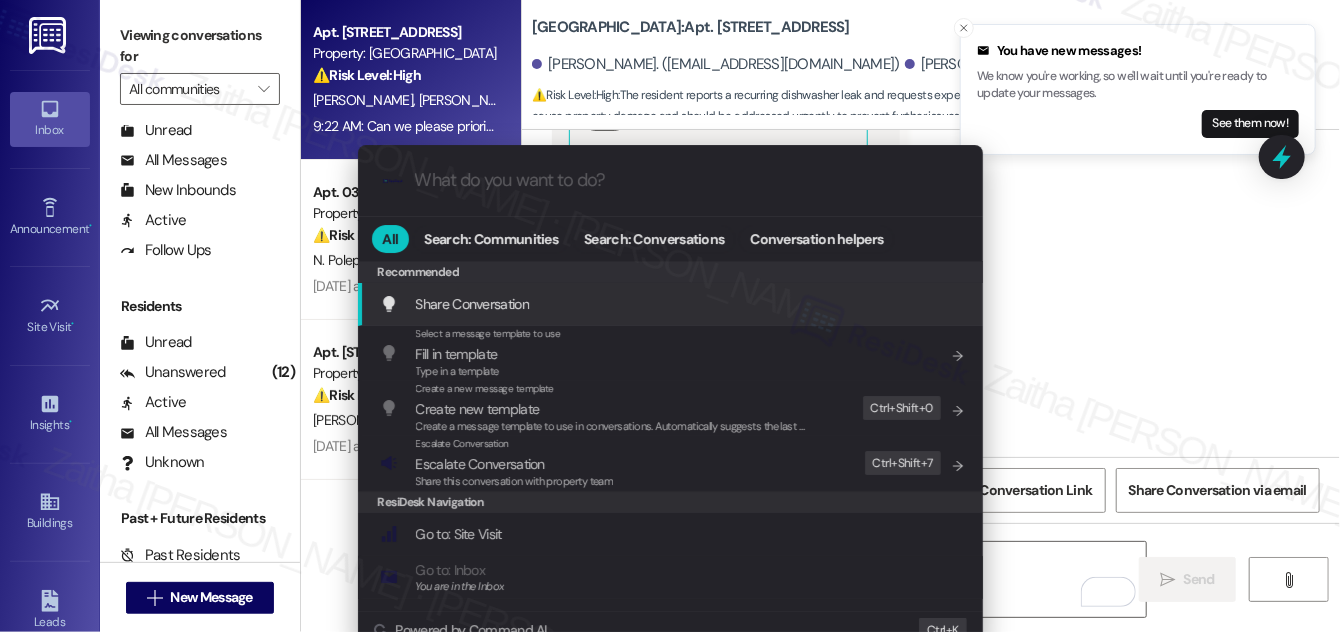 click on ".cls-1{fill:#0a055f;}.cls-2{fill:#0cc4c4;} resideskLogoBlueOrange All Search: Communities Search: Conversations Conversation helpers Recommended Recommended Share Conversation Add shortcut Select a message template to use Fill in template Type in a template Add shortcut Create a new message template Create new template Create a message template to use in conversations. Automatically suggests the last message you sent. Edit Ctrl+ Shift+ 0 Escalate Conversation Escalate Conversation Share this conversation with property team Edit Ctrl+ Shift+ 7 ResiDesk Navigation Go to: Site Visit Add shortcut Go to: Inbox You are in the Inbox Add shortcut Go to: Settings Add shortcut Go to: Message Templates Add shortcut Go to: Buildings Add shortcut Help Getting Started: What you can do with ResiDesk Add shortcut Settings Powered by Command AI Ctrl+ K" at bounding box center [670, 316] 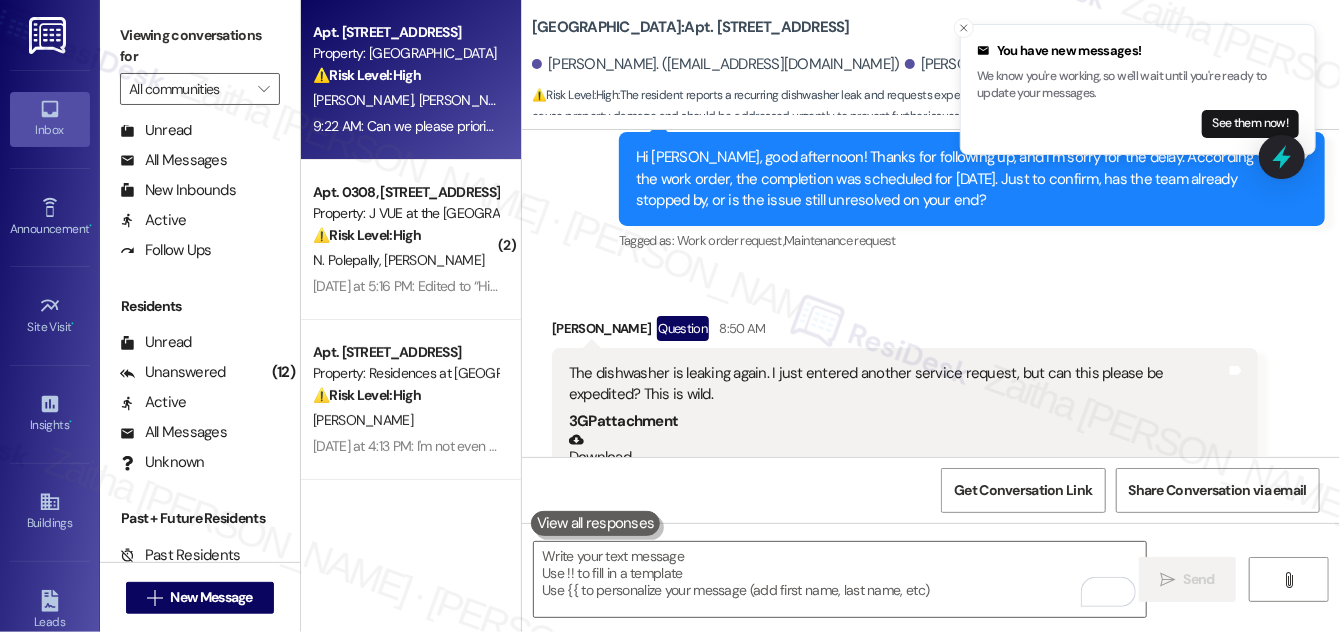 scroll, scrollTop: 31954, scrollLeft: 0, axis: vertical 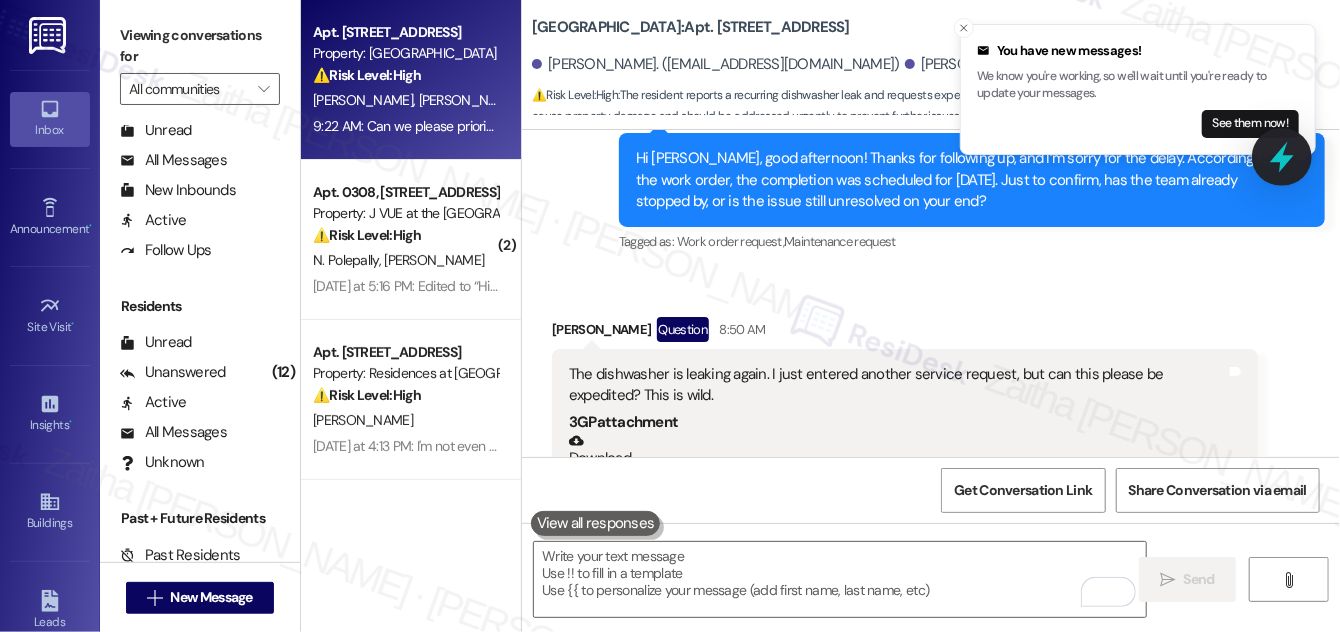 click 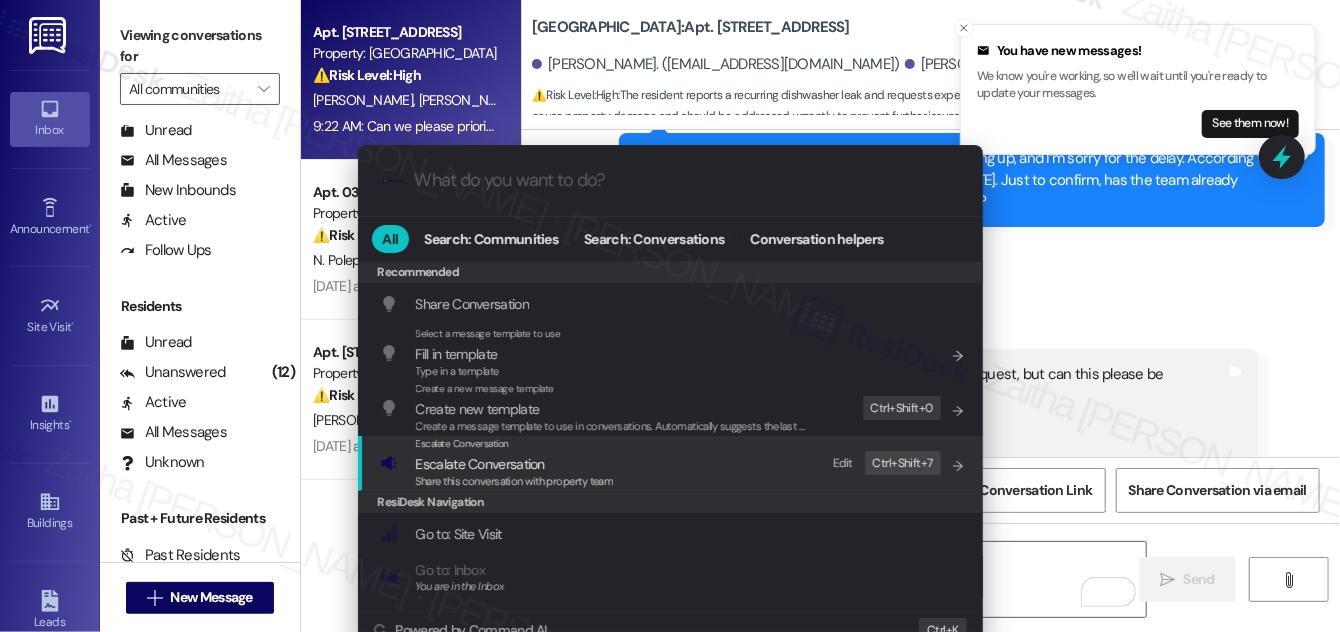 click on "Escalate Conversation" at bounding box center [480, 464] 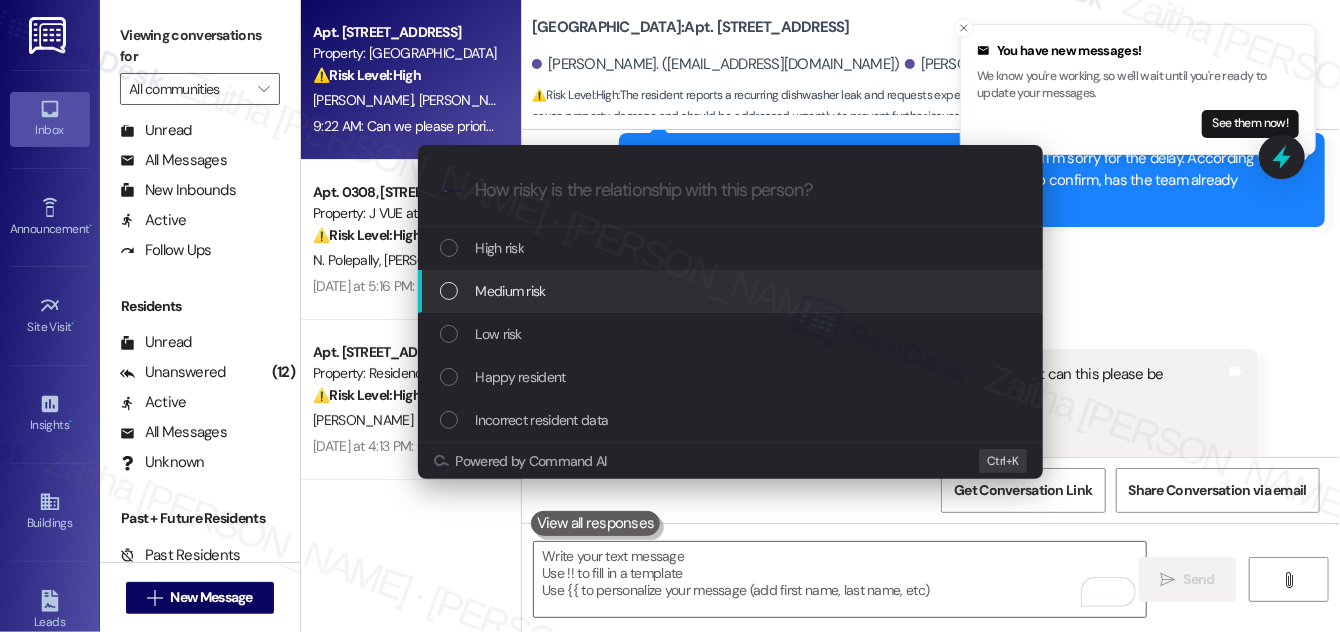 click on "Medium risk" at bounding box center [511, 291] 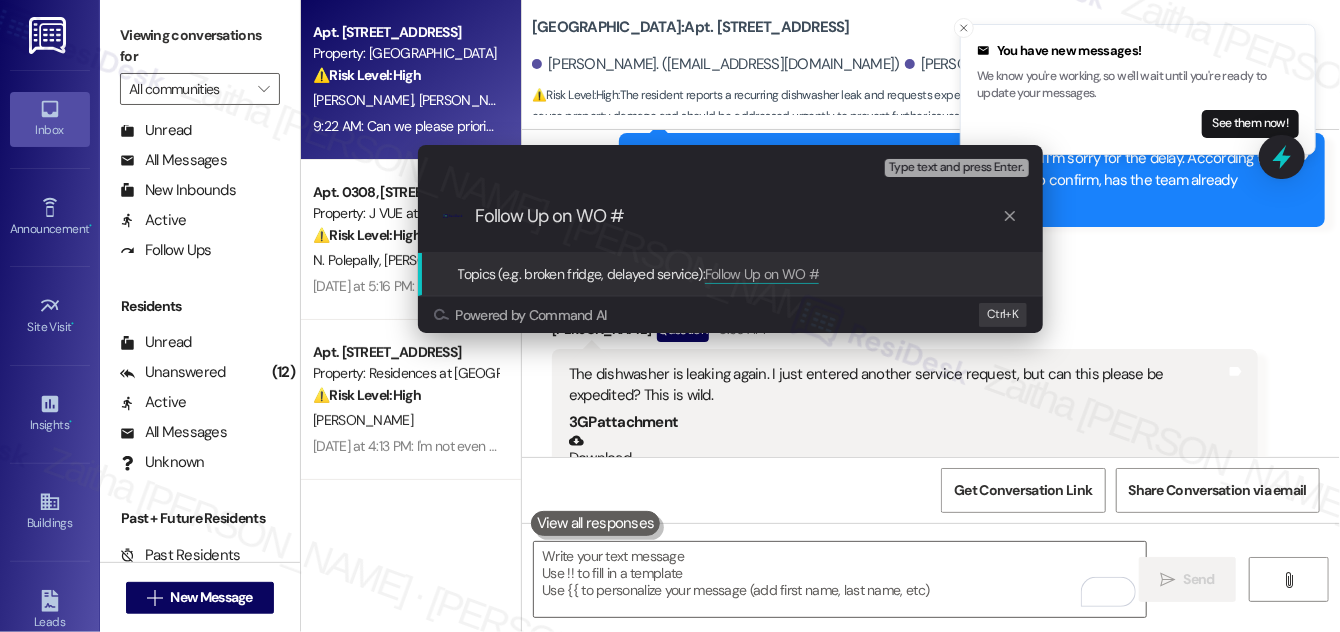 paste on "10240-1" 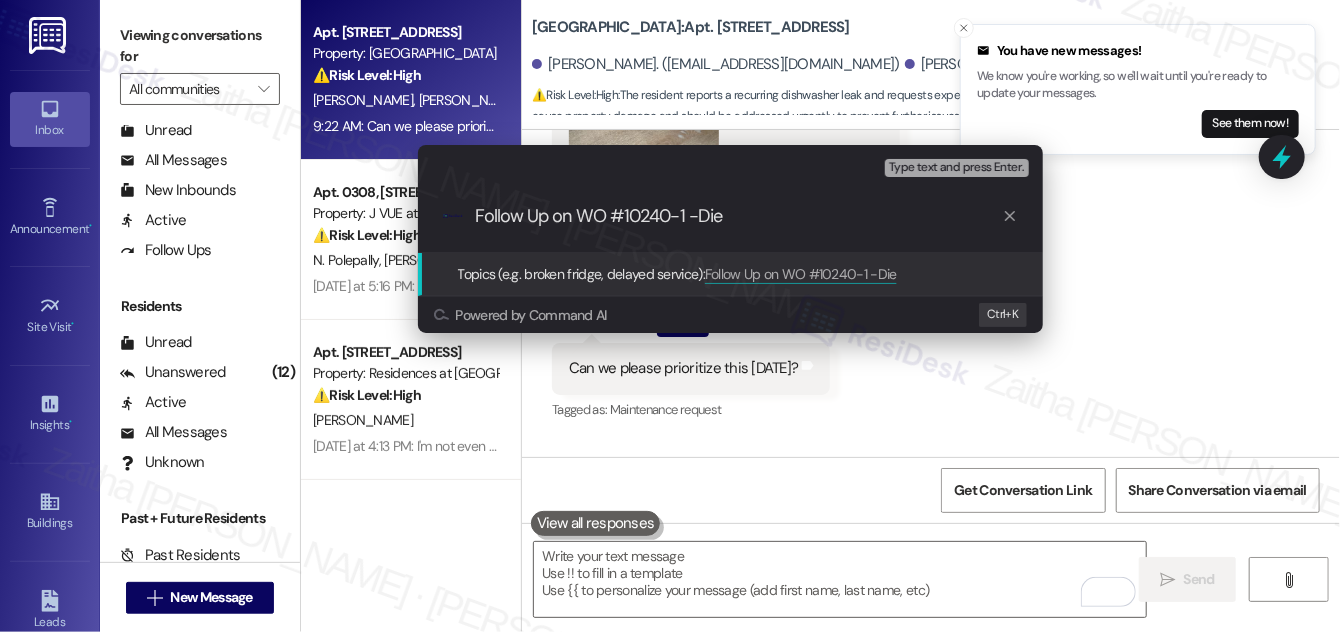 scroll, scrollTop: 33275, scrollLeft: 0, axis: vertical 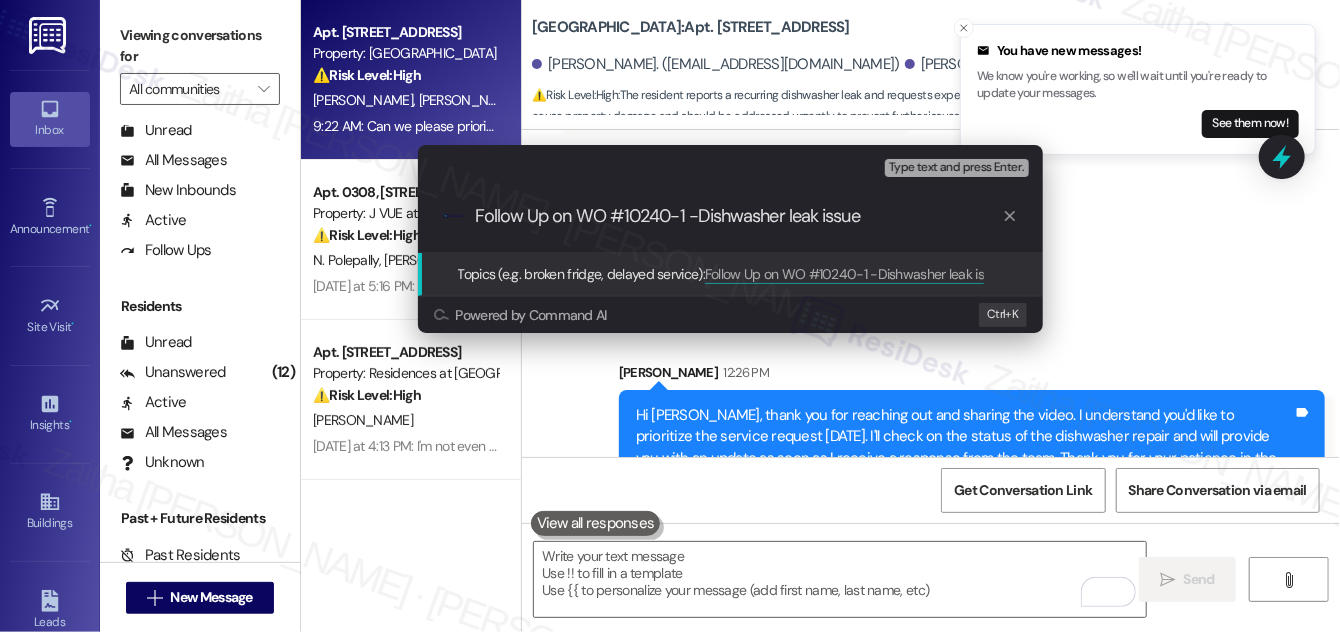 drag, startPoint x: 696, startPoint y: 215, endPoint x: 918, endPoint y: 215, distance: 222 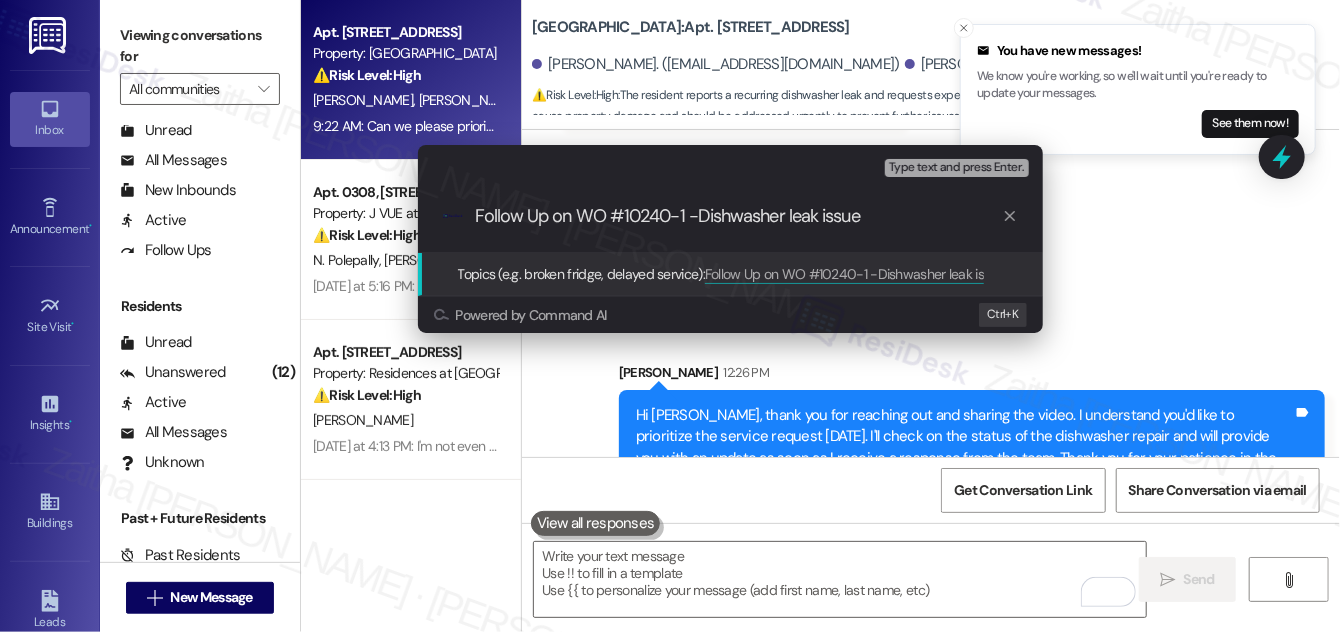 click on "Follow Up on WO #10240-1 -Dishwasher leak issue" at bounding box center (738, 216) 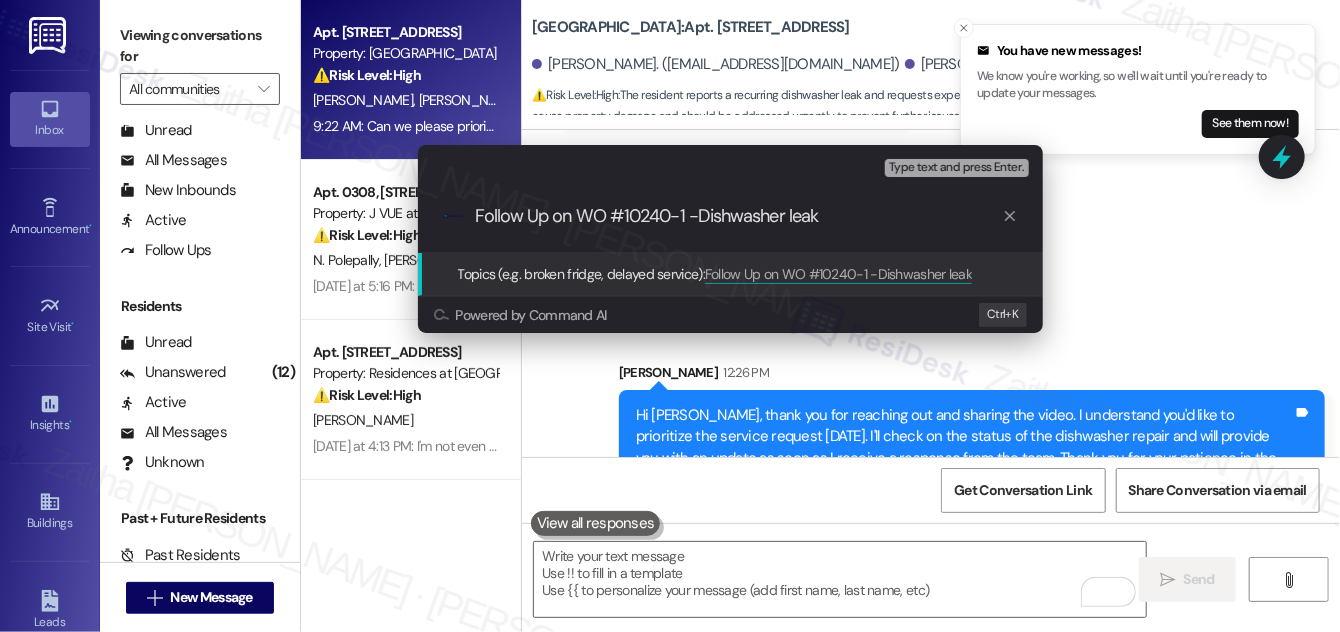 type on "Follow Up on WO #10240-1 -Dishwasher leak" 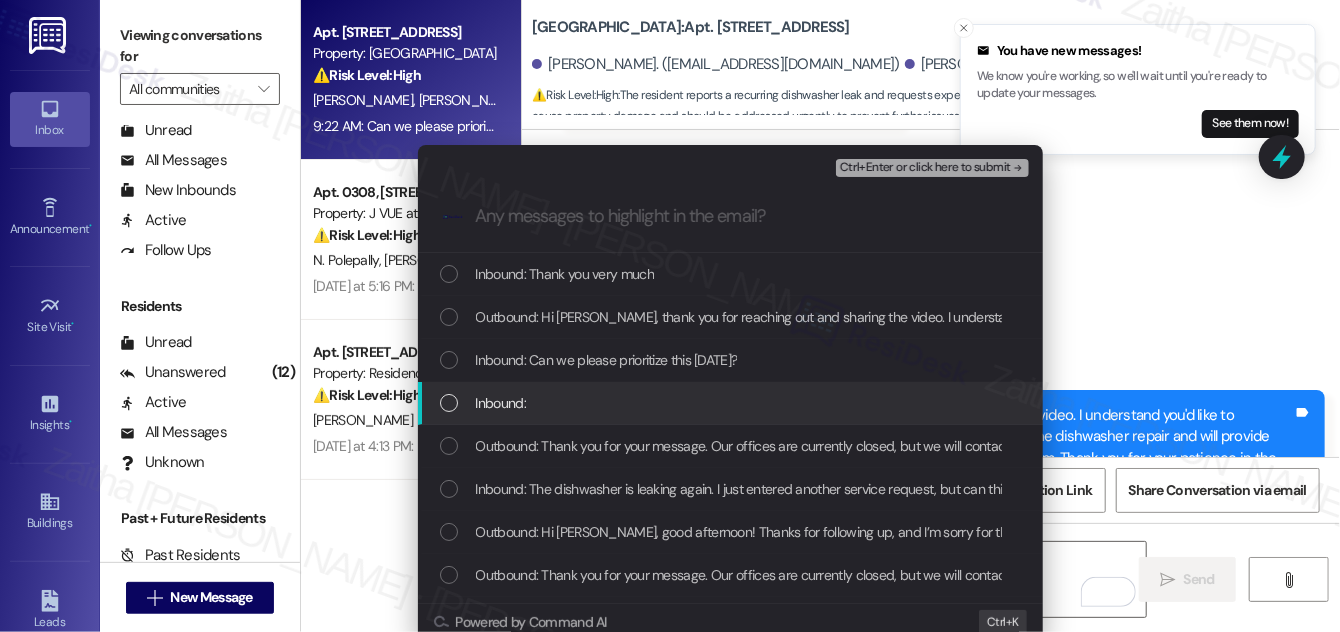 click at bounding box center [449, 403] 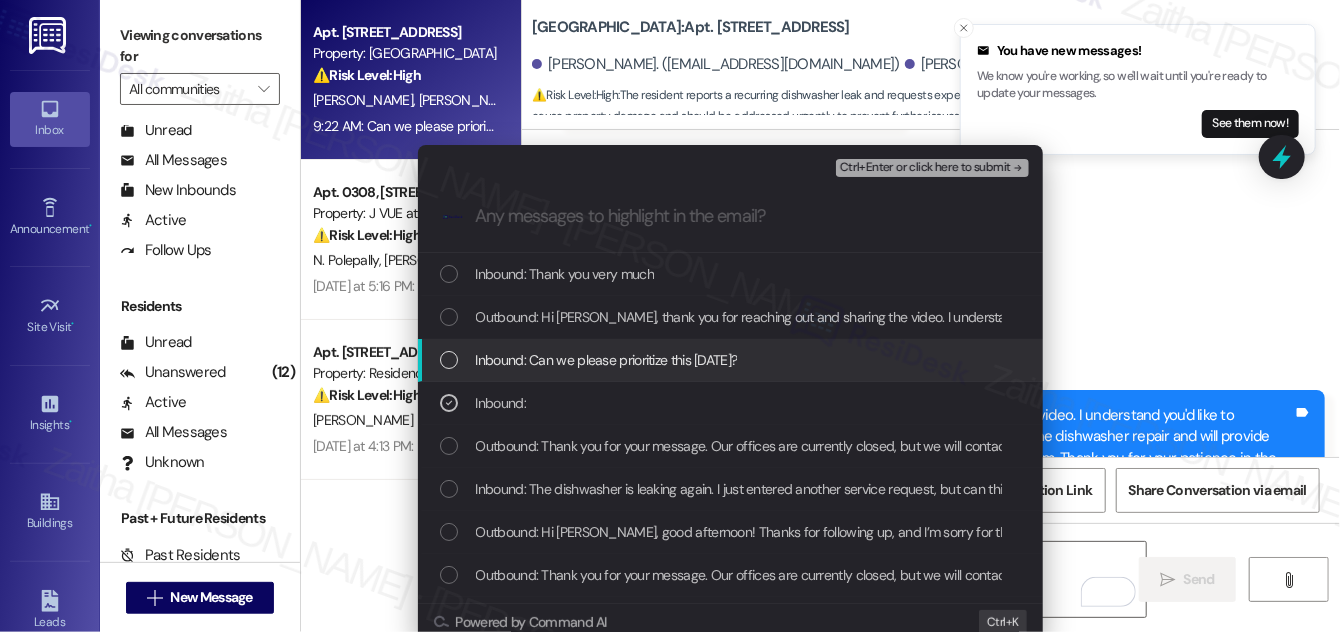 click at bounding box center [449, 360] 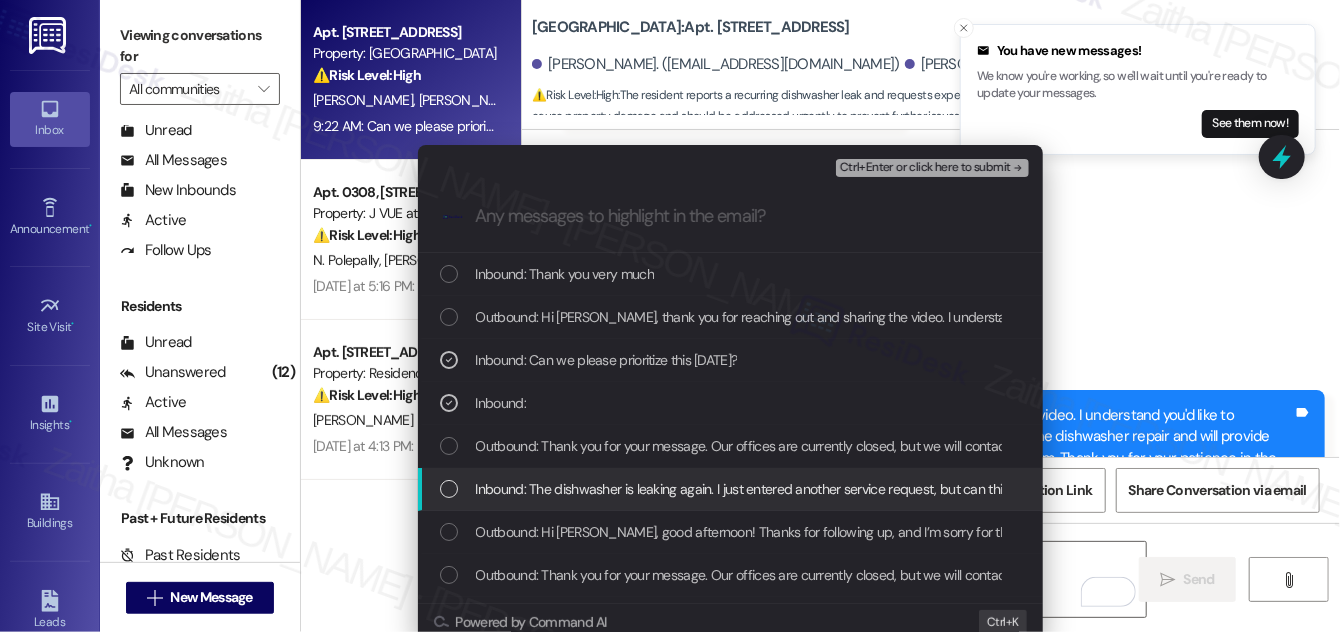click on "Inbound: The dishwasher is leaking again. I just entered another service request, but can this please be expedited? This is wild." at bounding box center (732, 489) 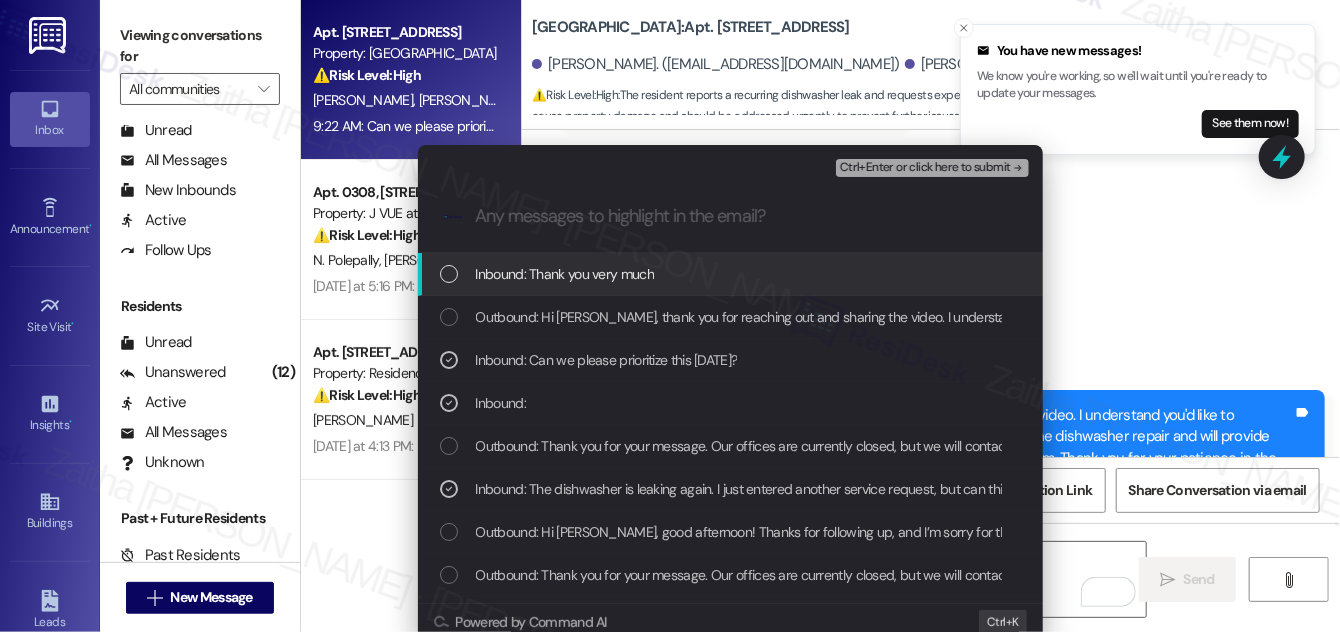 click on "Ctrl+Enter or click here to submit" at bounding box center (925, 168) 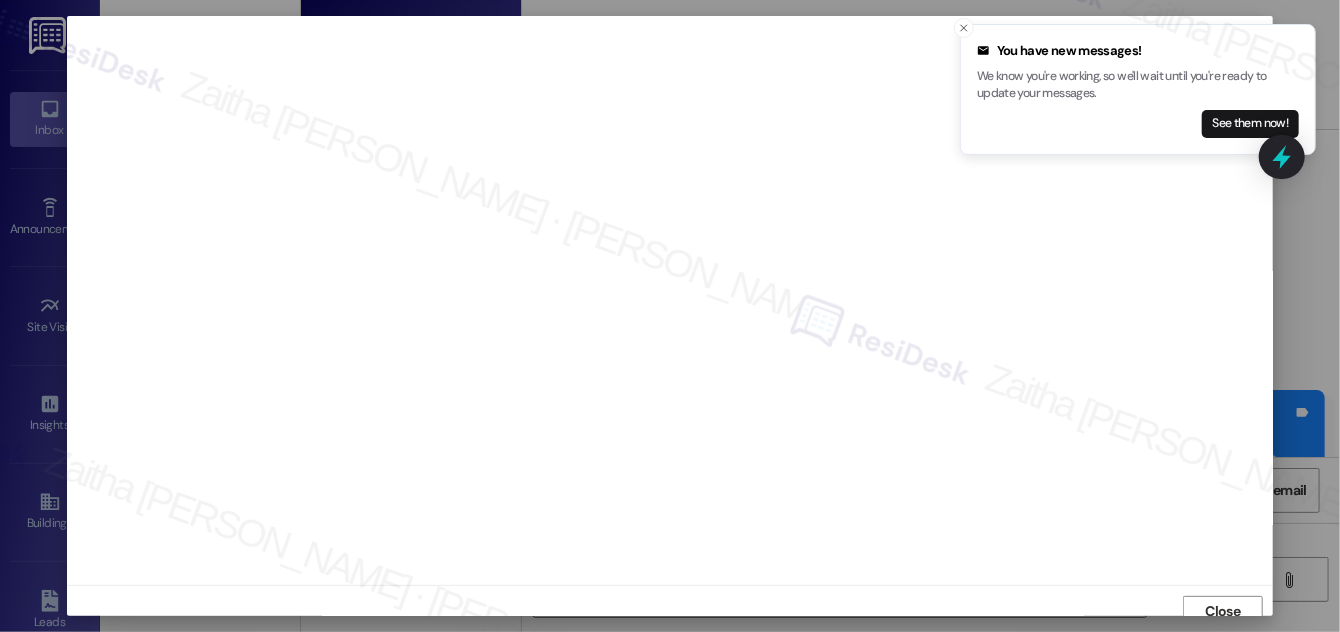 scroll, scrollTop: 11, scrollLeft: 0, axis: vertical 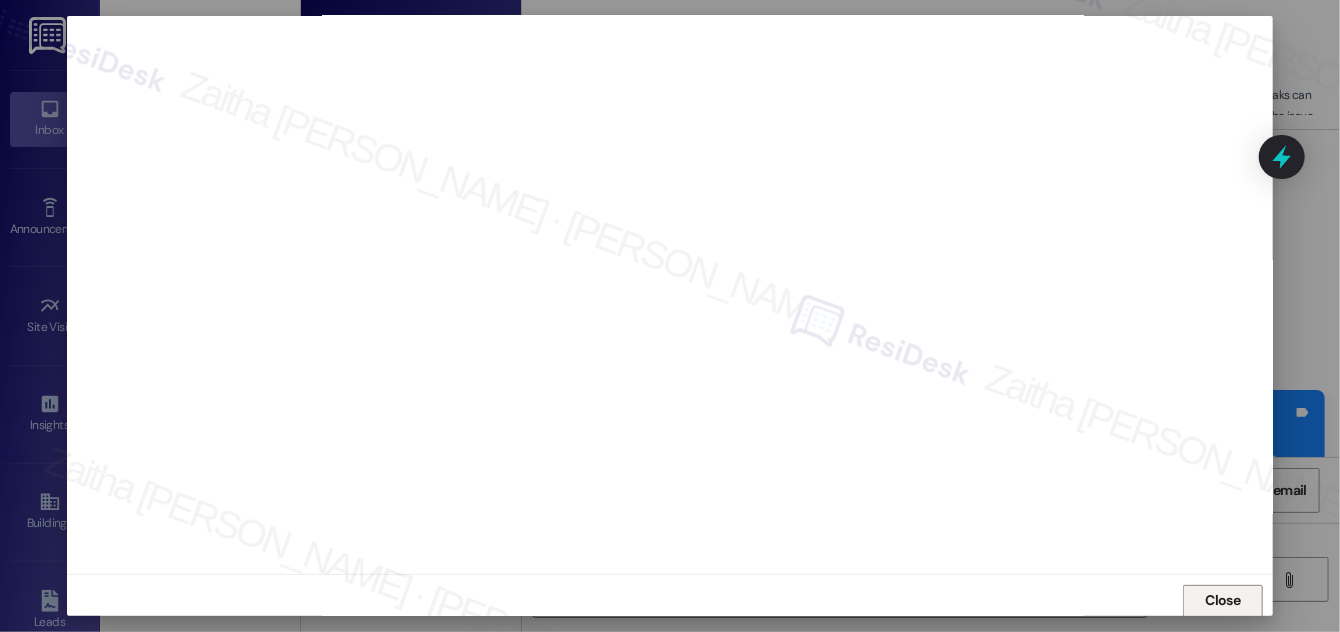click on "Close" at bounding box center [1223, 600] 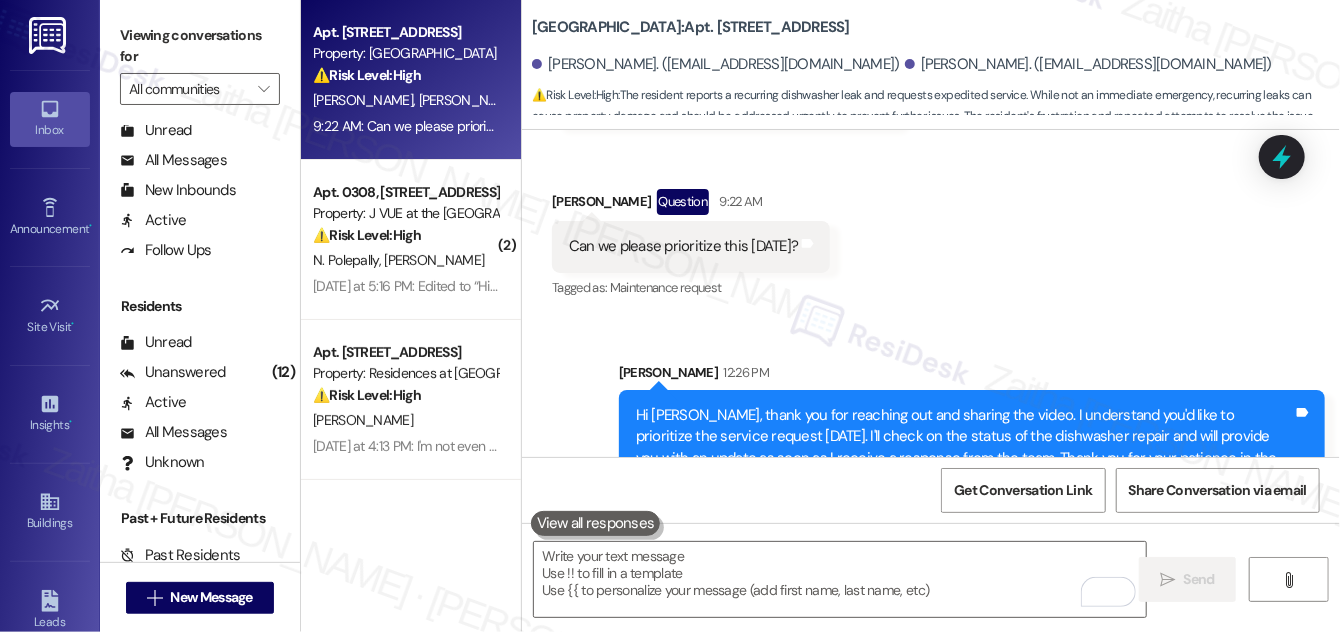 scroll, scrollTop: 33276, scrollLeft: 0, axis: vertical 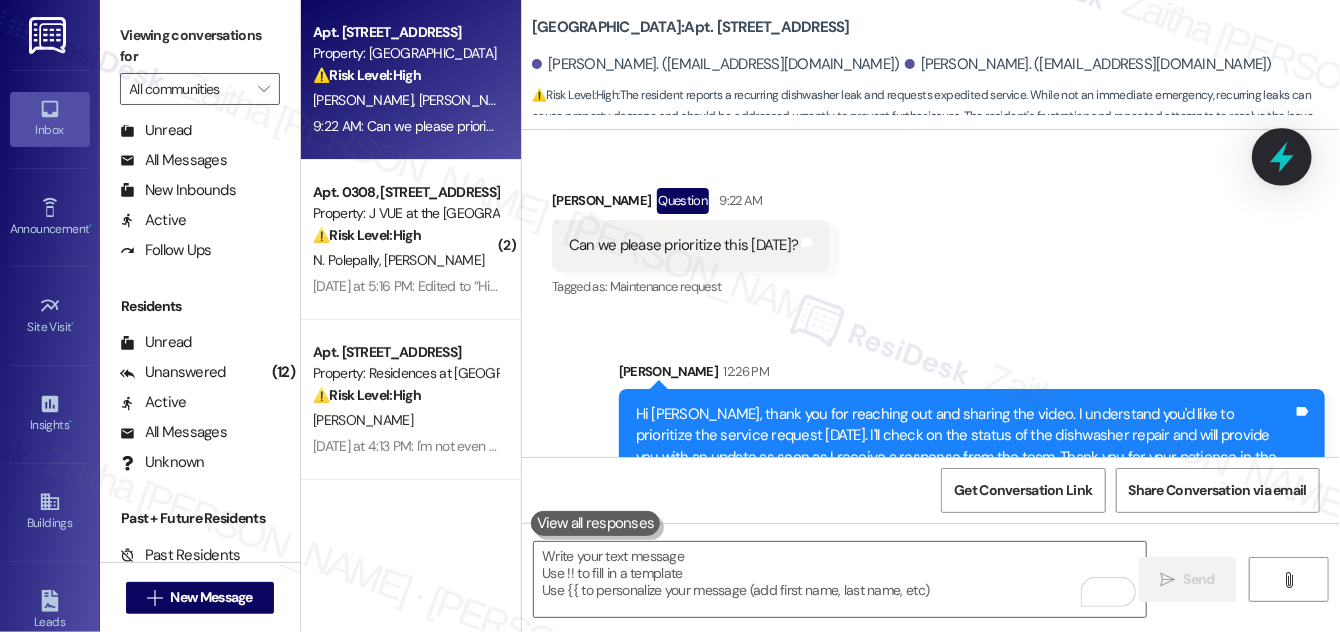 click 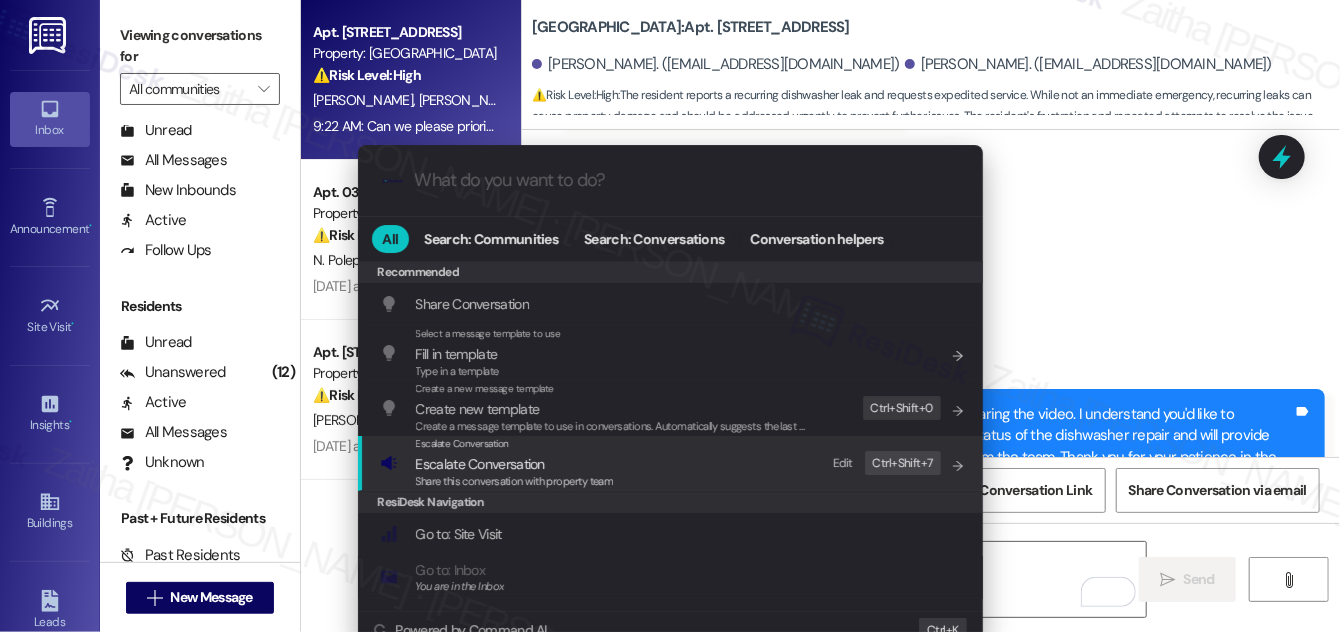 click on "Escalate Conversation" at bounding box center (480, 464) 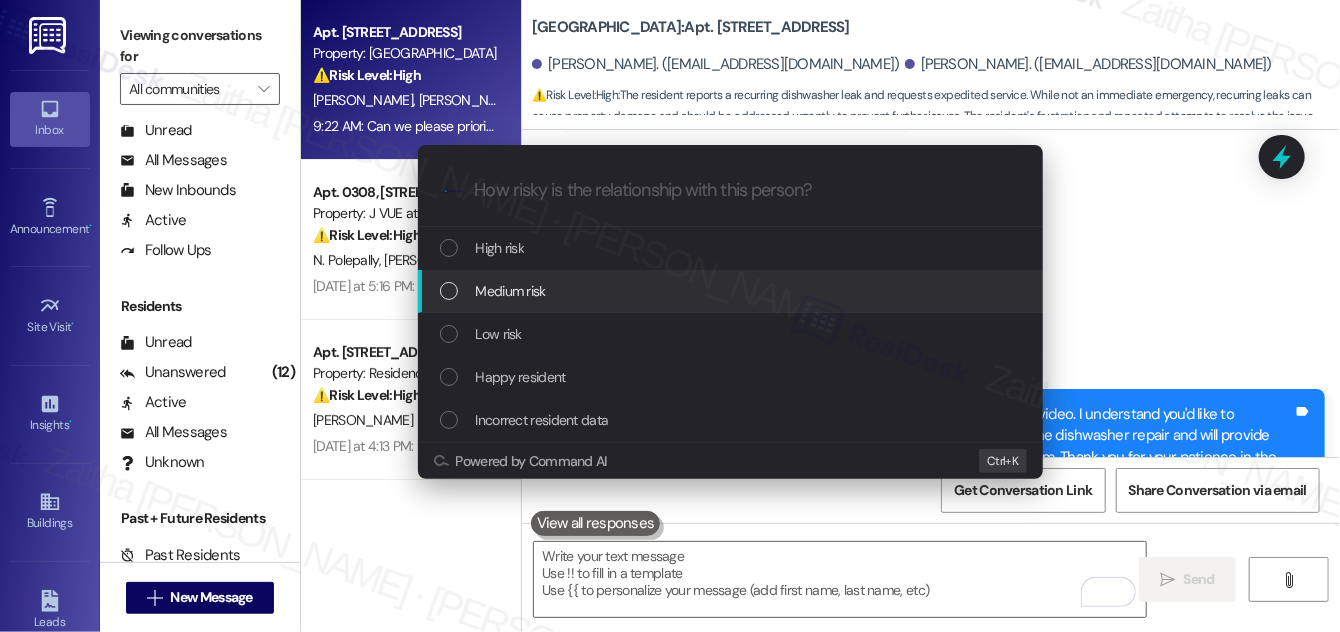 click on "Medium risk" at bounding box center (511, 291) 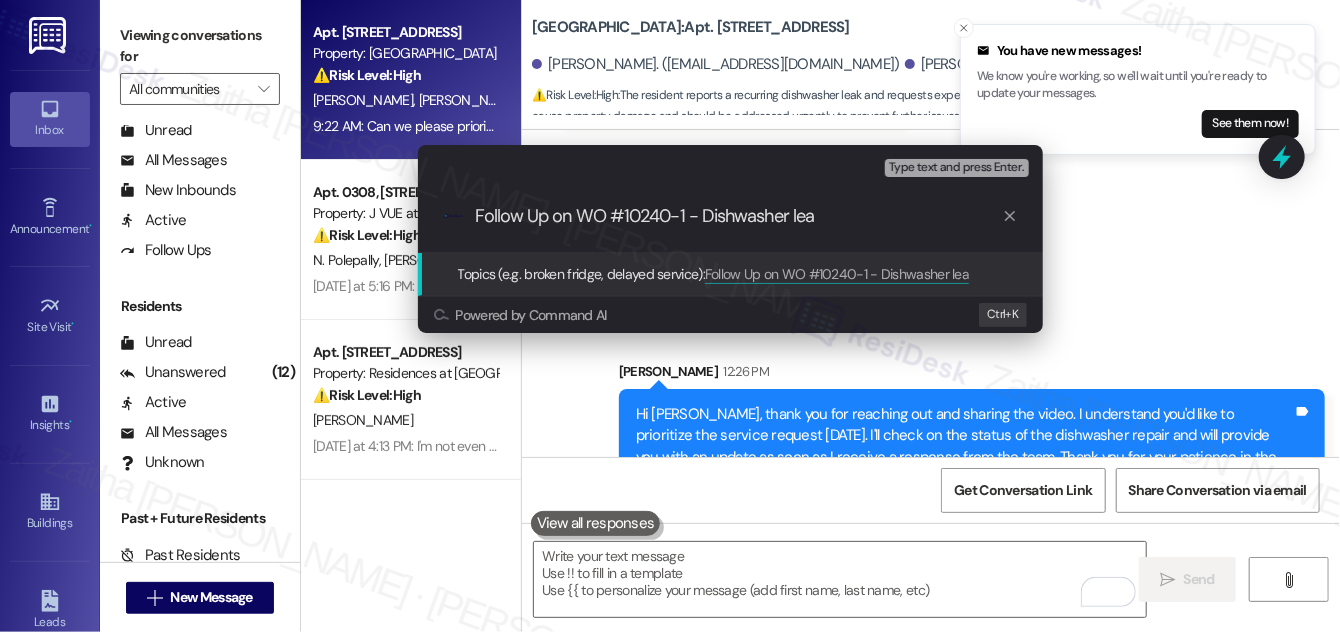 type on "Follow Up on WO #10240-1 - Dishwasher leak" 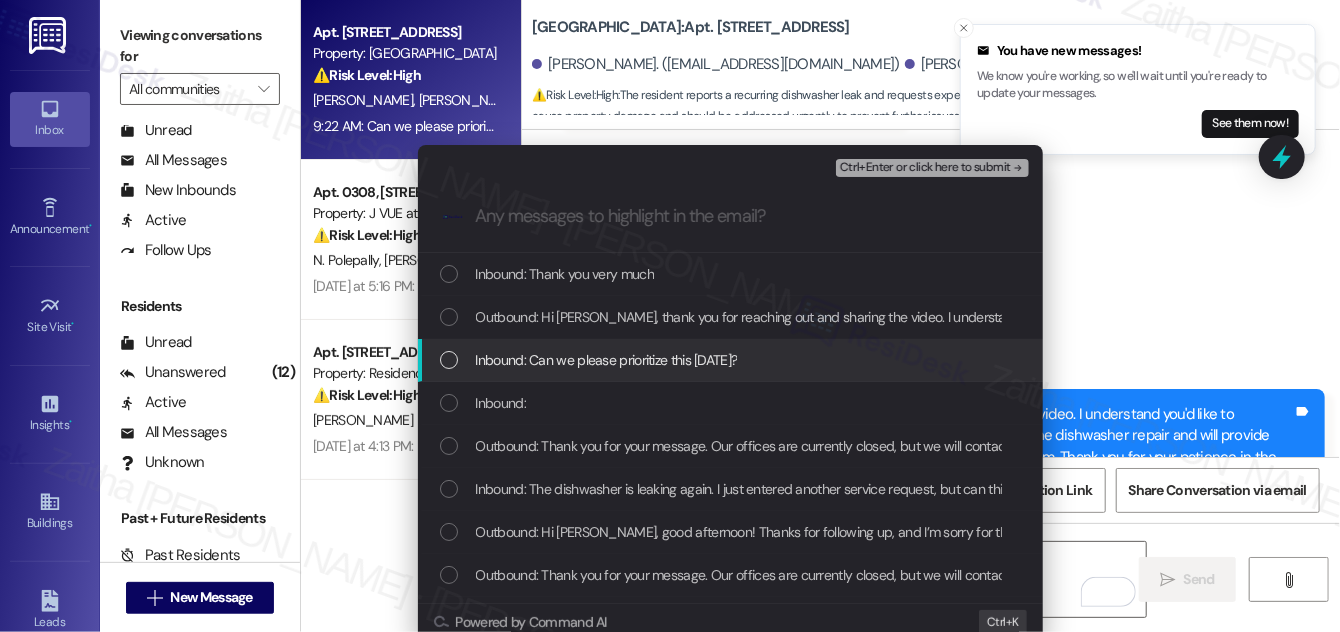 type 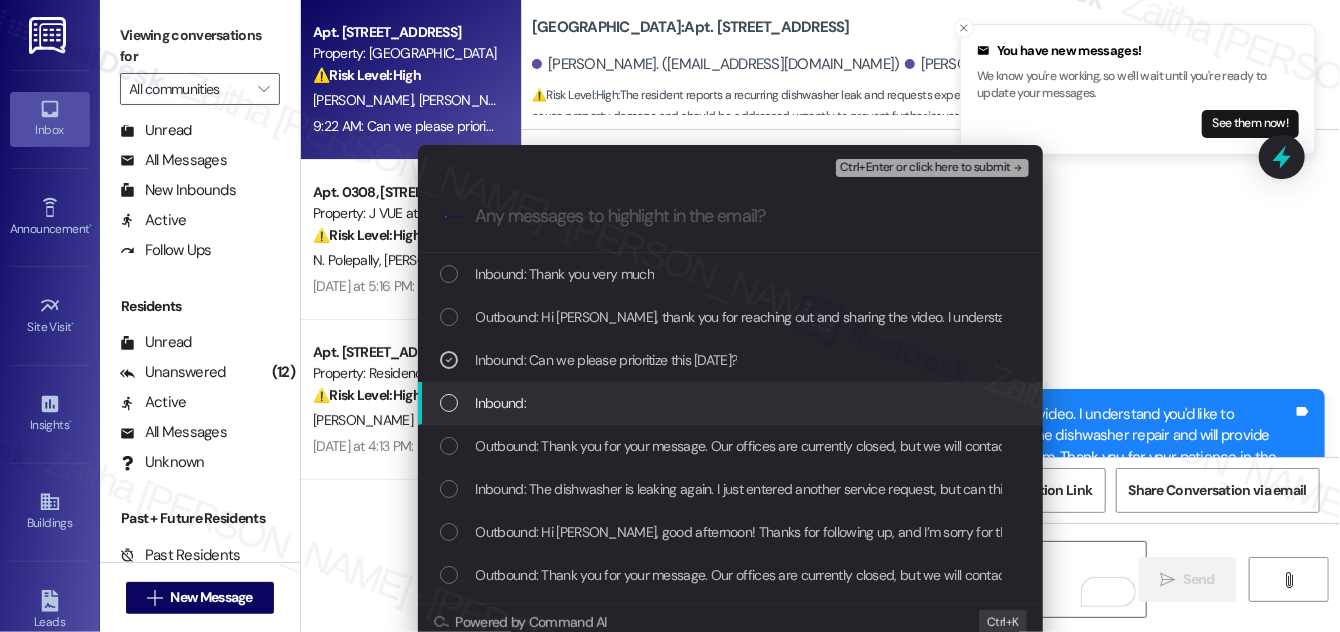 click at bounding box center [449, 403] 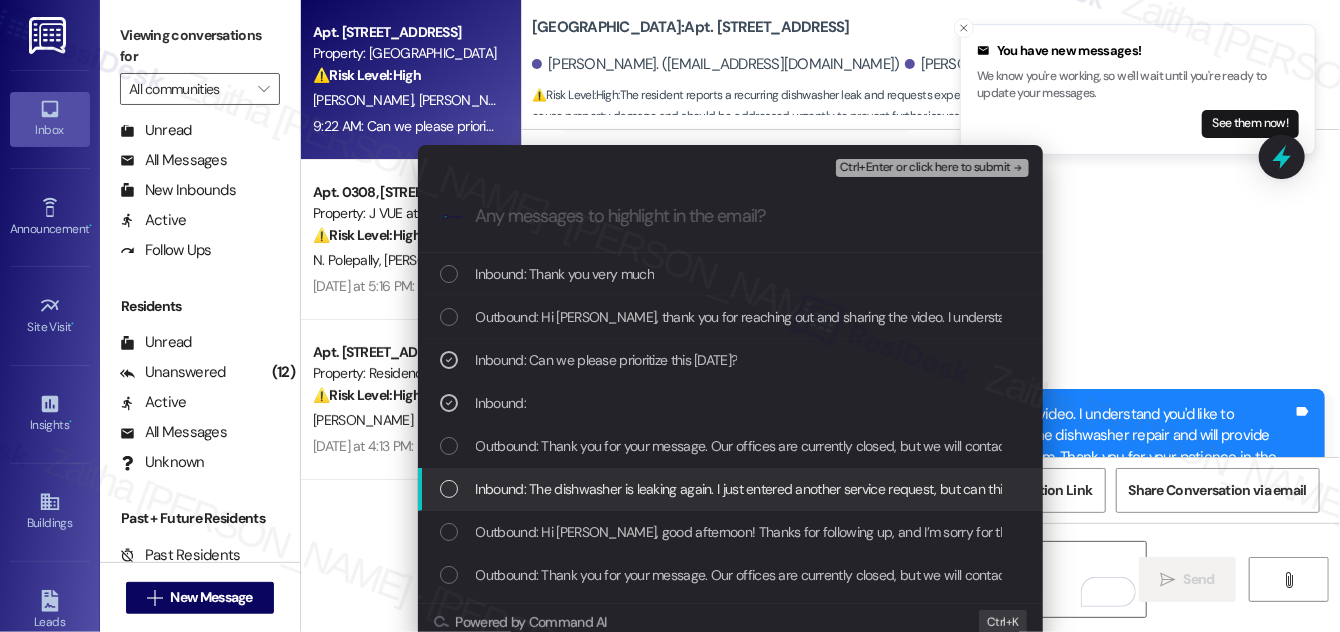 click on "Inbound: The dishwasher is leaking again. I just entered another service request, but can this please be expedited? This is wild." at bounding box center [732, 489] 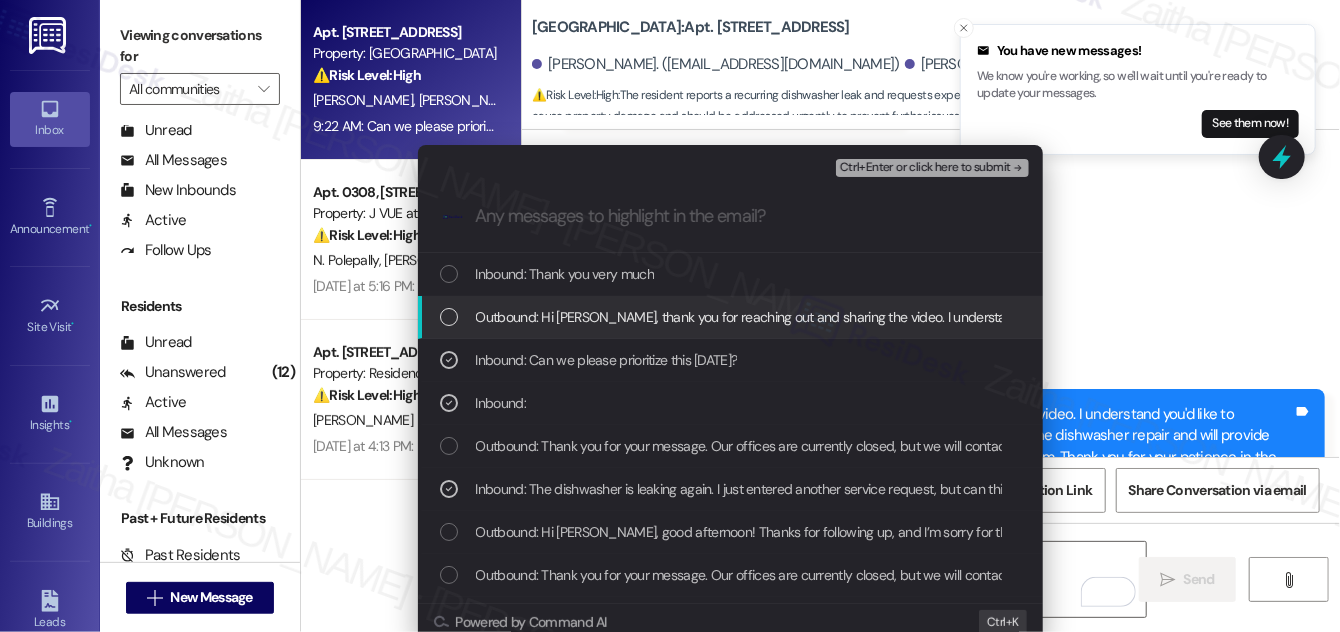 click on "Ctrl+Enter or click here to submit" at bounding box center [925, 168] 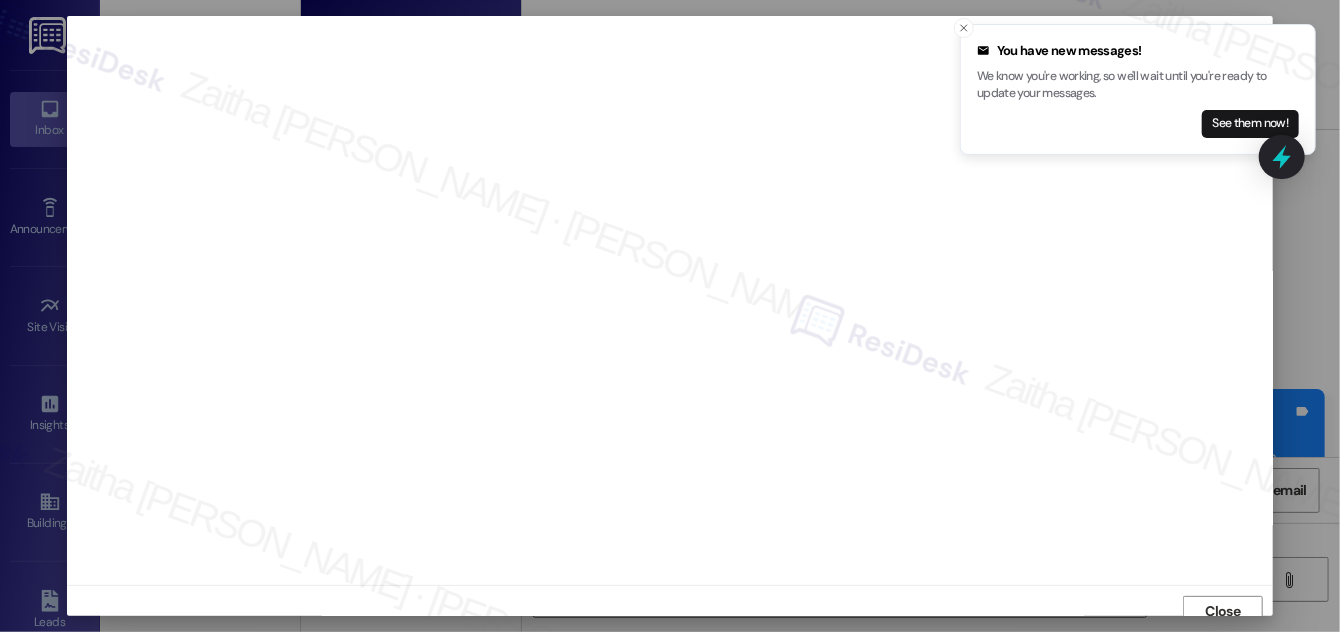 scroll, scrollTop: 11, scrollLeft: 0, axis: vertical 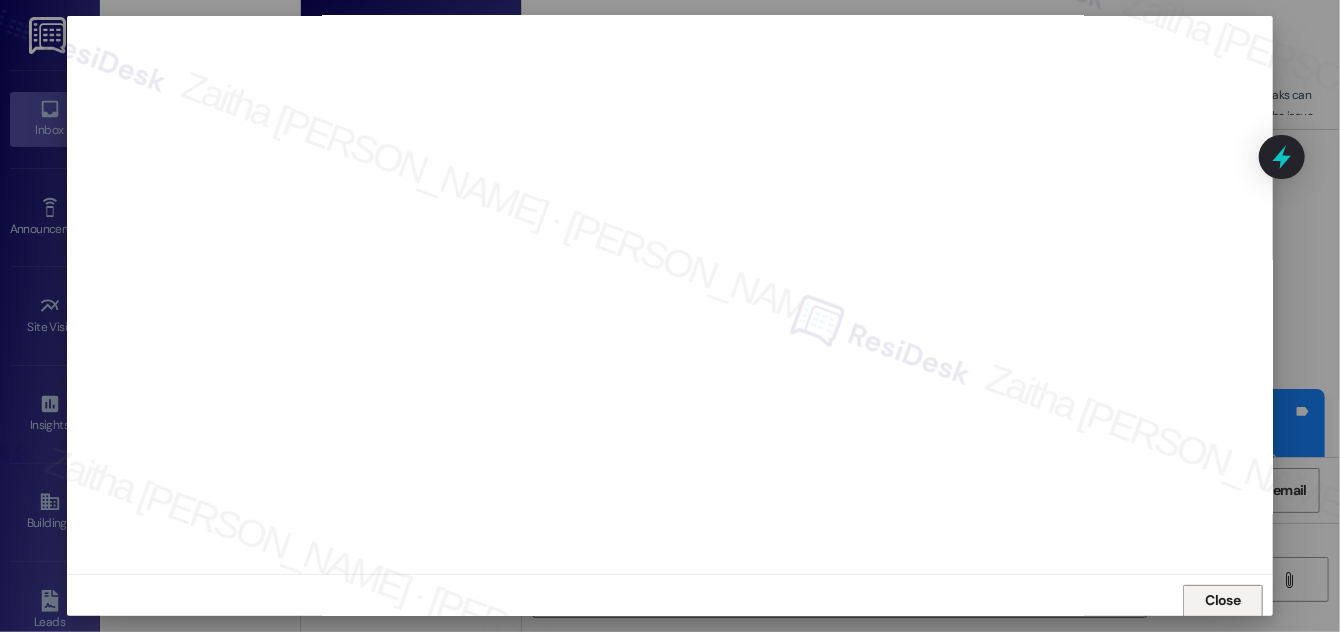 click on "Close" at bounding box center (1223, 600) 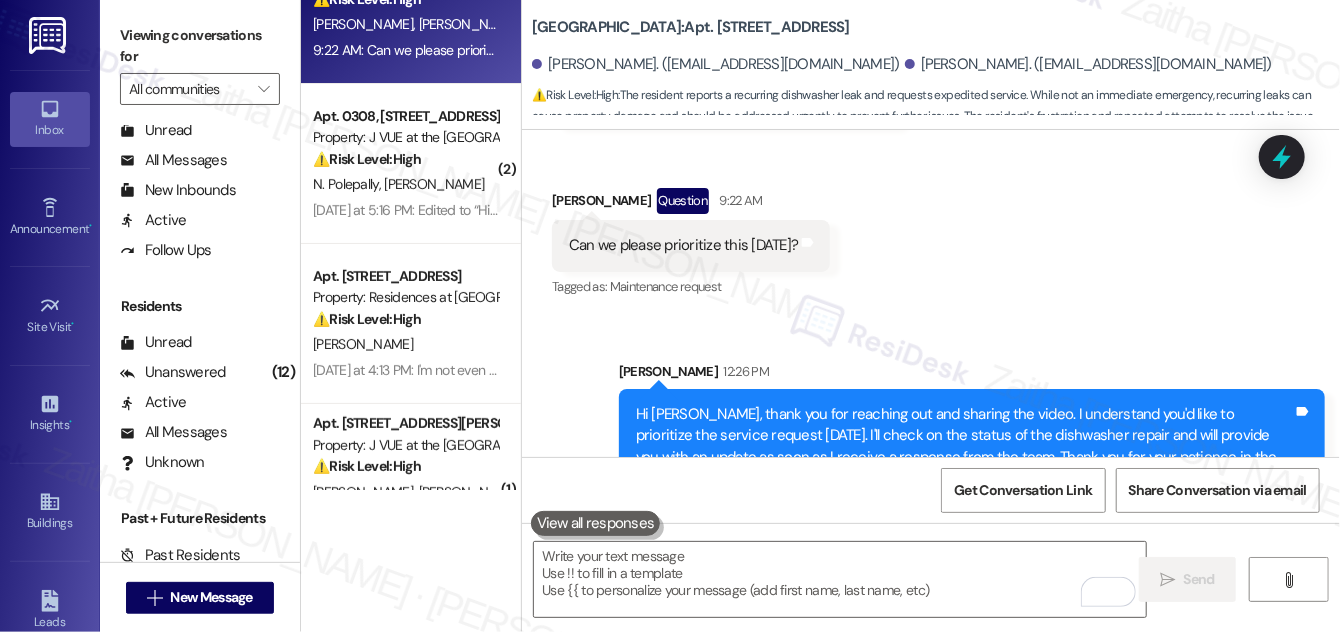 scroll, scrollTop: 0, scrollLeft: 0, axis: both 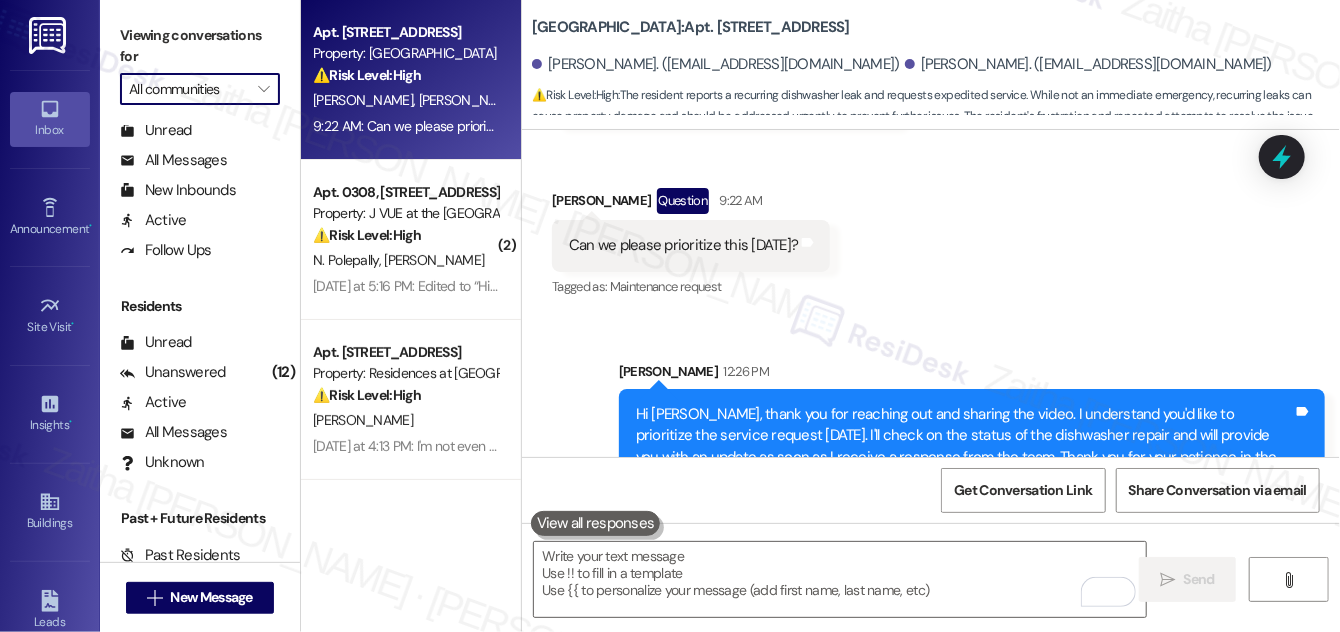 click on "All communities" at bounding box center (188, 89) 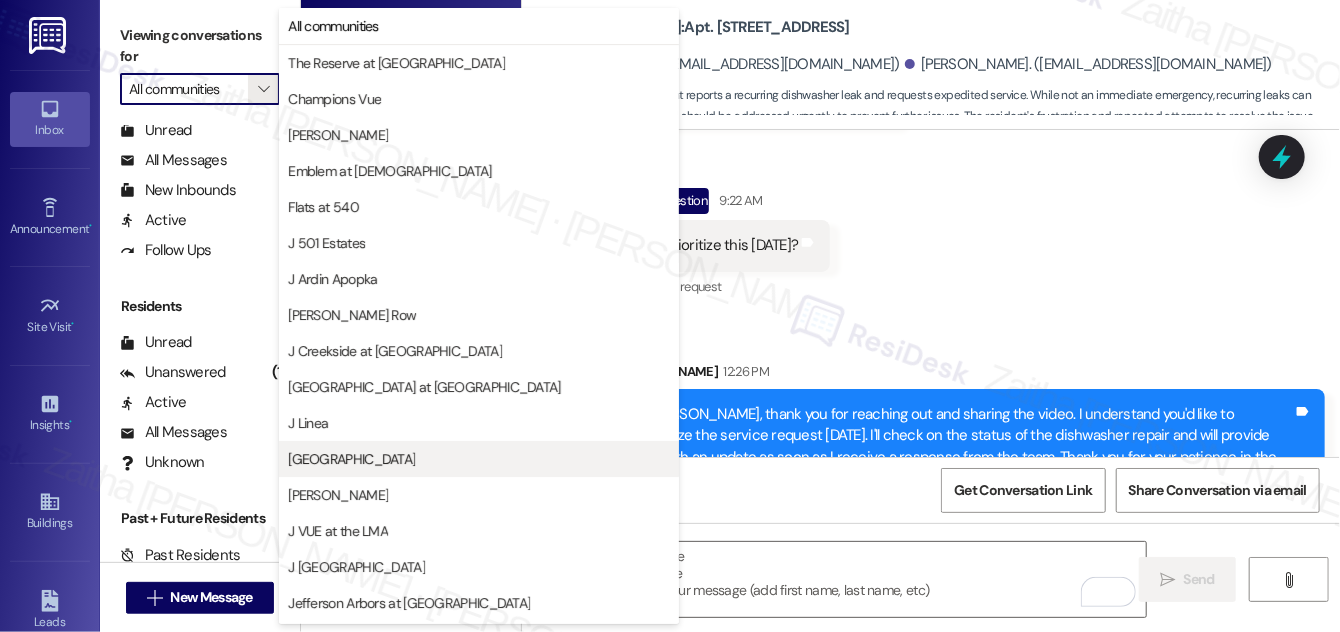 click on "[GEOGRAPHIC_DATA]" at bounding box center [351, 459] 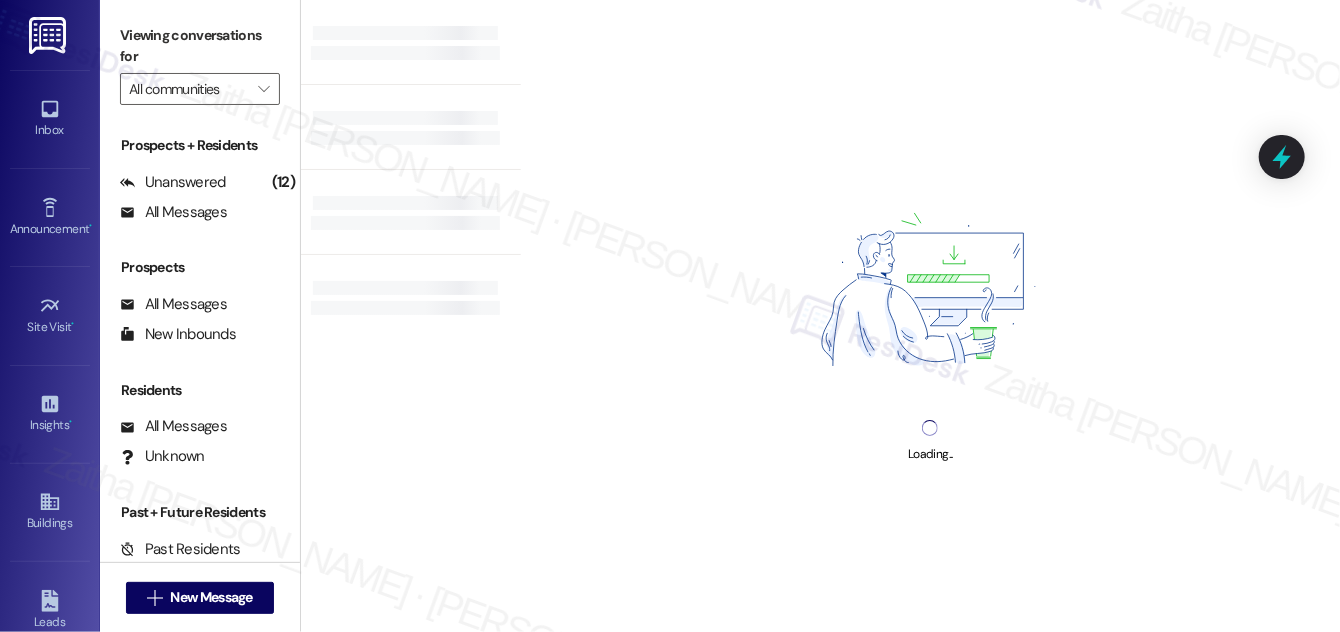 type on "[GEOGRAPHIC_DATA]" 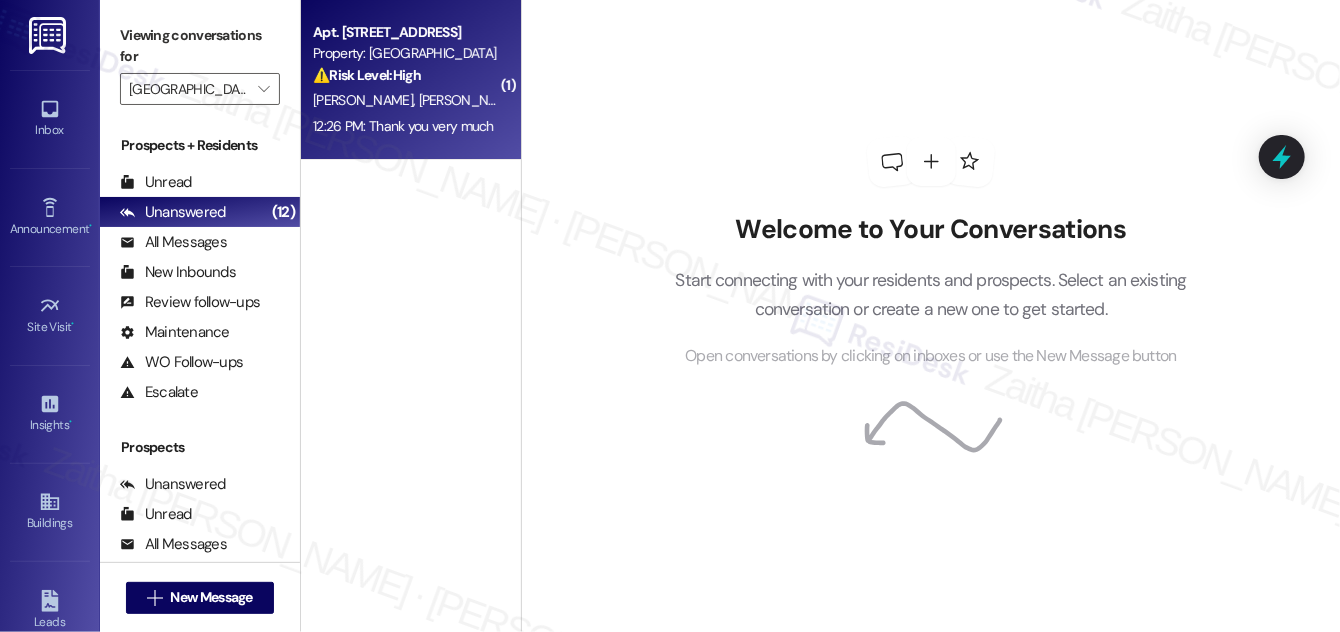 click on "[PERSON_NAME] [PERSON_NAME]" at bounding box center (405, 100) 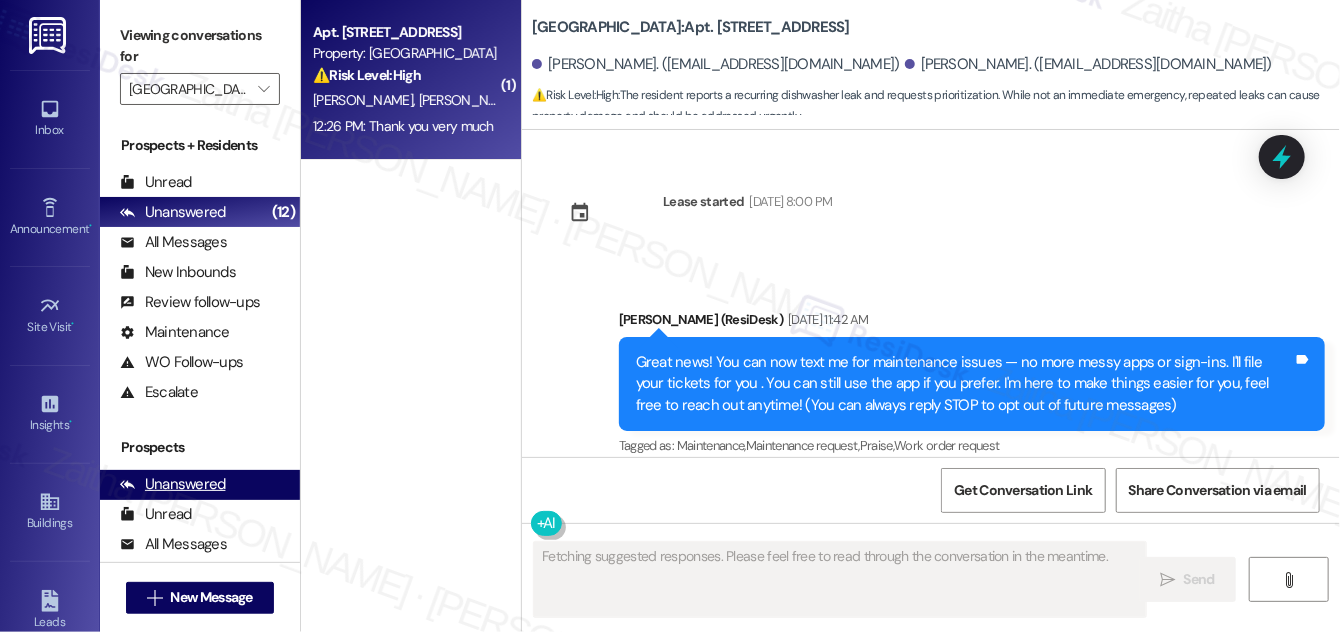 type on "Fetching suggested responses. Please feel free to read through the conversation in the meantime." 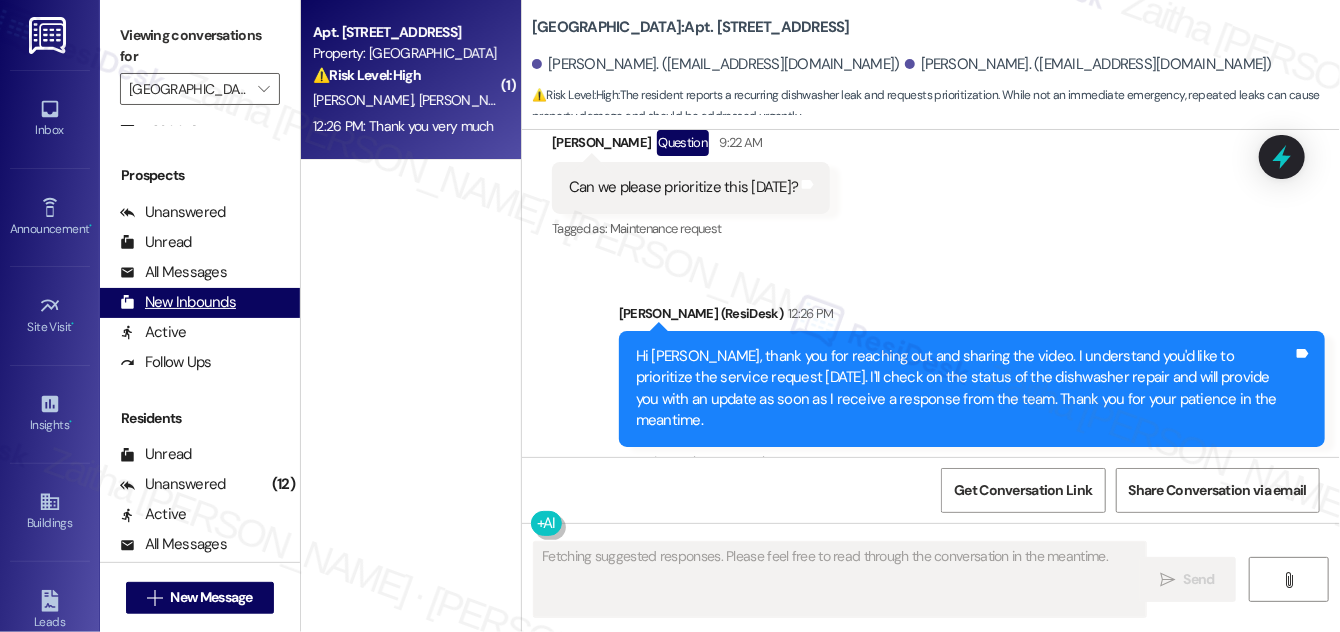 scroll, scrollTop: 363, scrollLeft: 0, axis: vertical 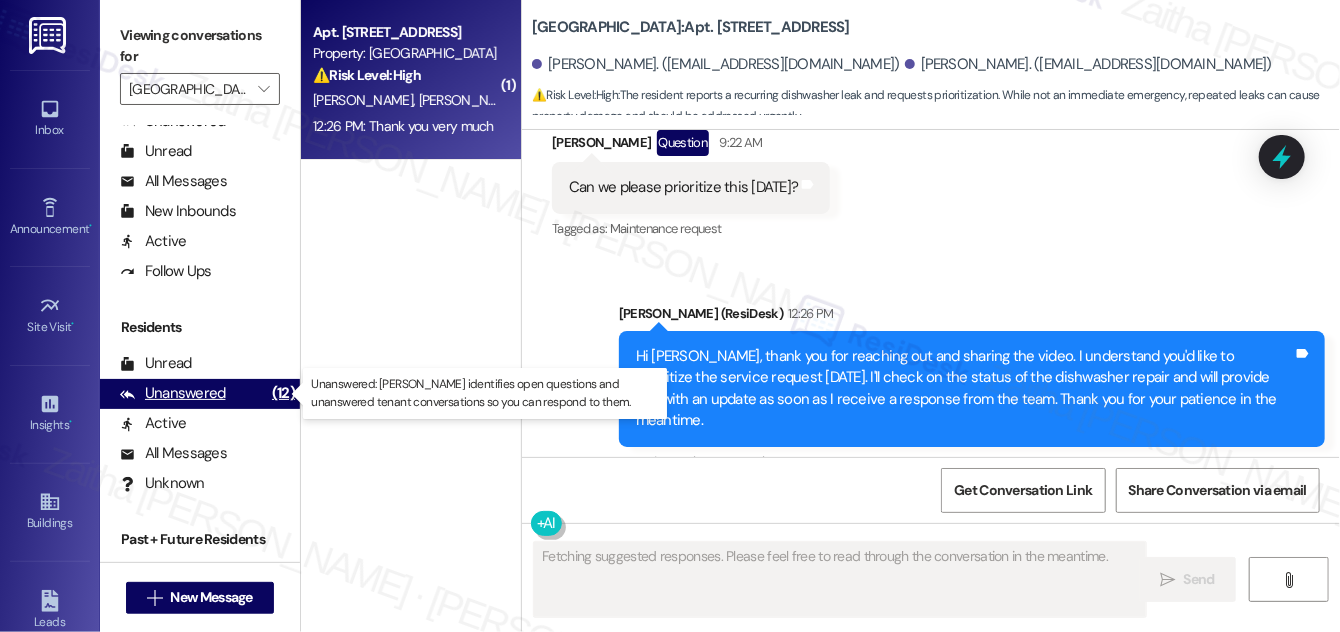click on "Unanswered" at bounding box center (173, 393) 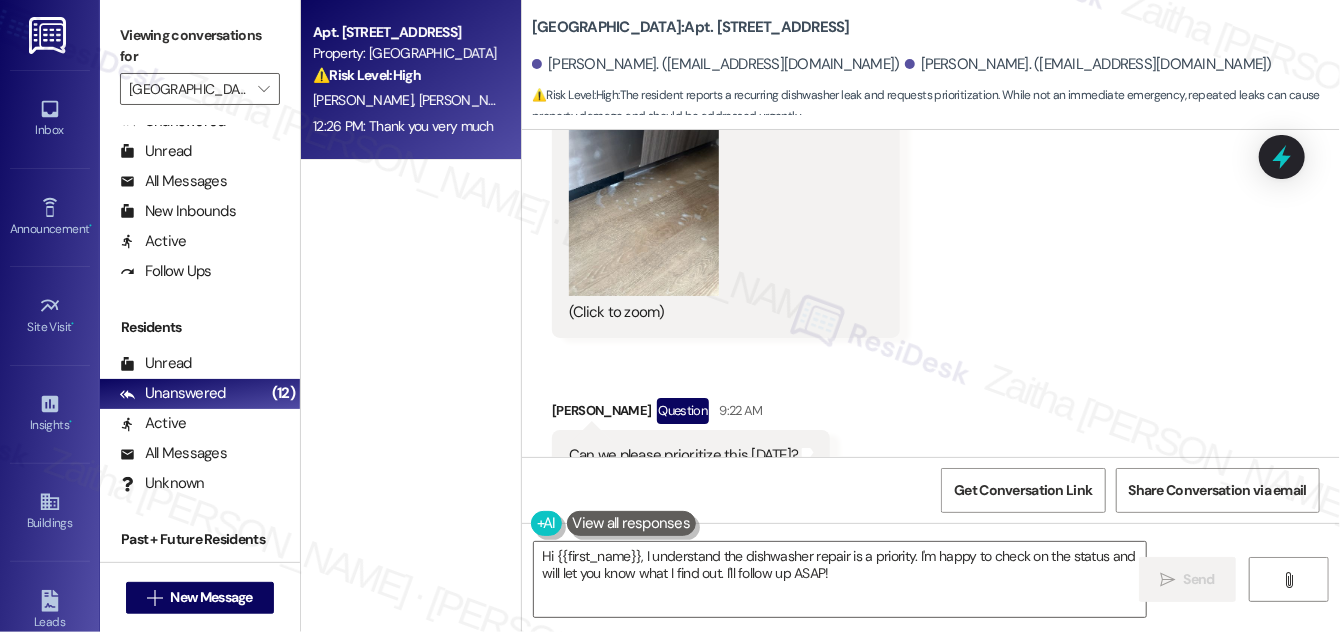 scroll, scrollTop: 33335, scrollLeft: 0, axis: vertical 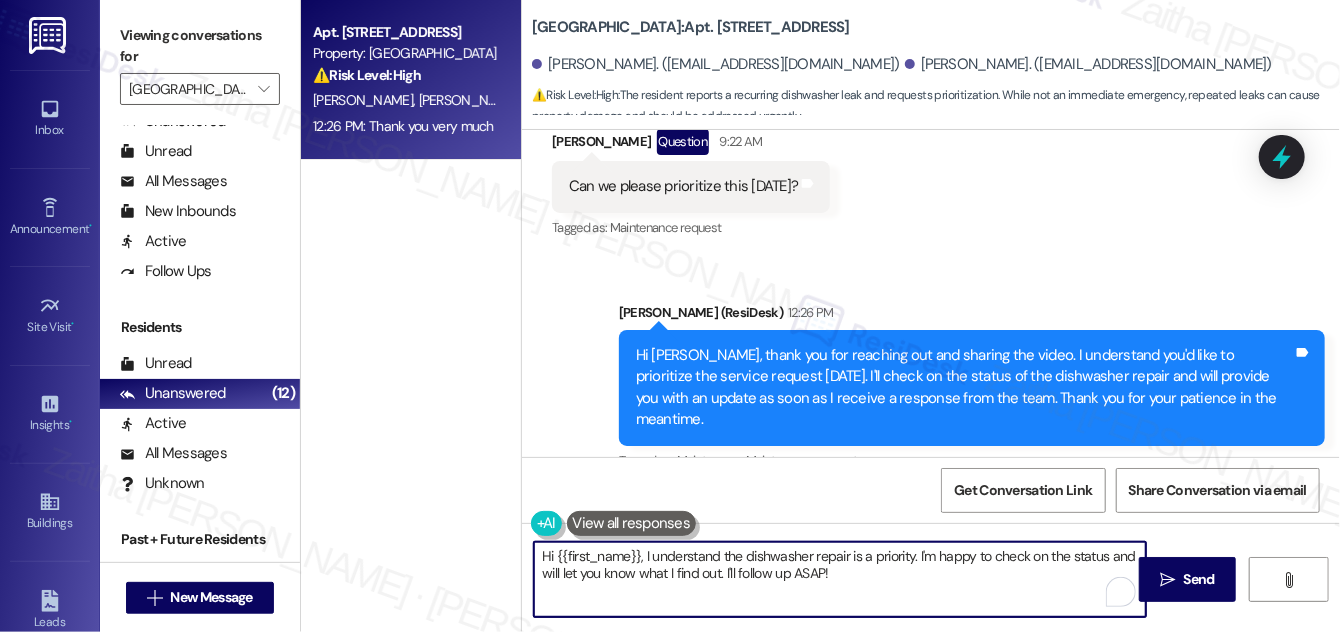drag, startPoint x: 544, startPoint y: 554, endPoint x: 928, endPoint y: 566, distance: 384.18747 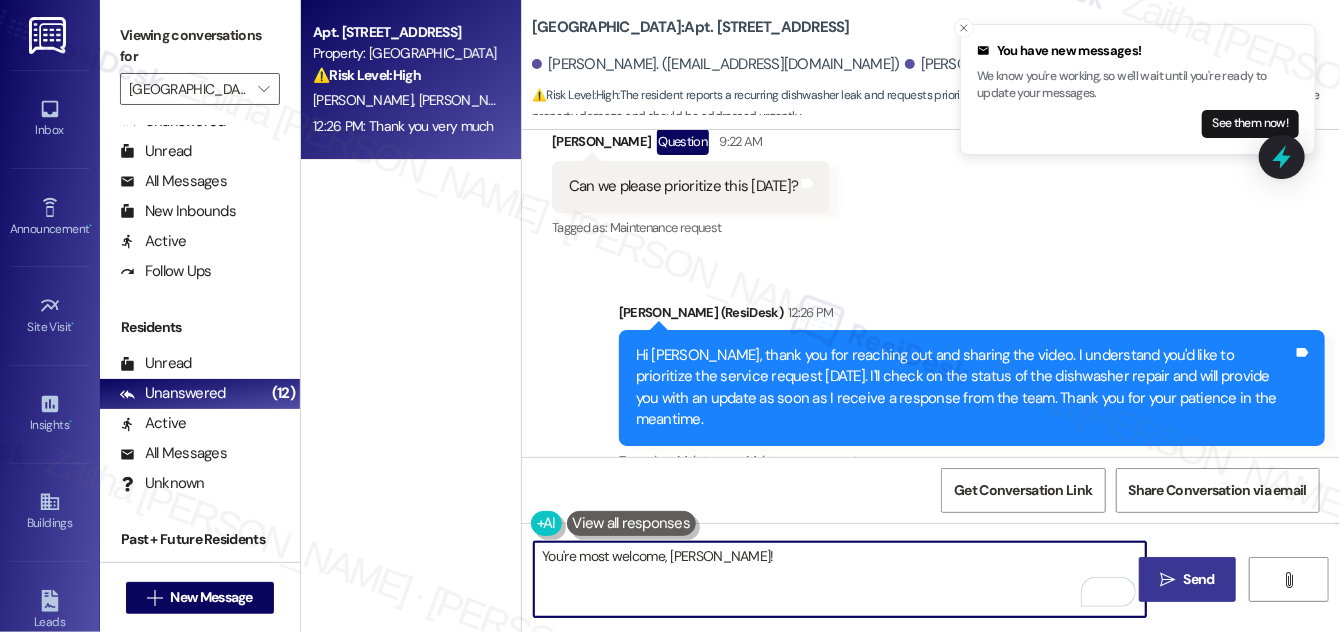 type on "You're most welcome, [PERSON_NAME]!" 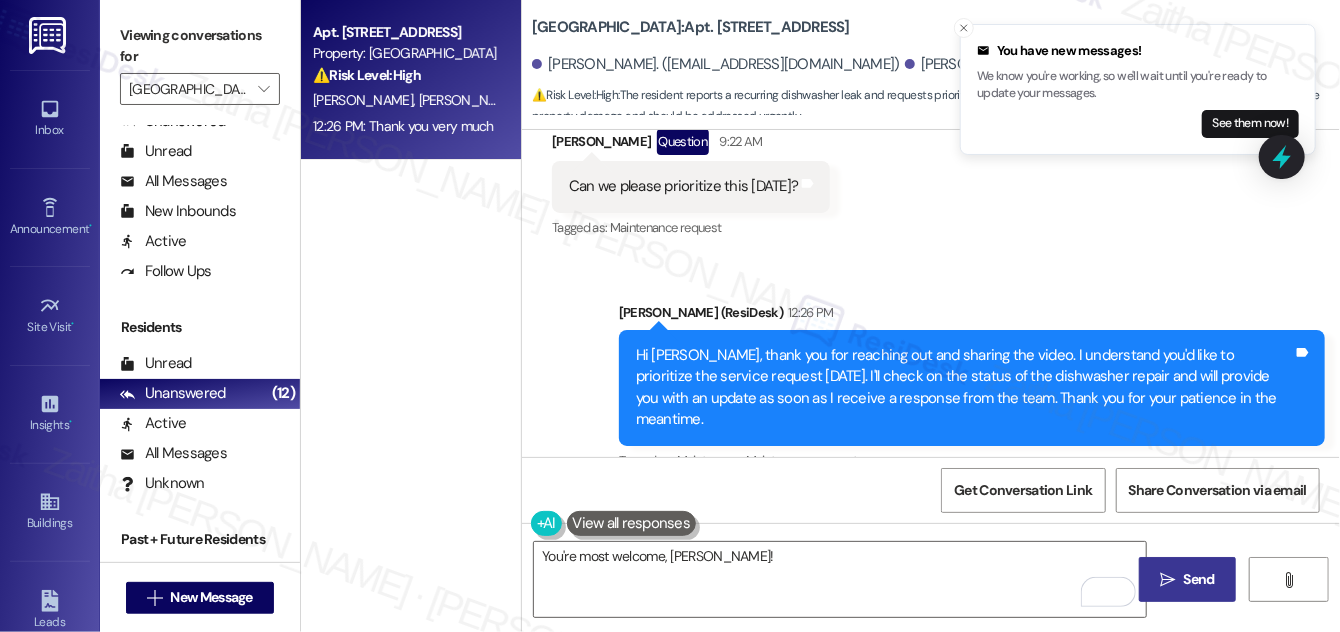 click on " Send" at bounding box center [1187, 579] 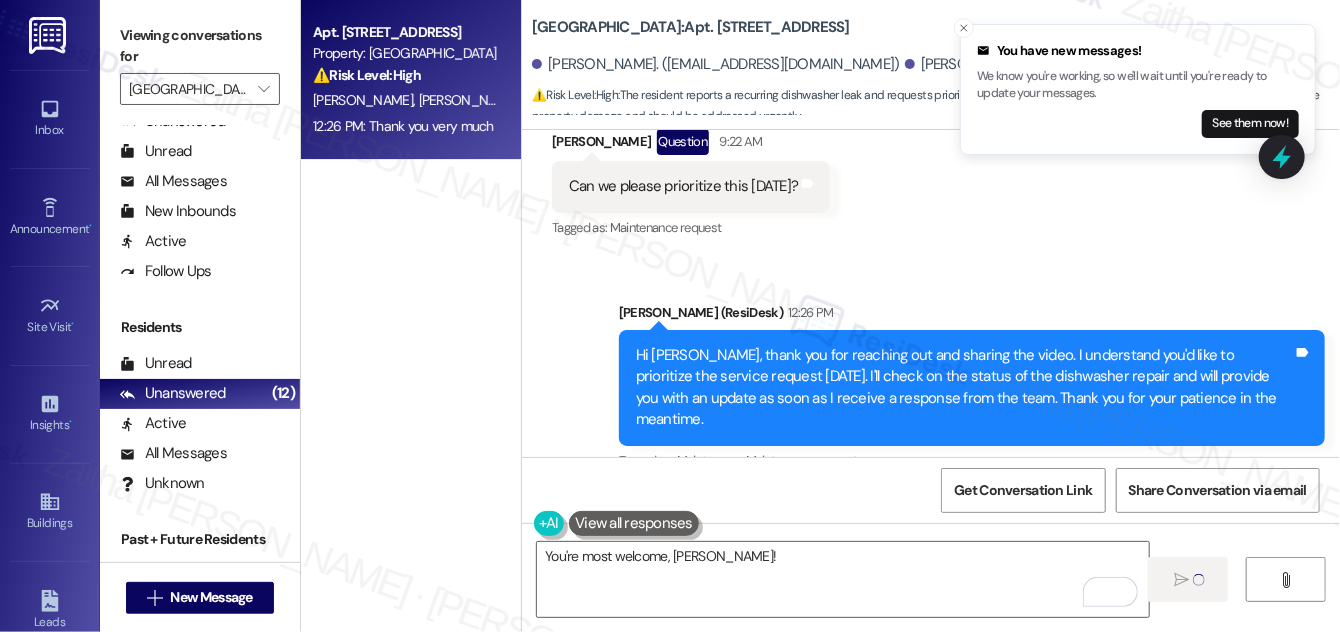 type 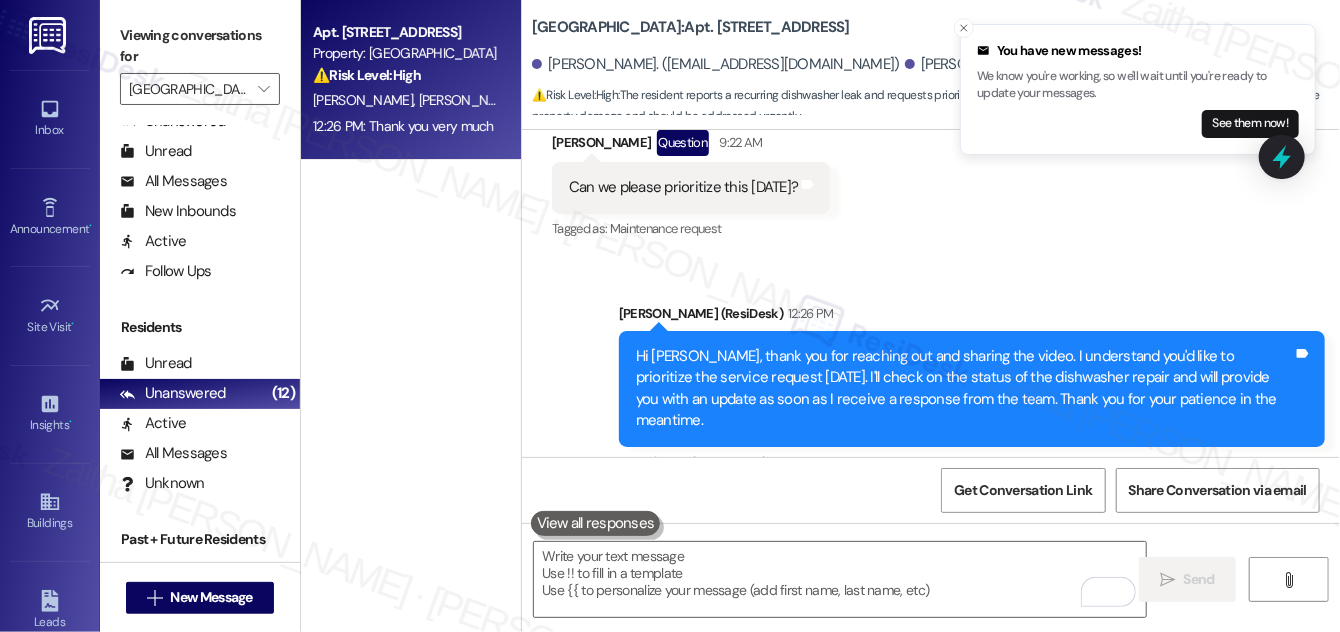 scroll, scrollTop: 33474, scrollLeft: 0, axis: vertical 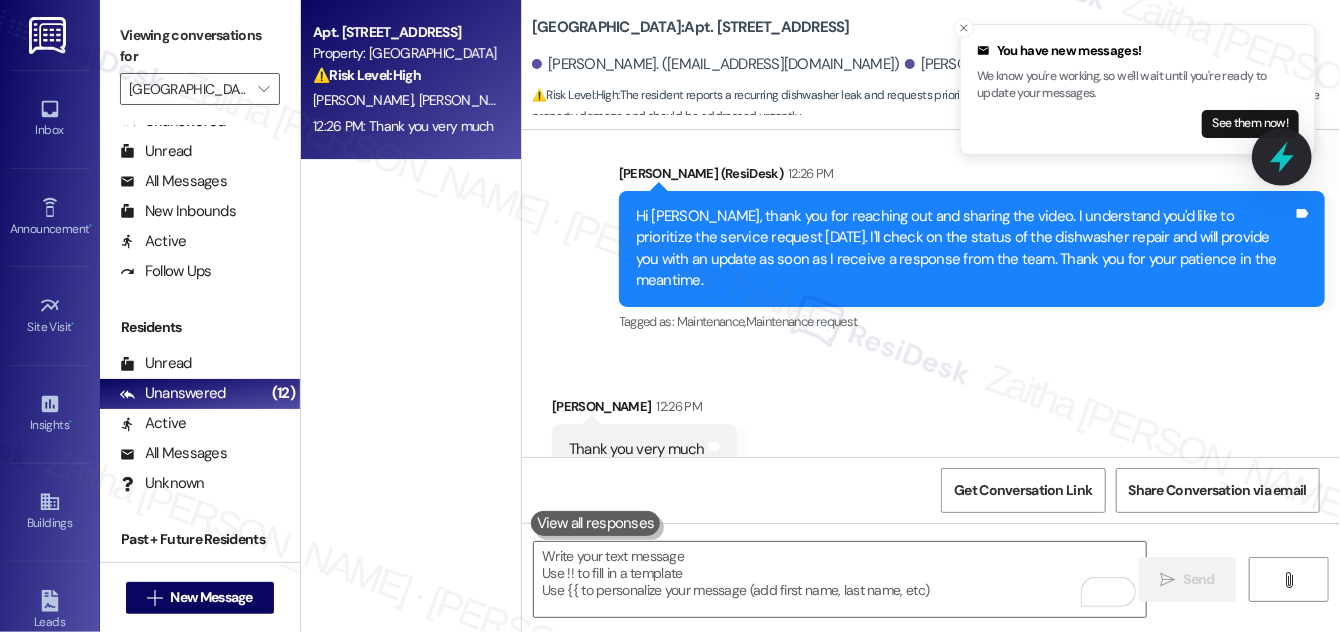 click 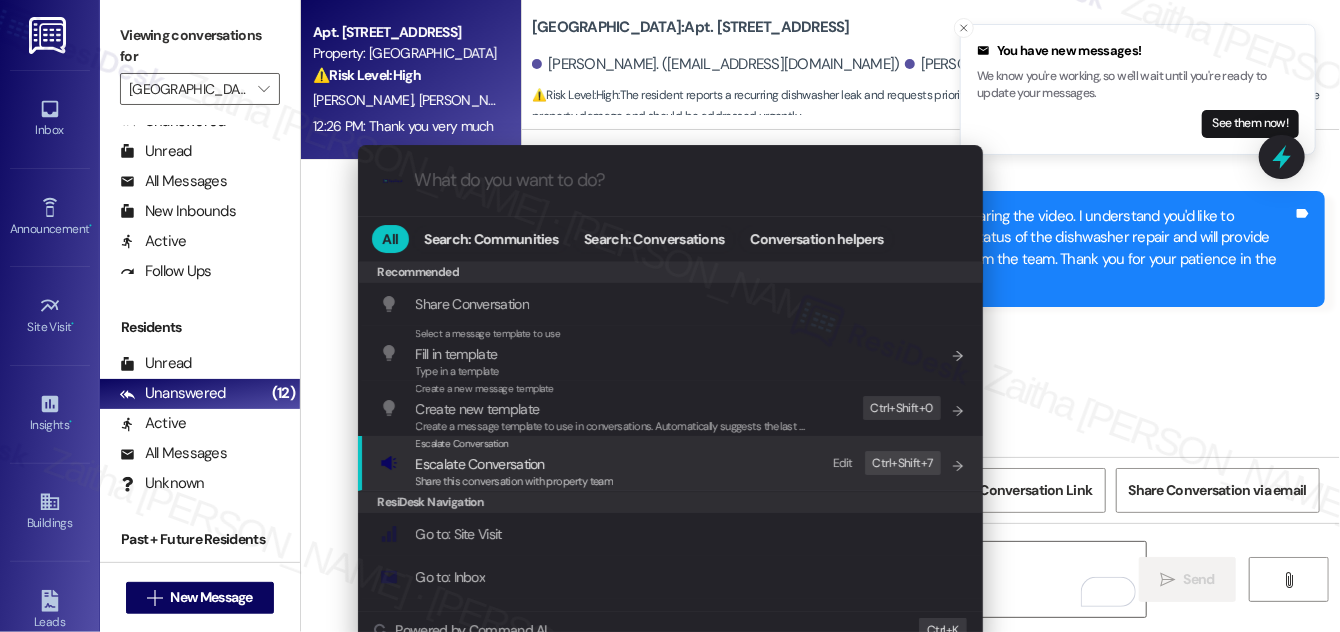 click on "Escalate Conversation" at bounding box center [480, 464] 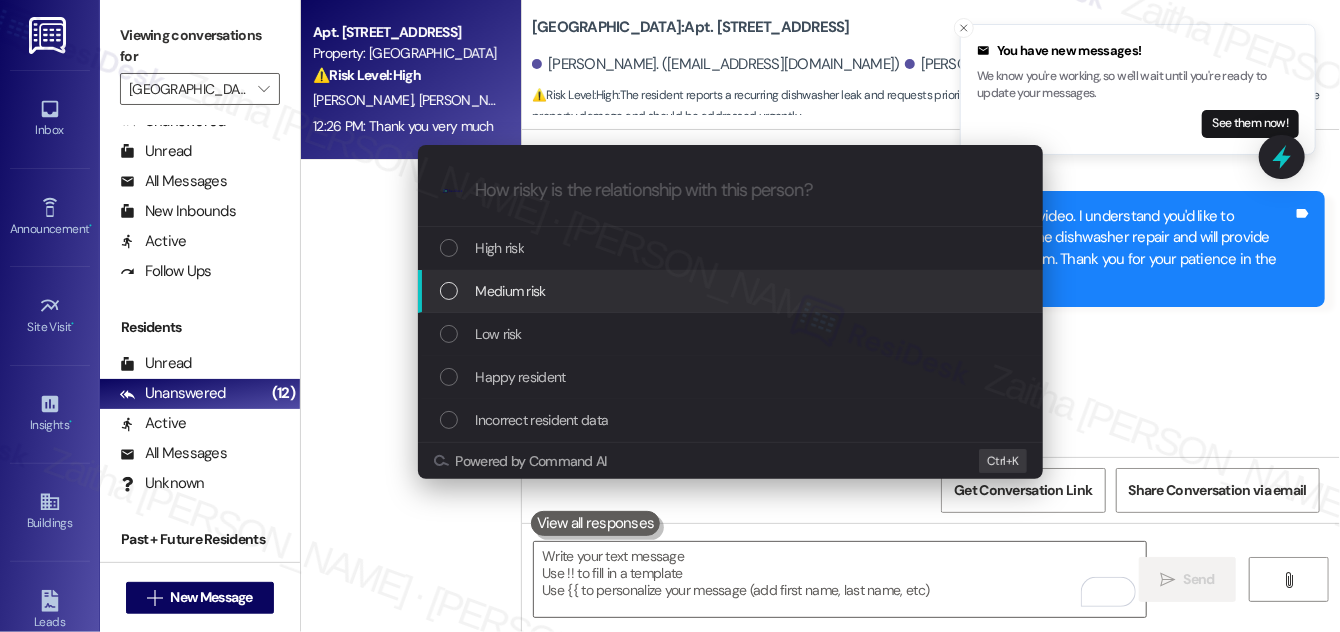 click on "Medium risk" at bounding box center (511, 291) 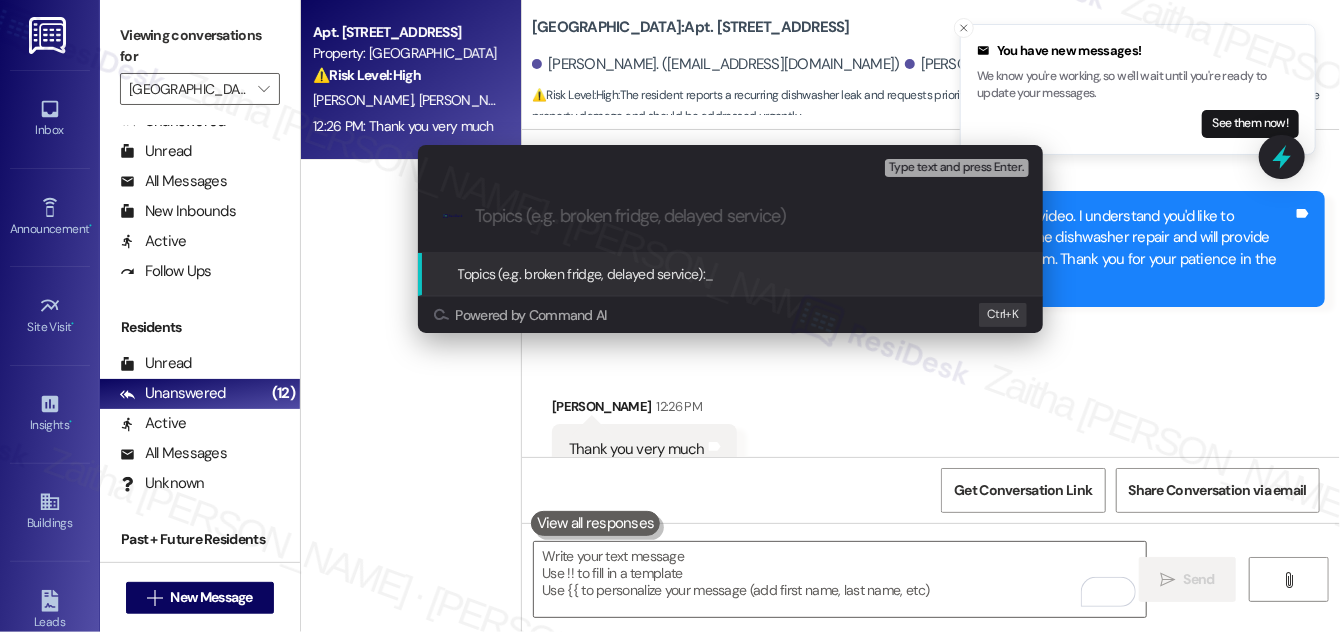 paste on "Follow Up on WO #10240-1 - Dishwasher leak" 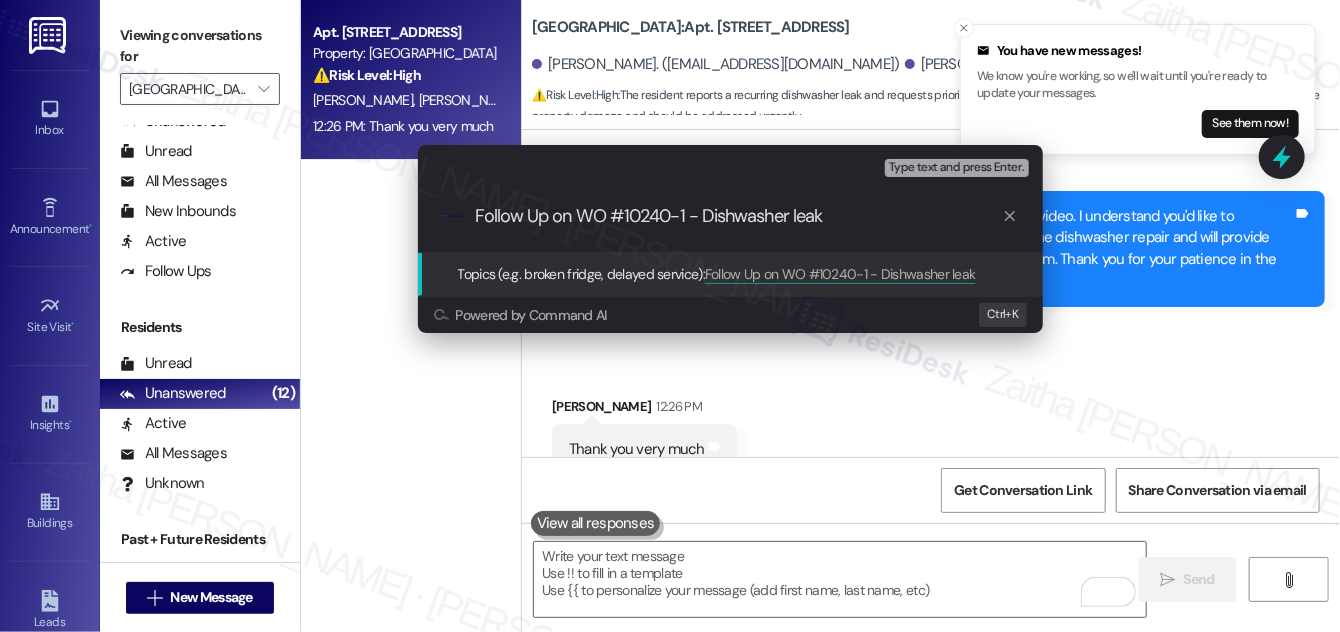 type 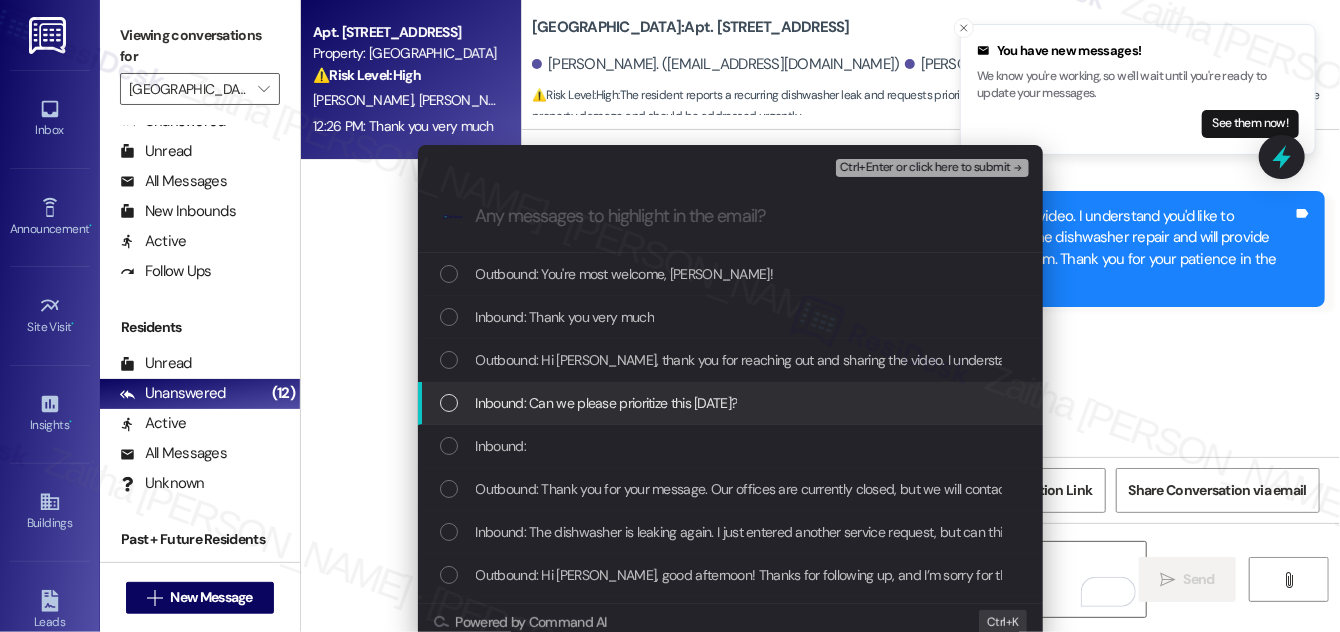 click at bounding box center [449, 403] 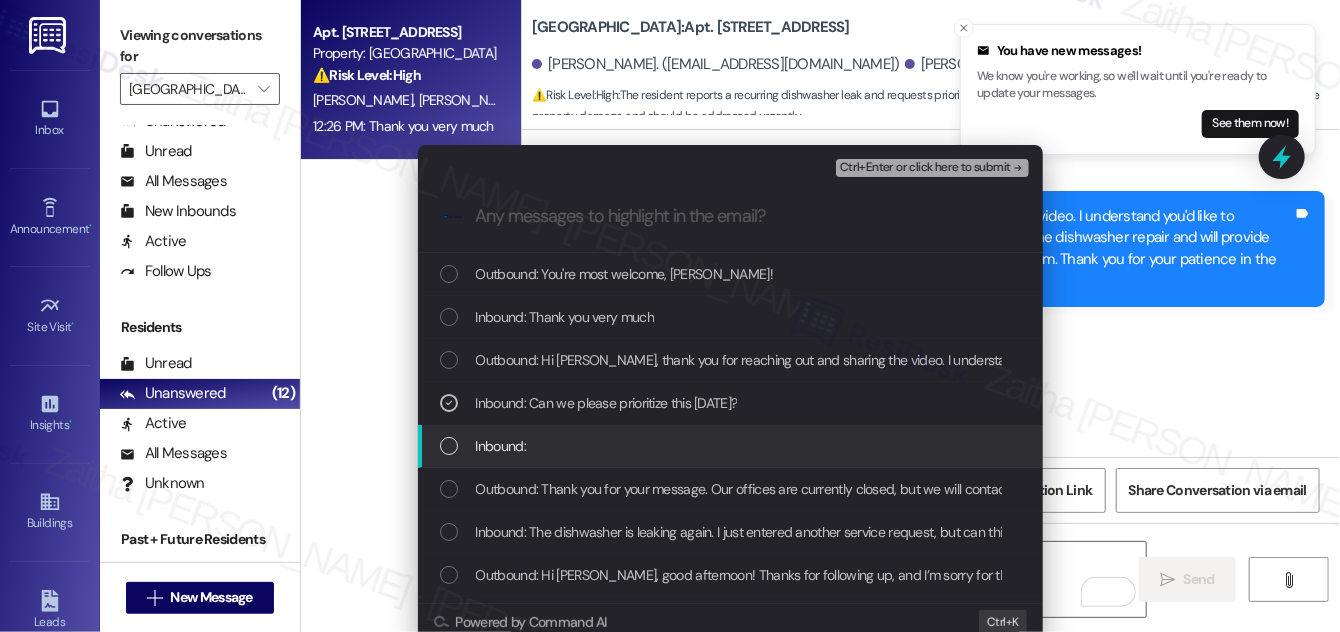 click at bounding box center [449, 446] 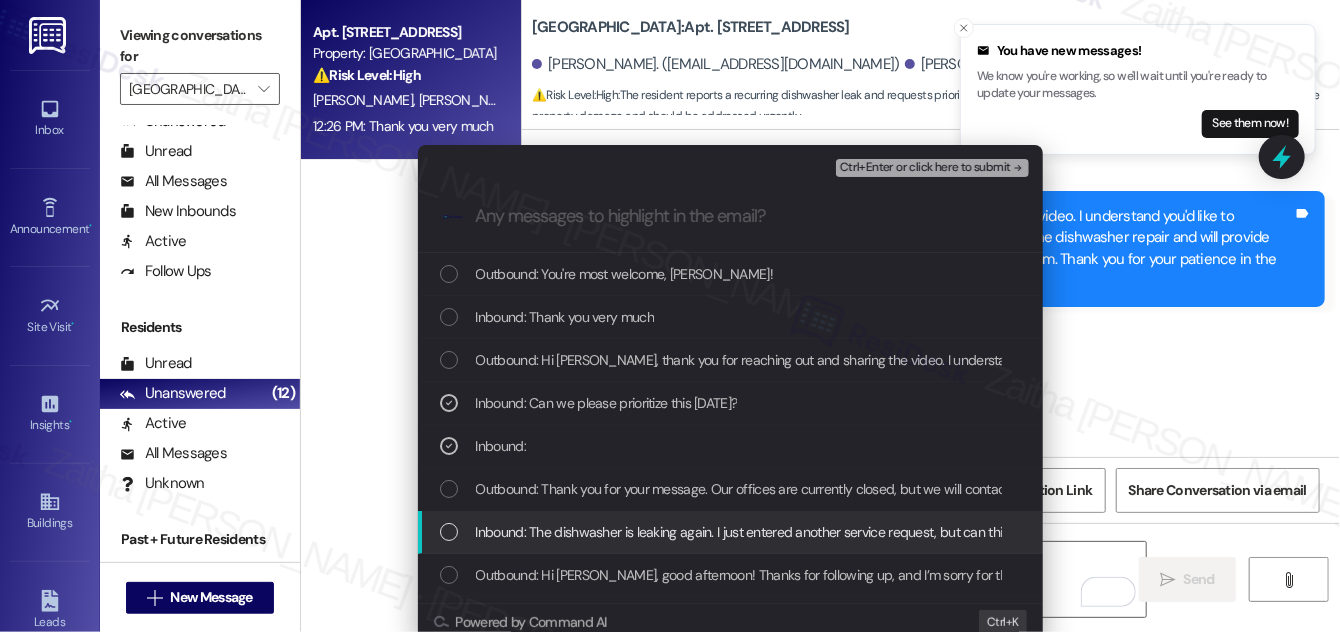 click at bounding box center [449, 532] 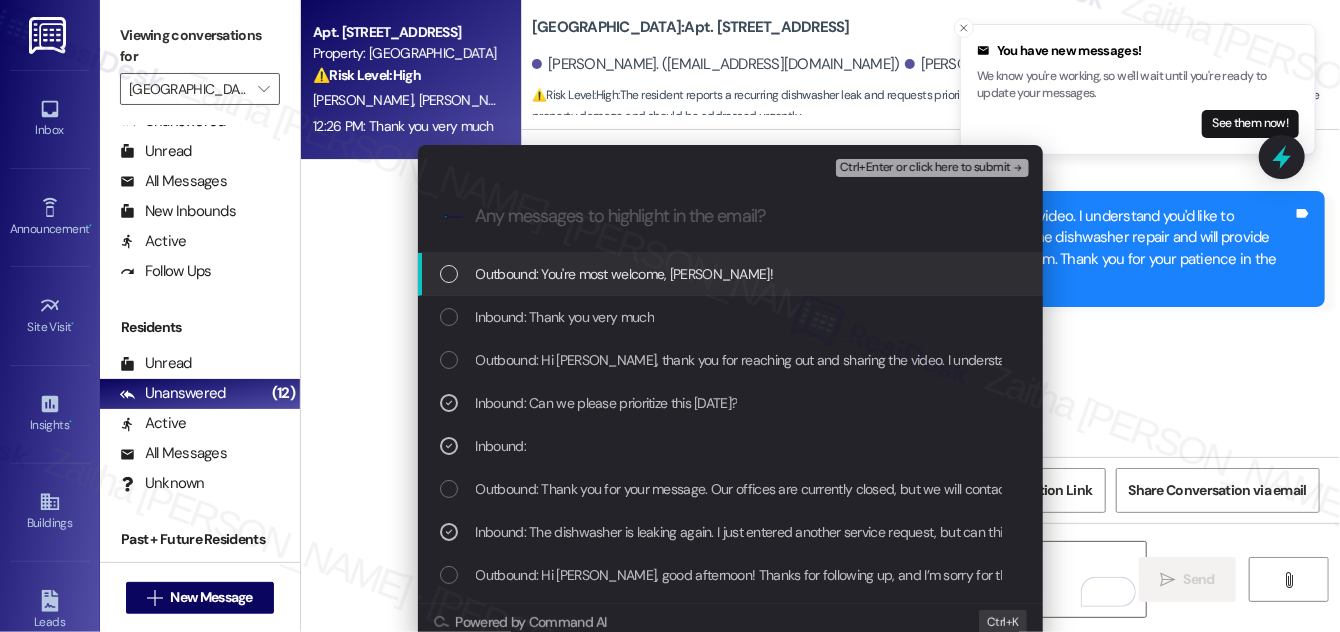 click on "Ctrl+Enter or click here to submit" at bounding box center (925, 168) 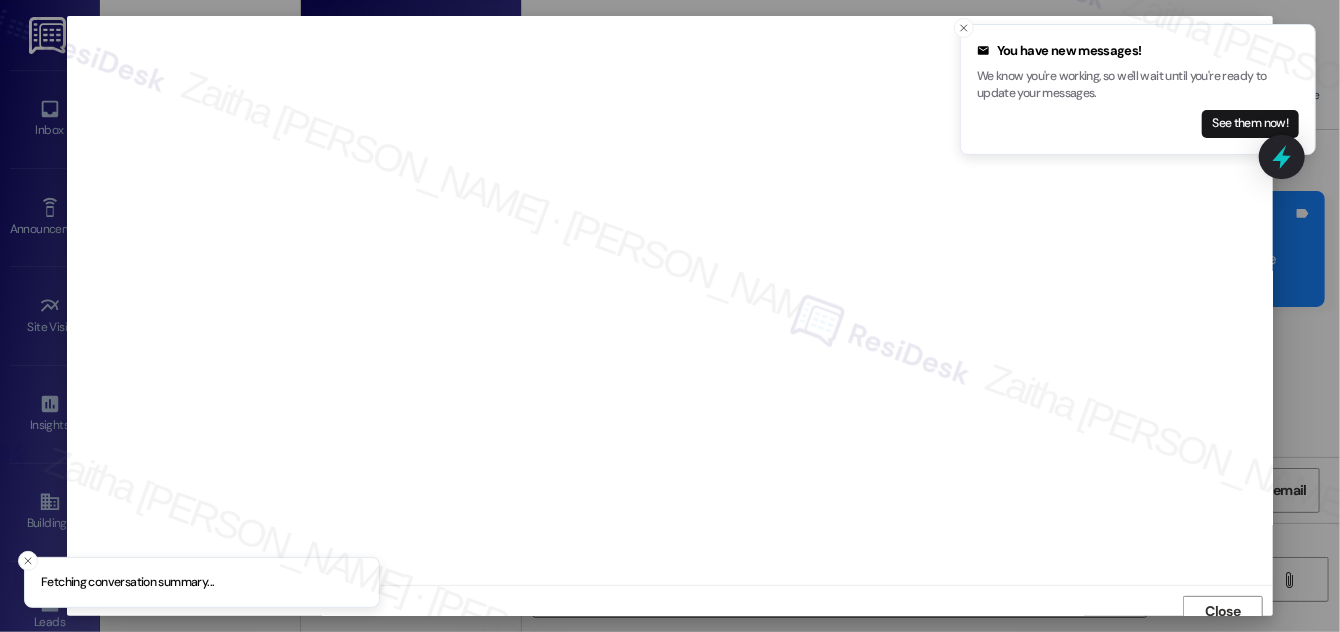 scroll, scrollTop: 11, scrollLeft: 0, axis: vertical 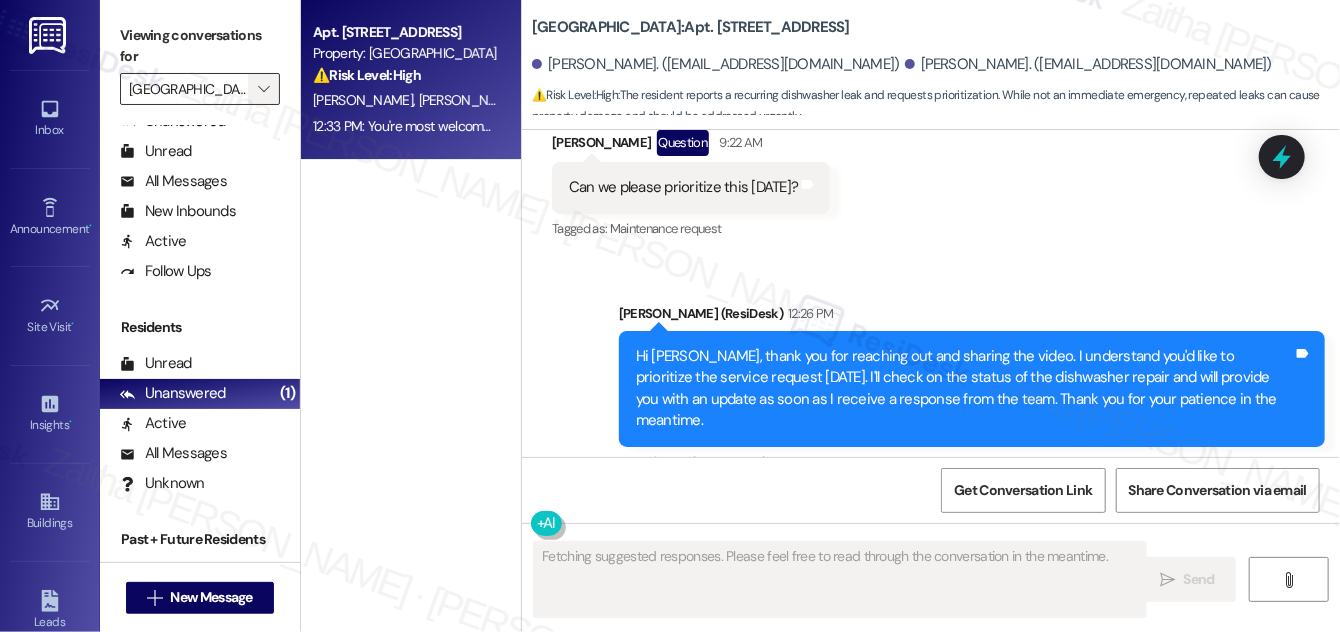 click on "" at bounding box center [264, 89] 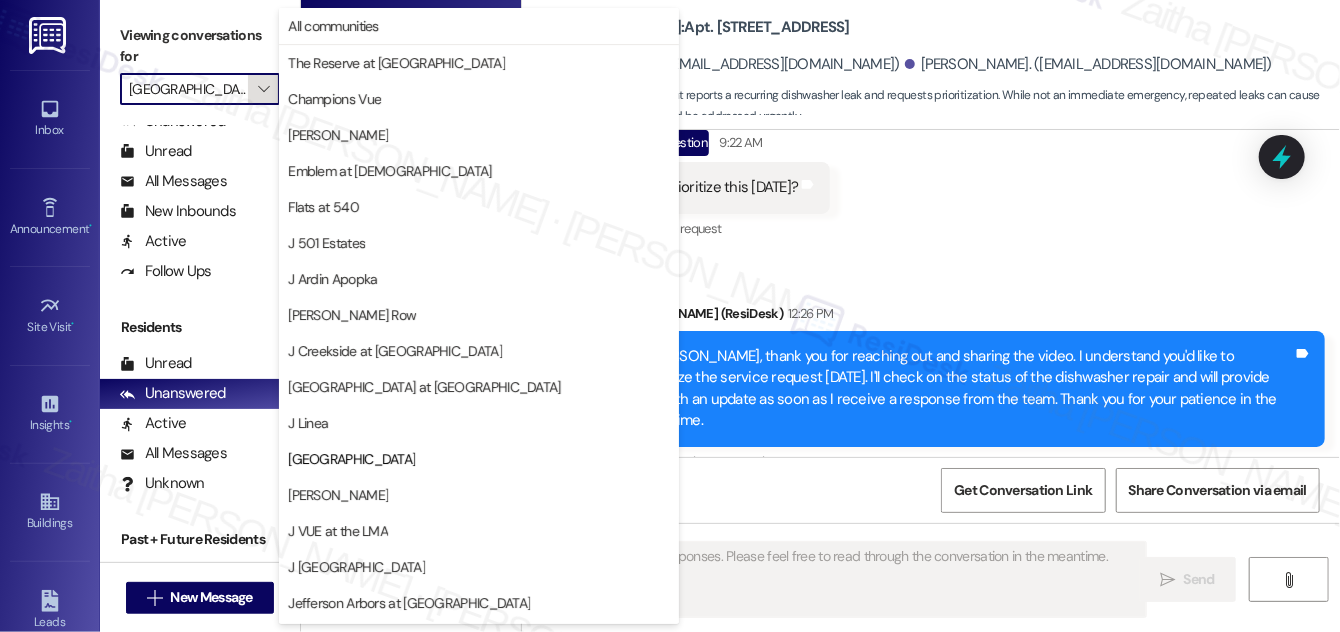 scroll, scrollTop: 325, scrollLeft: 0, axis: vertical 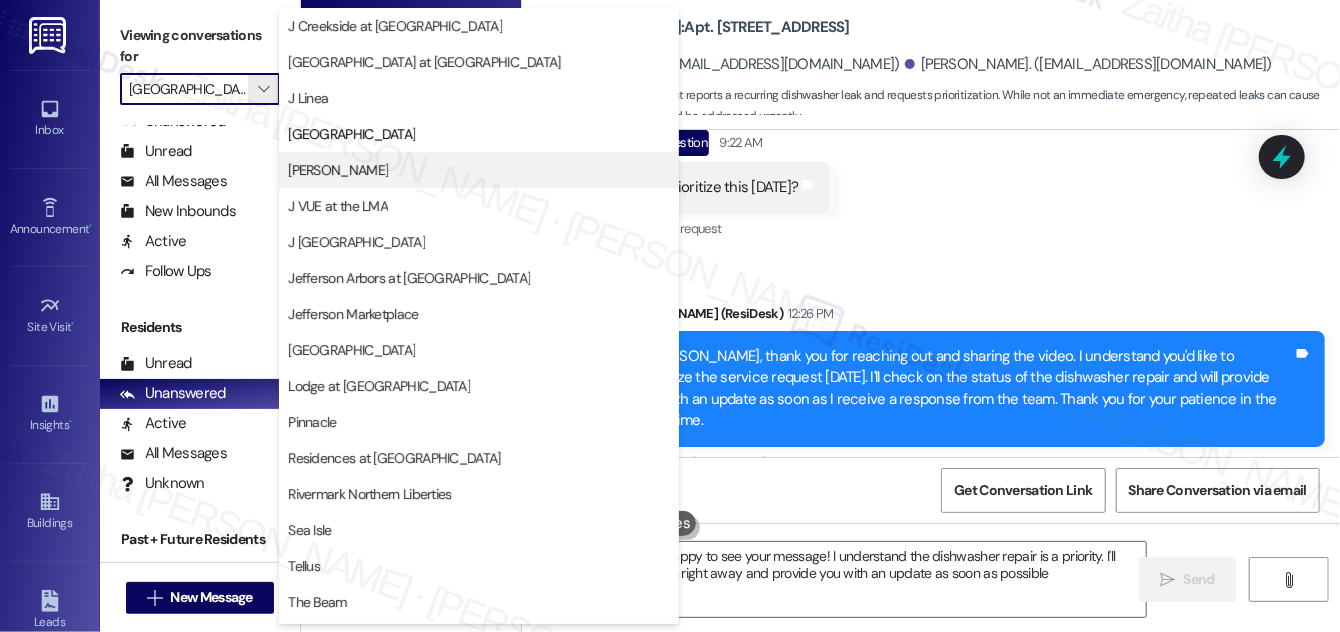type on "Hi {{first_name}}, I'm happy to see your message! I understand the dishwasher repair is a priority. I'll follow up with the team right away and provide you with an update as soon as possible." 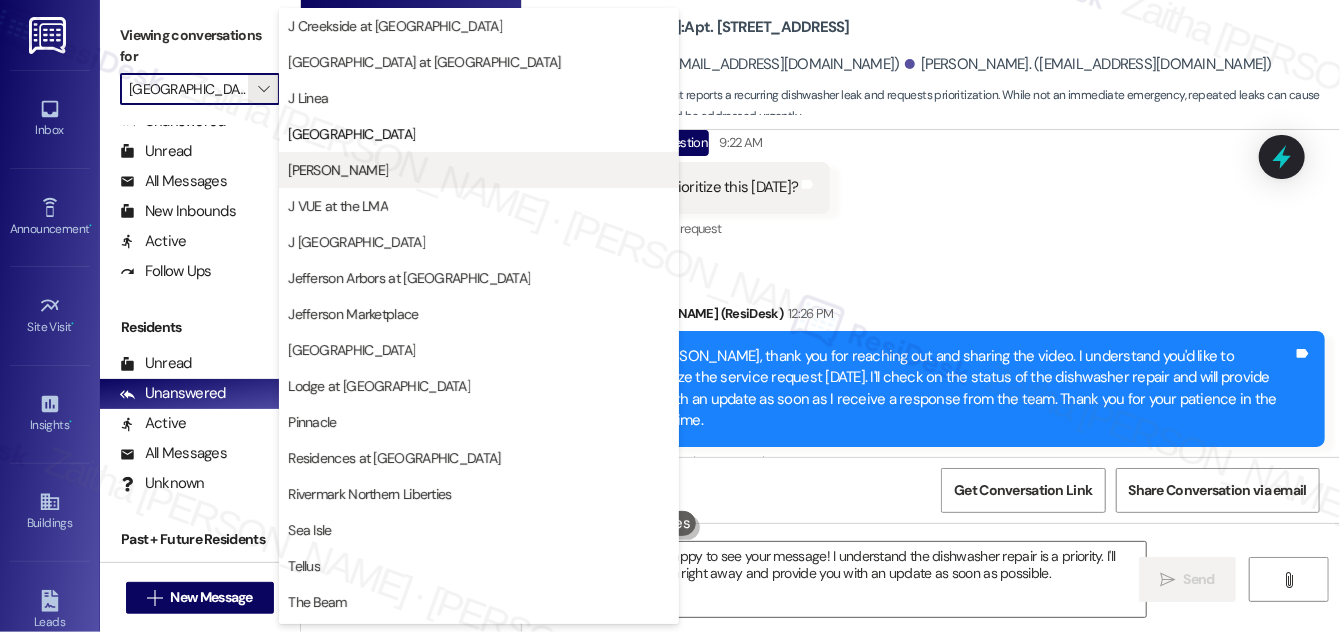 click on "[PERSON_NAME]" at bounding box center [479, 170] 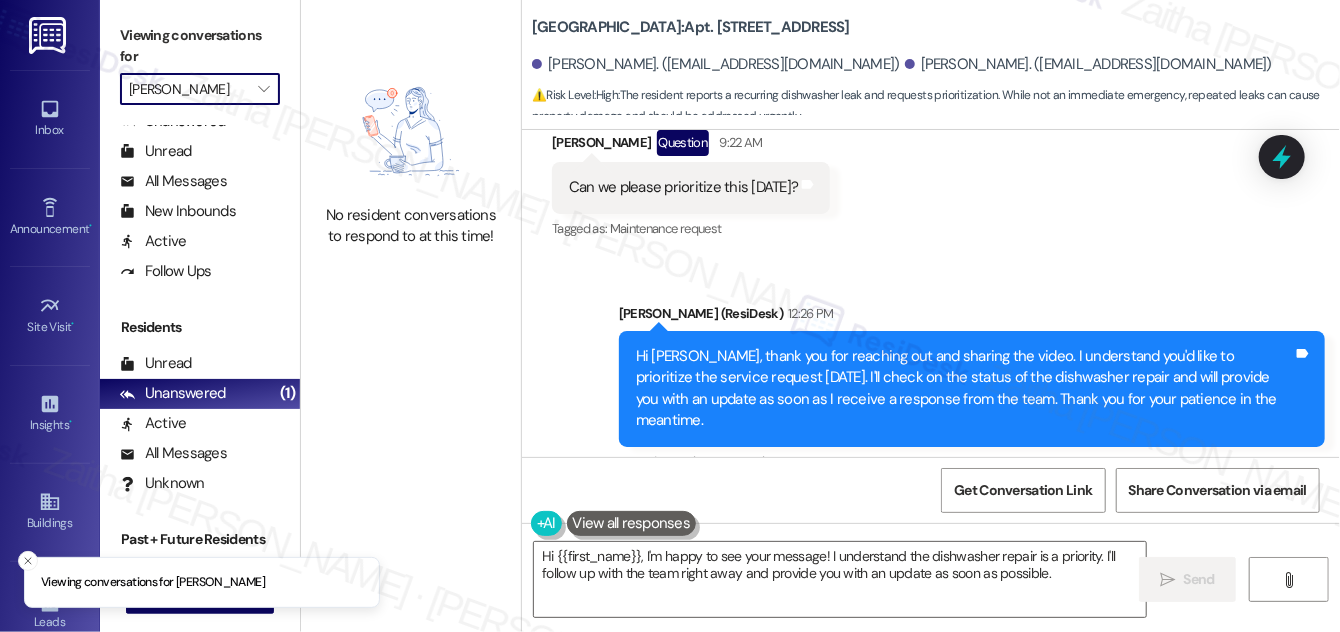 click on "[PERSON_NAME]" at bounding box center (188, 89) 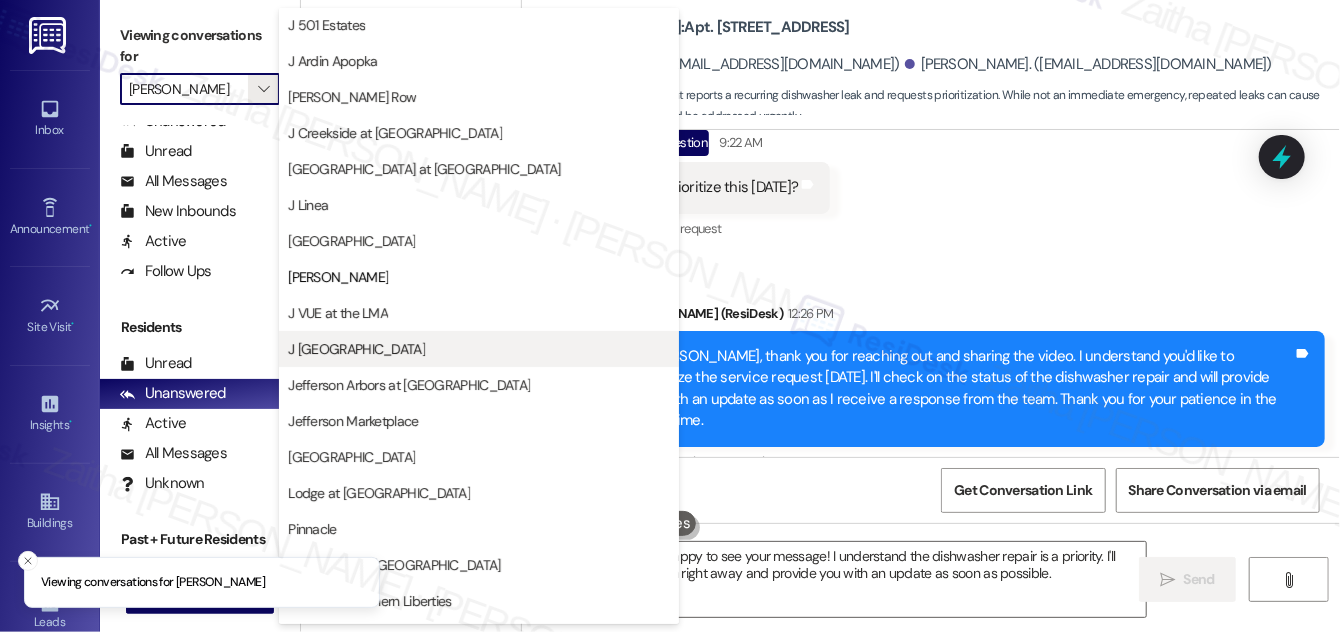 scroll, scrollTop: 0, scrollLeft: 0, axis: both 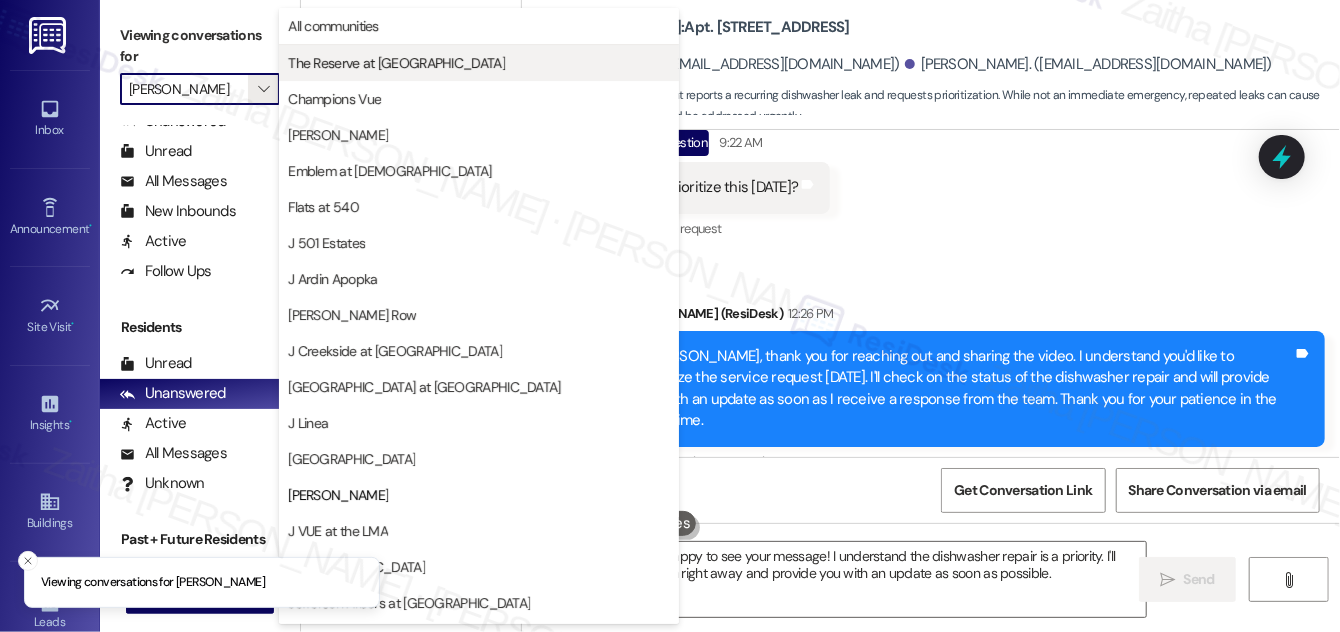 click on "The Reserve at [GEOGRAPHIC_DATA]" at bounding box center (396, 63) 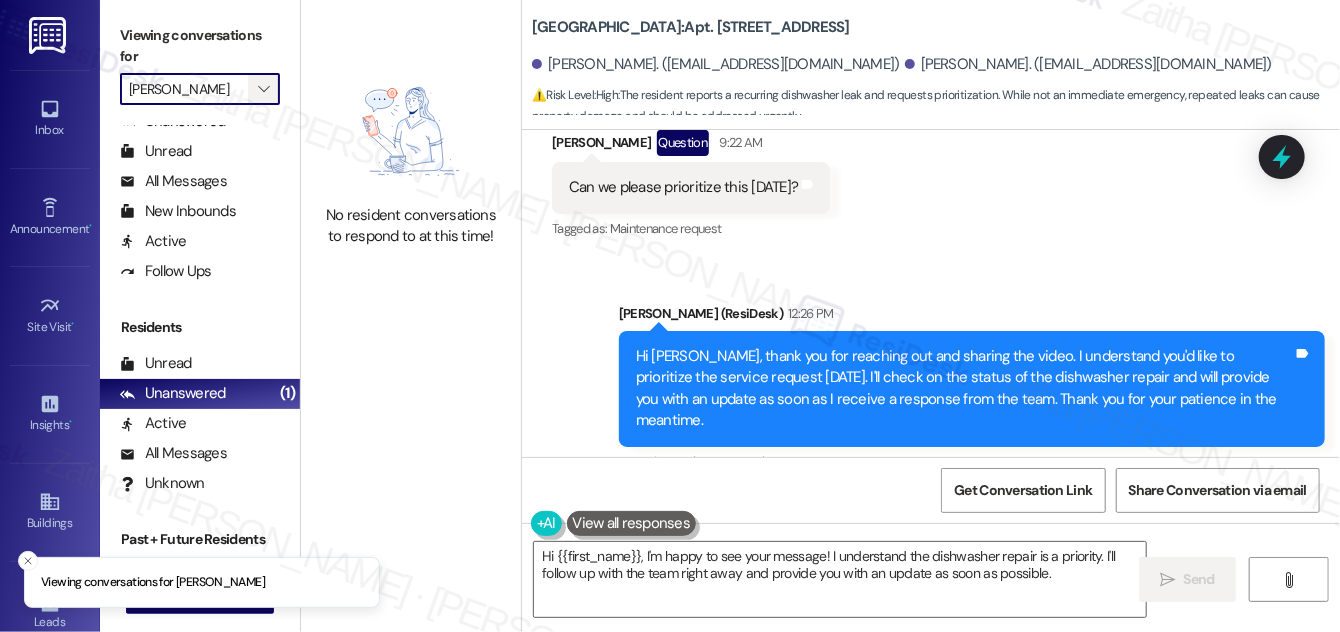 type on "The Reserve at [GEOGRAPHIC_DATA]" 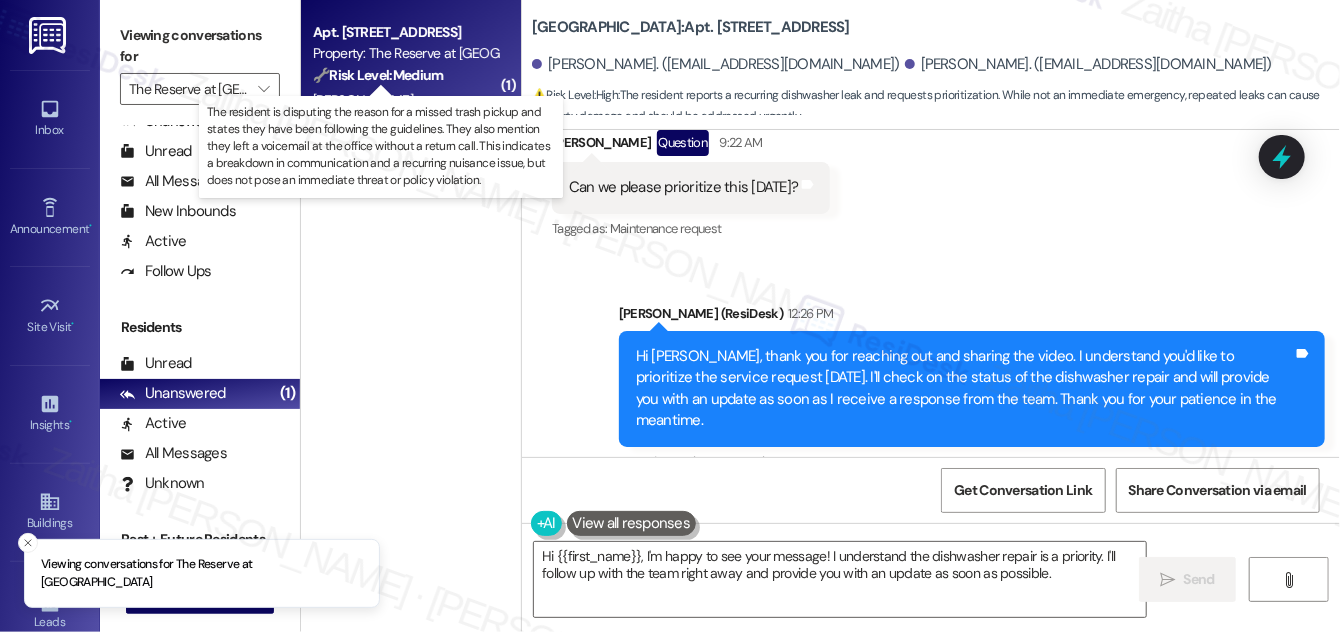 click on "🔧  Risk Level:  Medium" at bounding box center [378, 75] 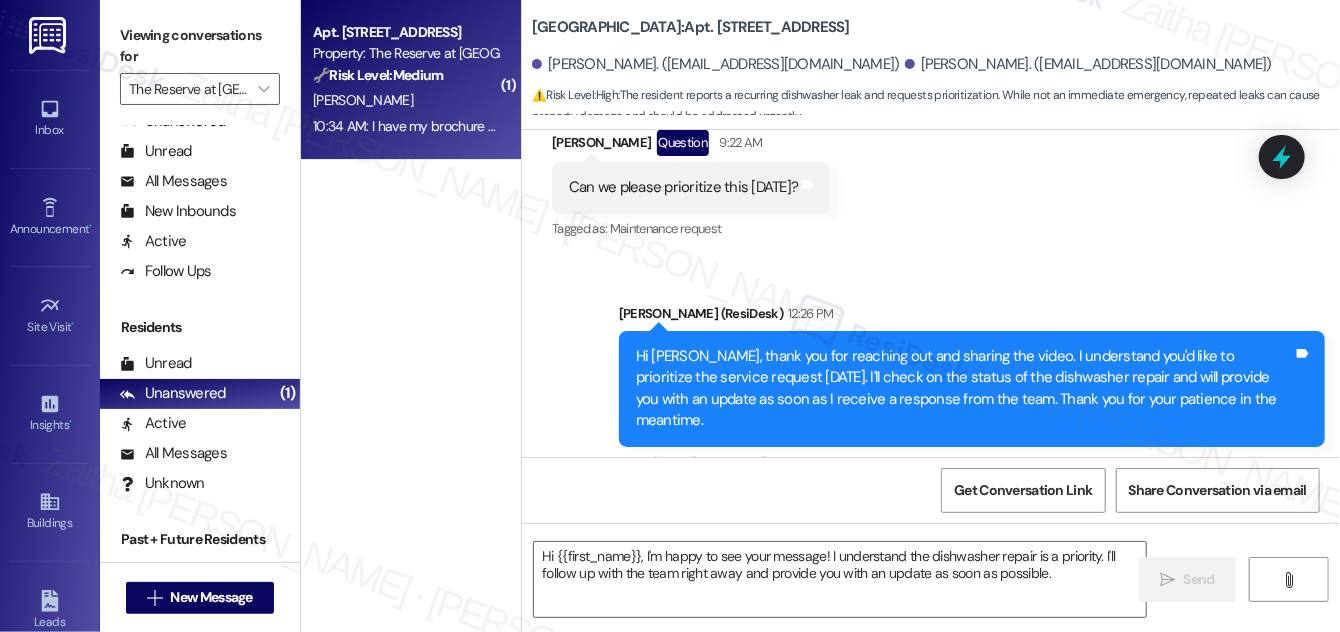 type on "Fetching suggested responses. Please feel free to read through the conversation in the meantime." 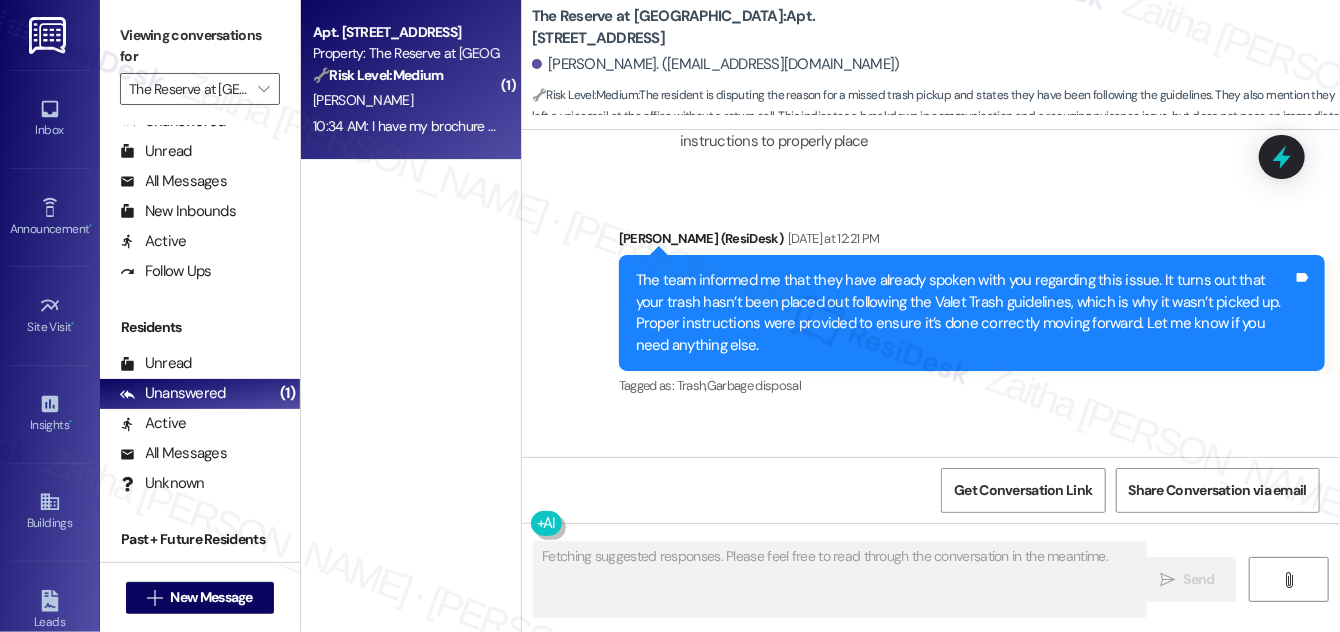 scroll, scrollTop: 10464, scrollLeft: 0, axis: vertical 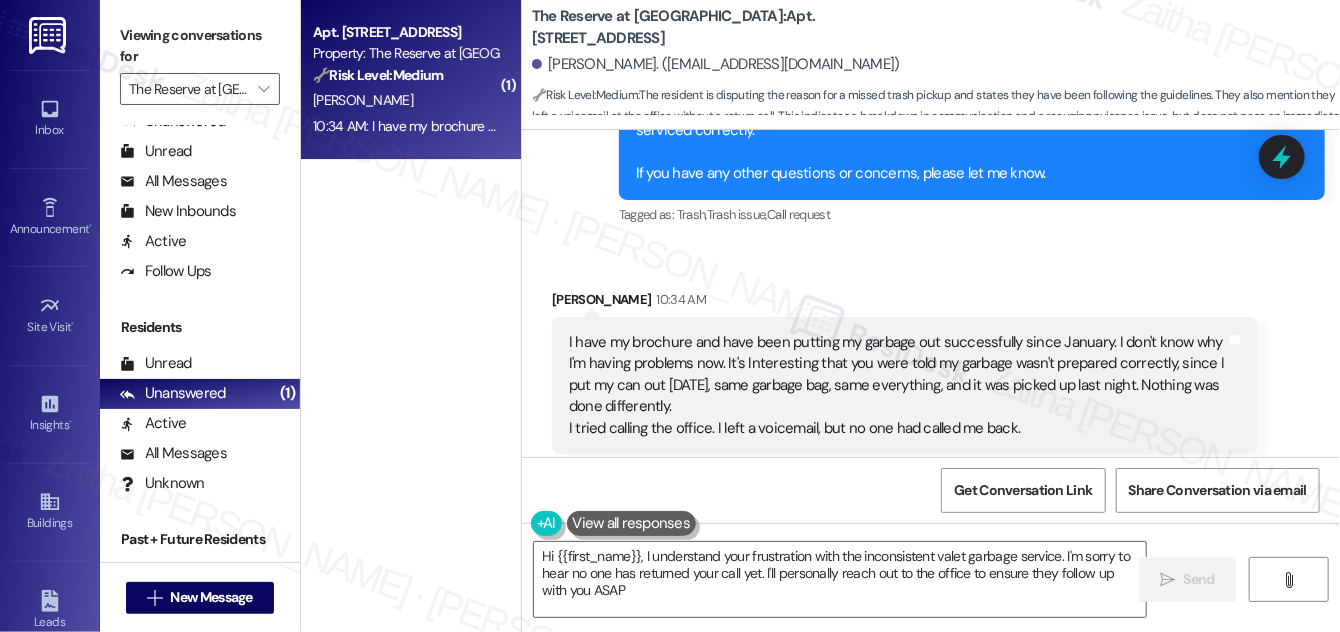 type on "Hi {{first_name}}, I understand your frustration with the inconsistent valet garbage service. I'm sorry to hear no one has returned your call yet. I'll personally reach out to the office to ensure they follow up with you ASAP!" 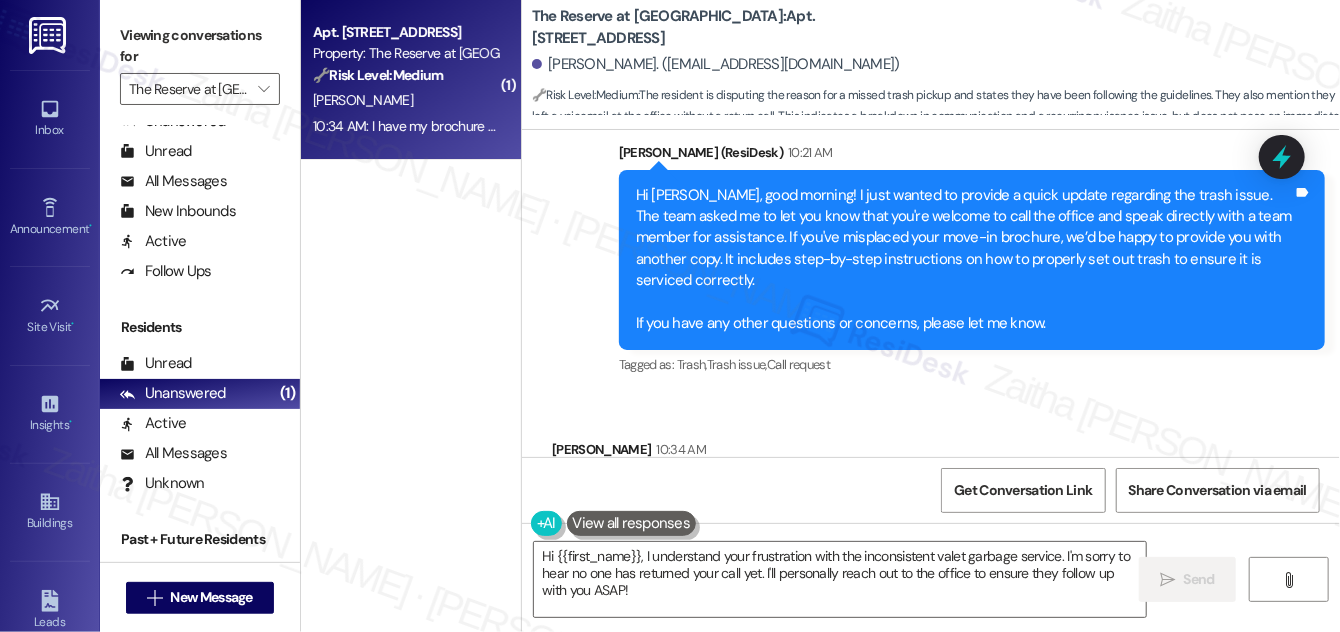 scroll, scrollTop: 10282, scrollLeft: 0, axis: vertical 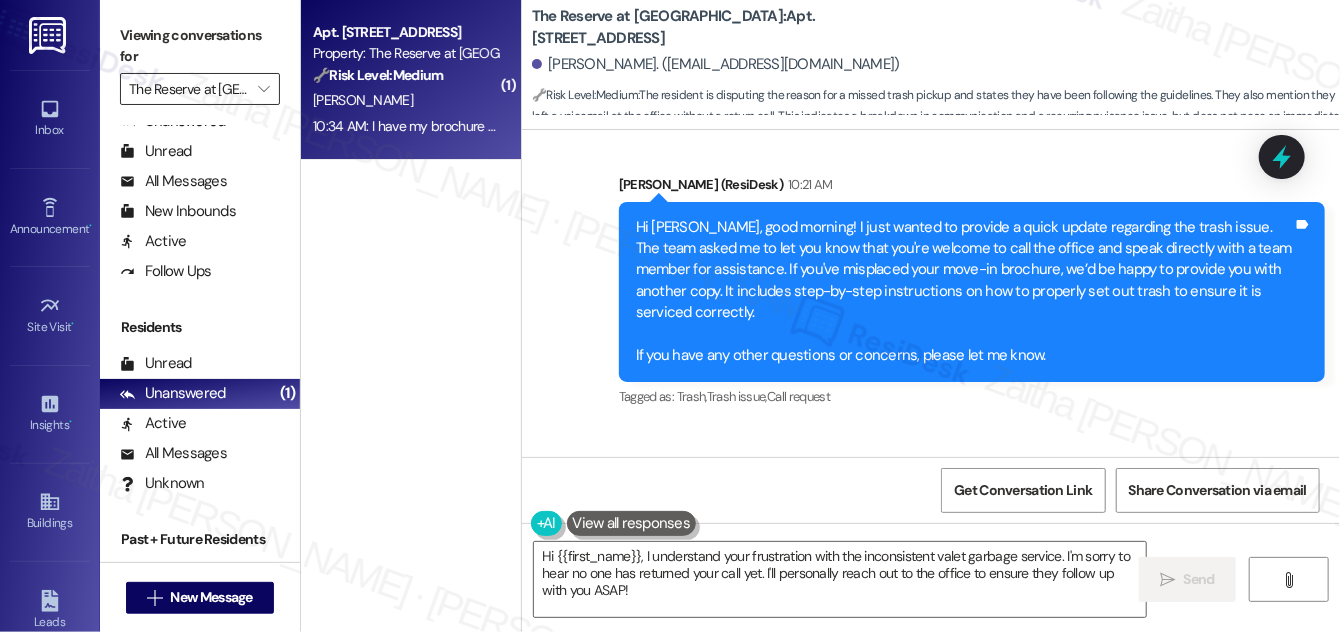 click on "The Reserve at [GEOGRAPHIC_DATA]" at bounding box center (188, 89) 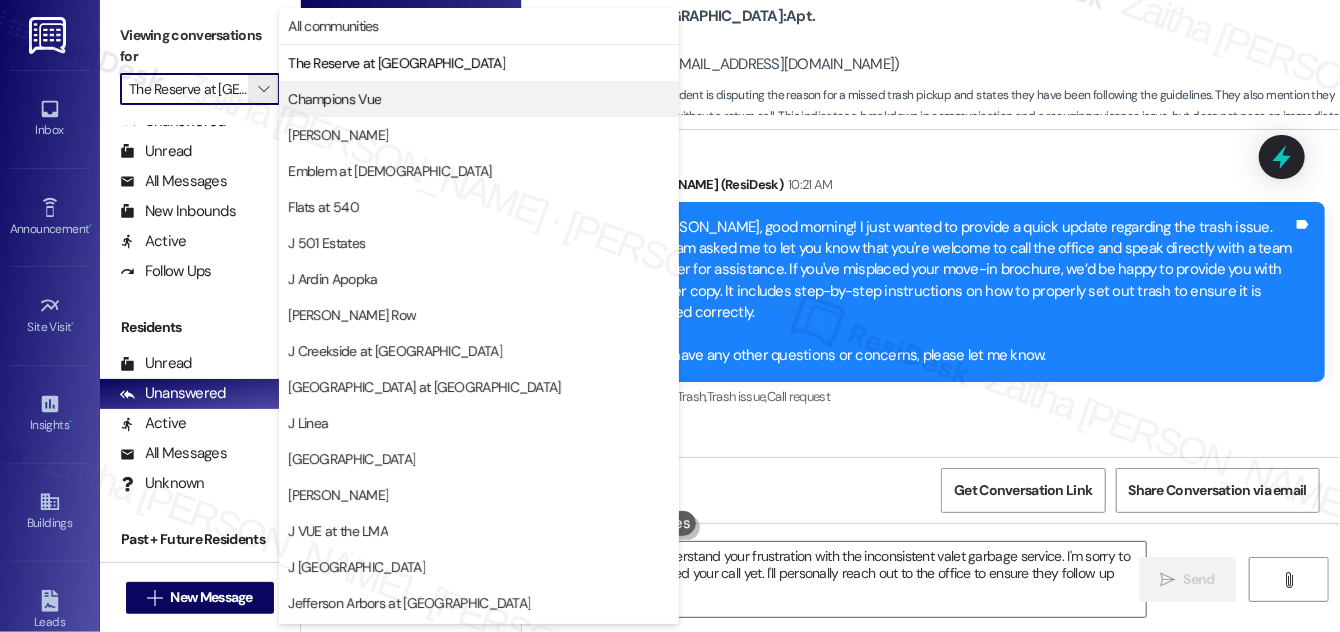 click on "Champions Vue" at bounding box center (334, 99) 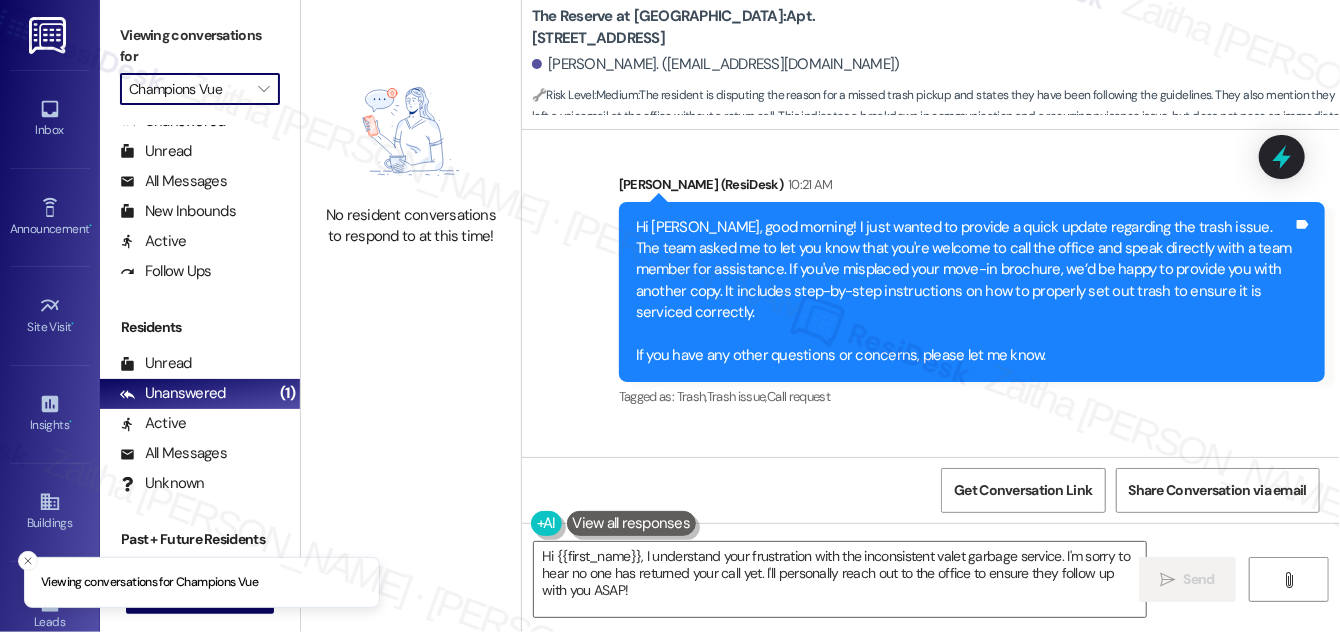 click on "Champions Vue" at bounding box center [188, 89] 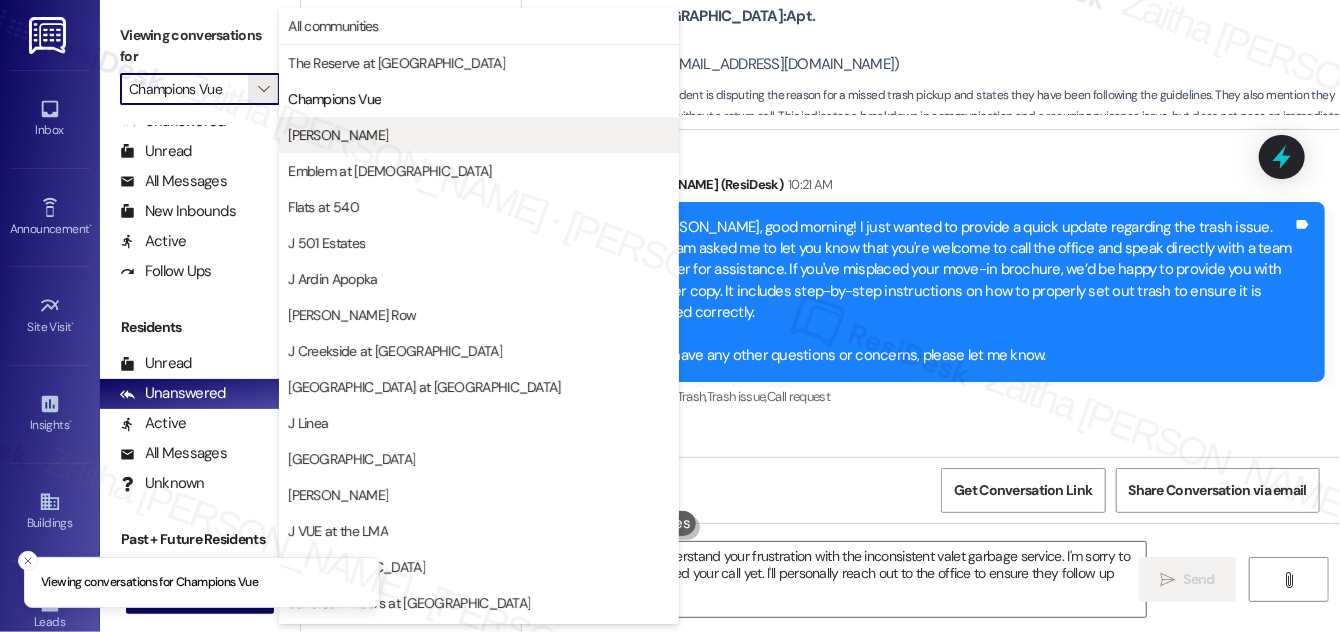 click on "[PERSON_NAME]" at bounding box center [479, 135] 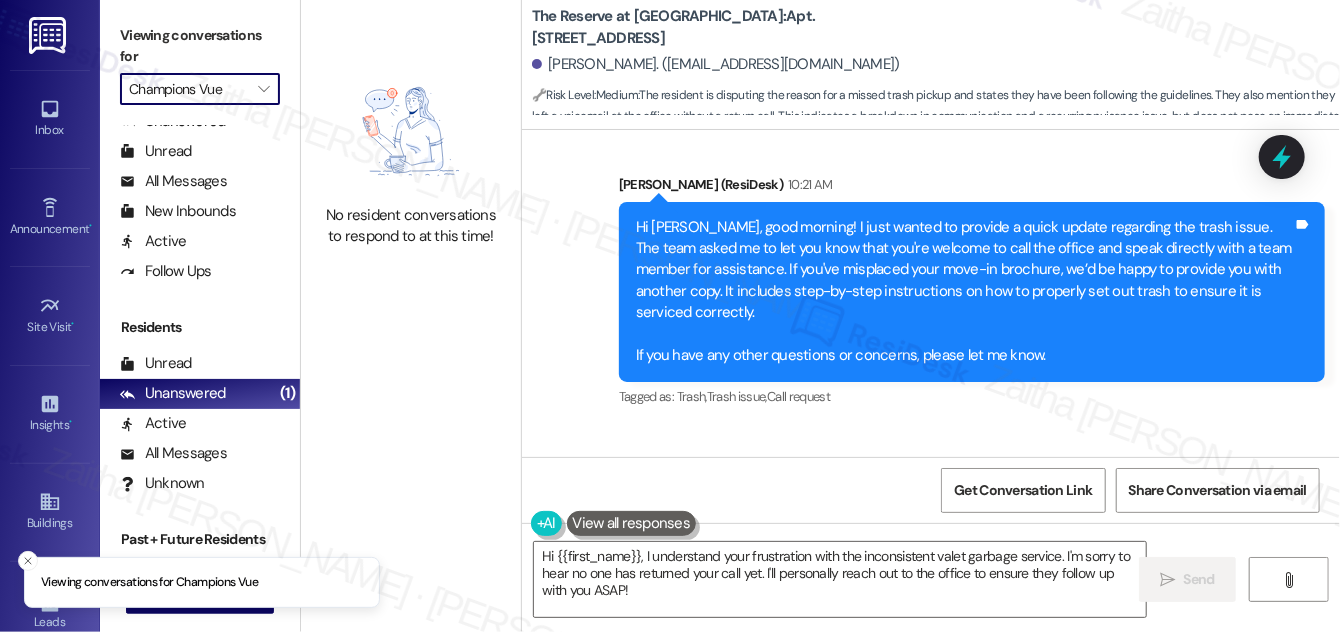 type on "[PERSON_NAME]" 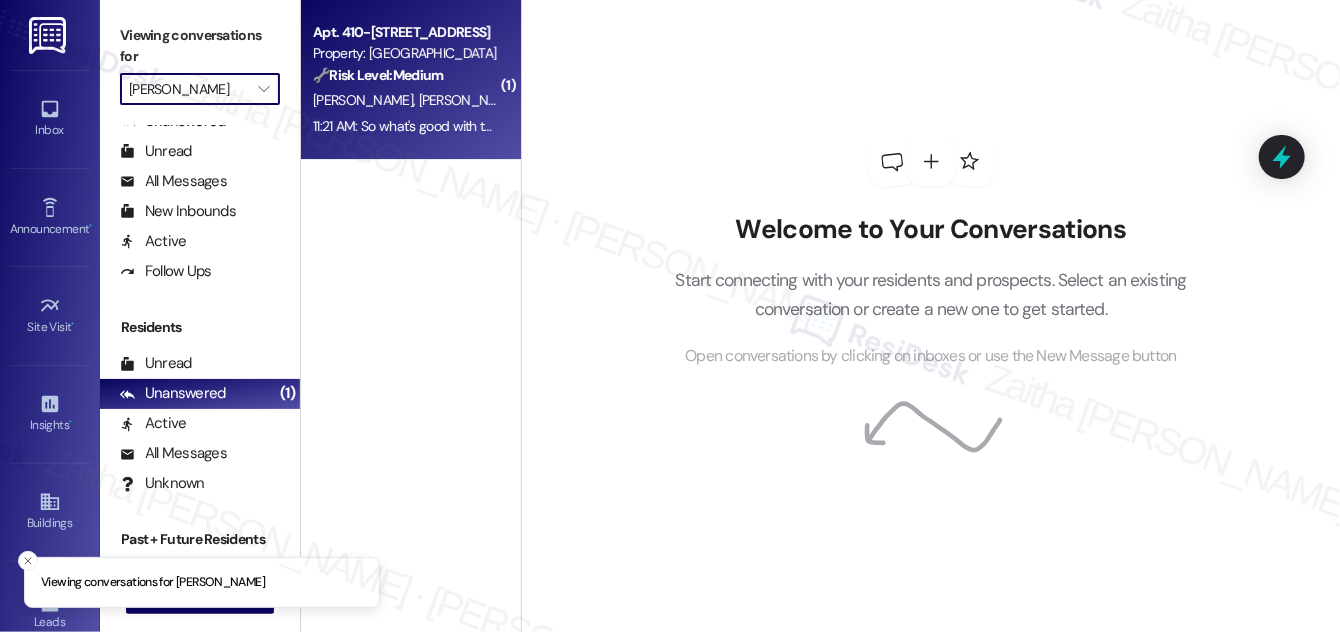 click on "[PERSON_NAME] [PERSON_NAME]" at bounding box center [405, 100] 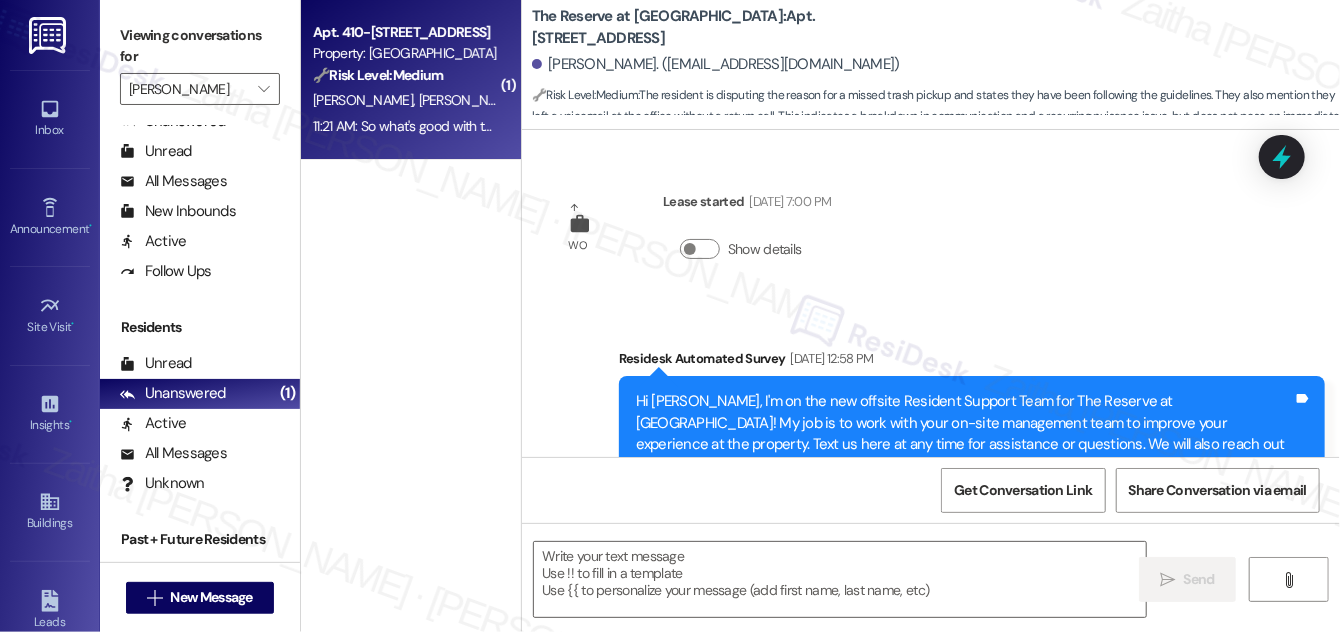 scroll, scrollTop: 2426, scrollLeft: 0, axis: vertical 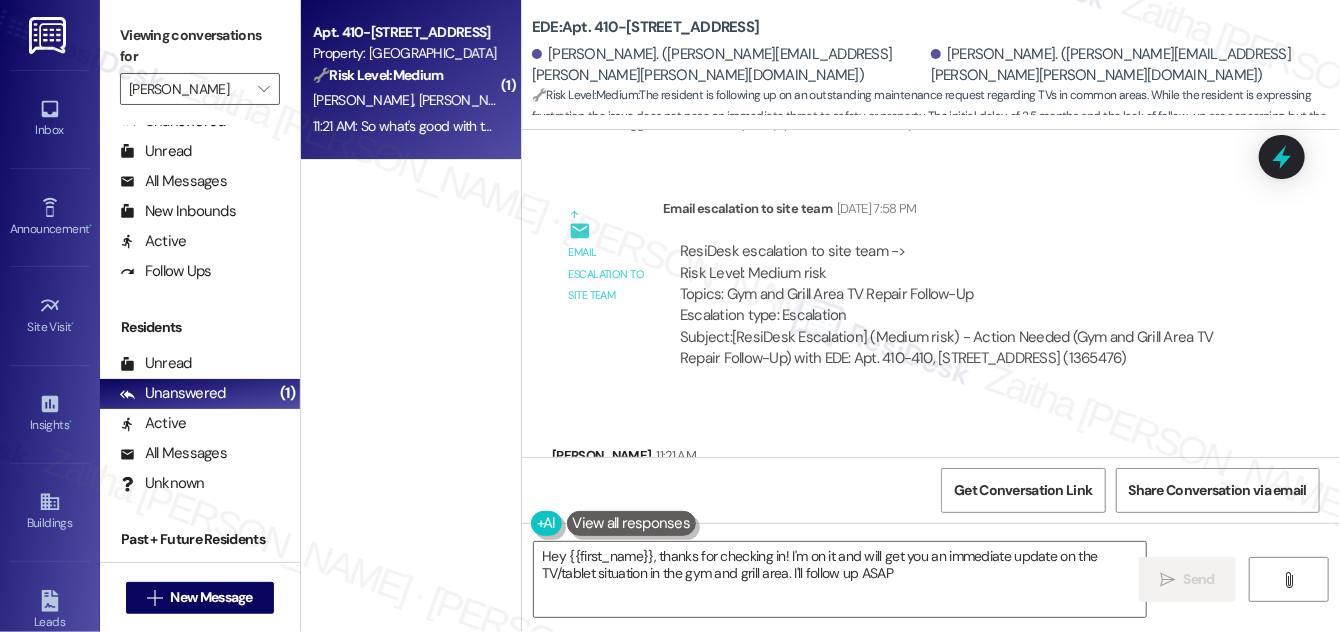 type on "Hey {{first_name}}, thanks for checking in! I'm on it and will get you an immediate update on the TV/tablet situation in the gym and grill area. I'll follow up ASAP!" 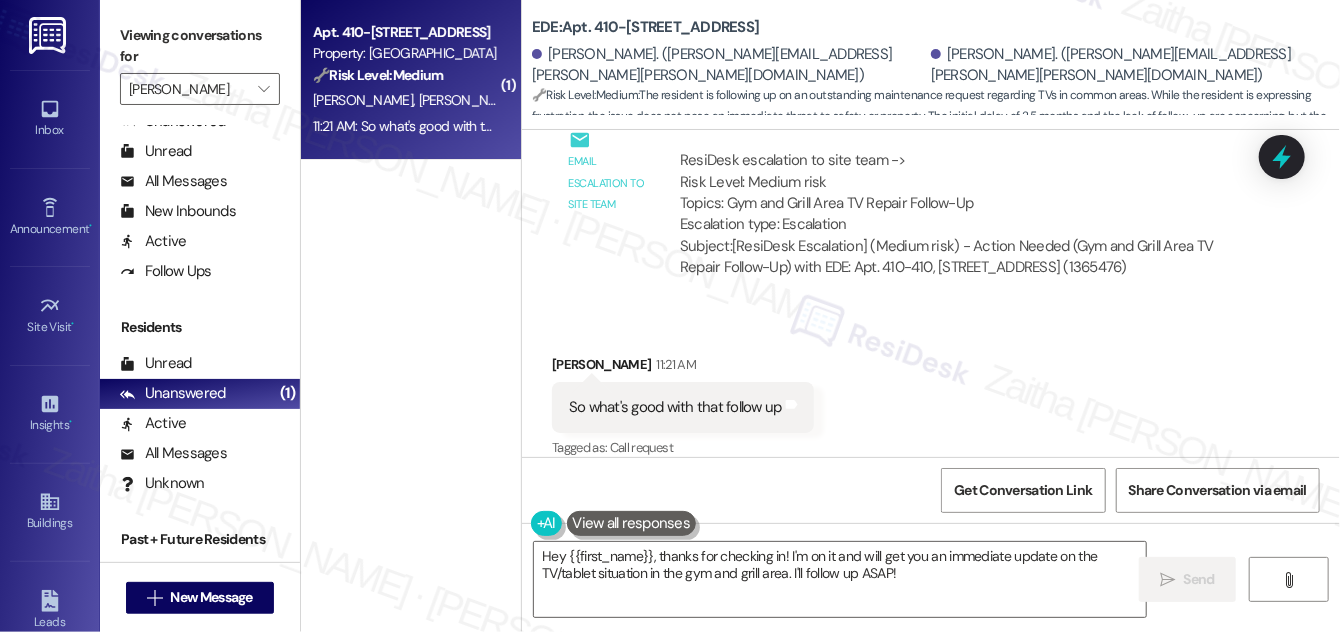 scroll, scrollTop: 4218, scrollLeft: 0, axis: vertical 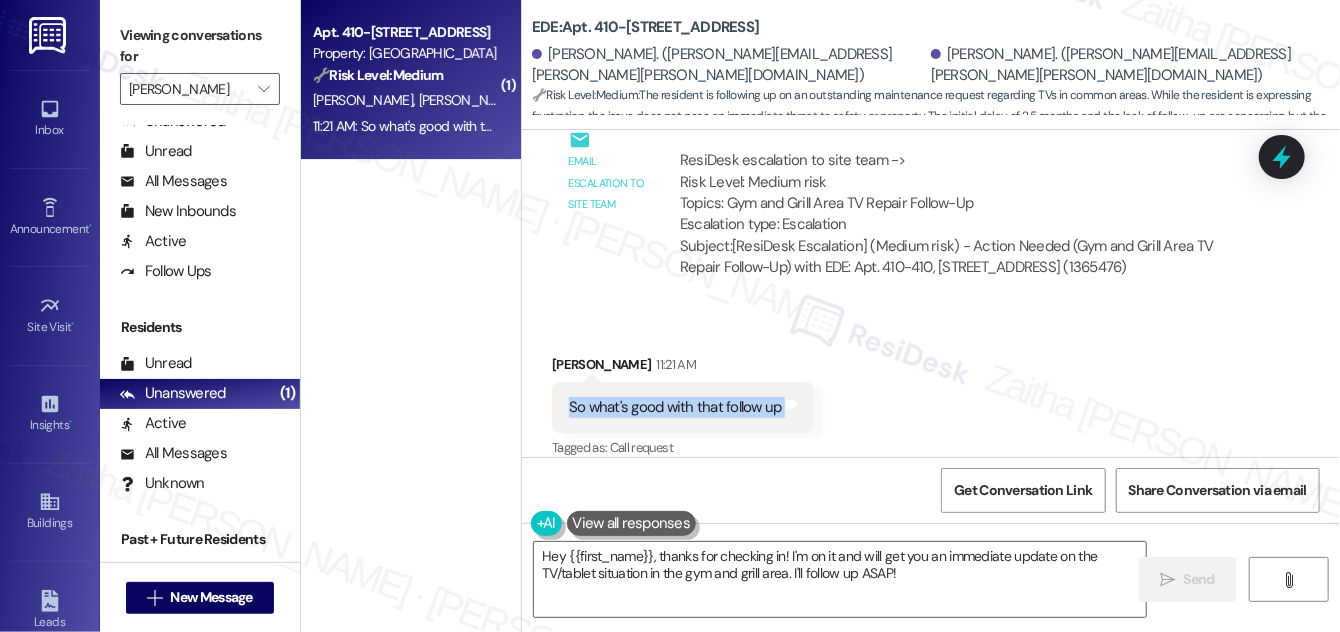 drag, startPoint x: 560, startPoint y: 382, endPoint x: 802, endPoint y: 407, distance: 243.2879 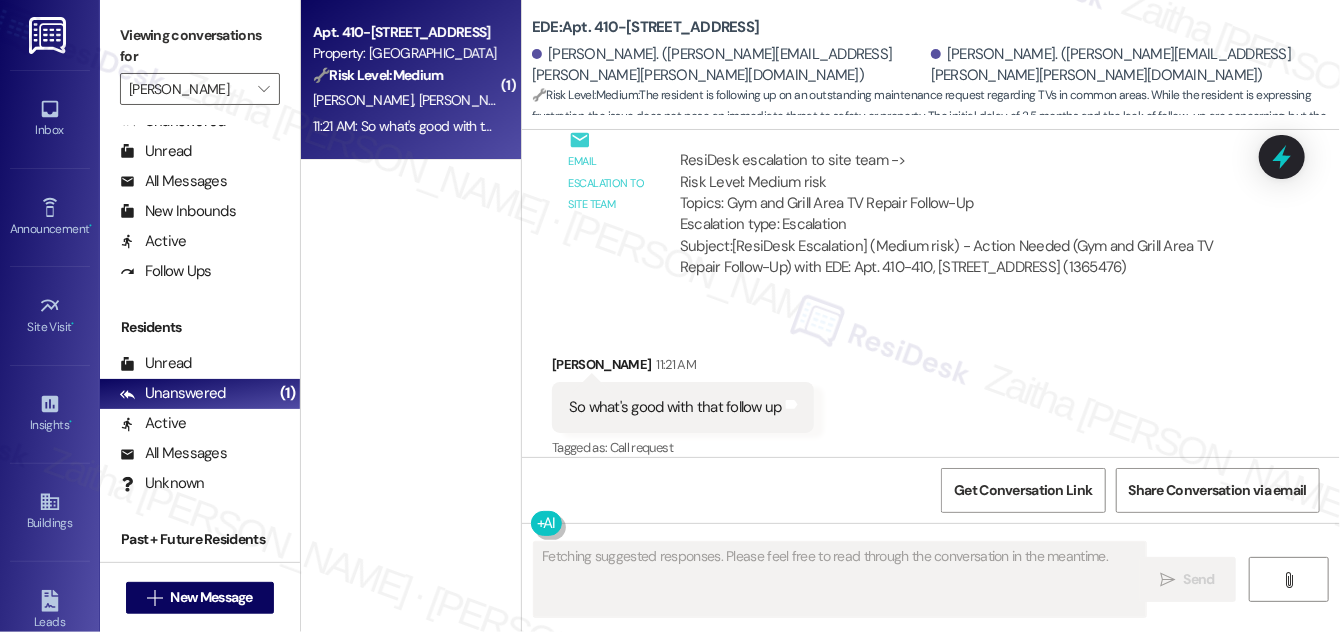 scroll, scrollTop: 4218, scrollLeft: 0, axis: vertical 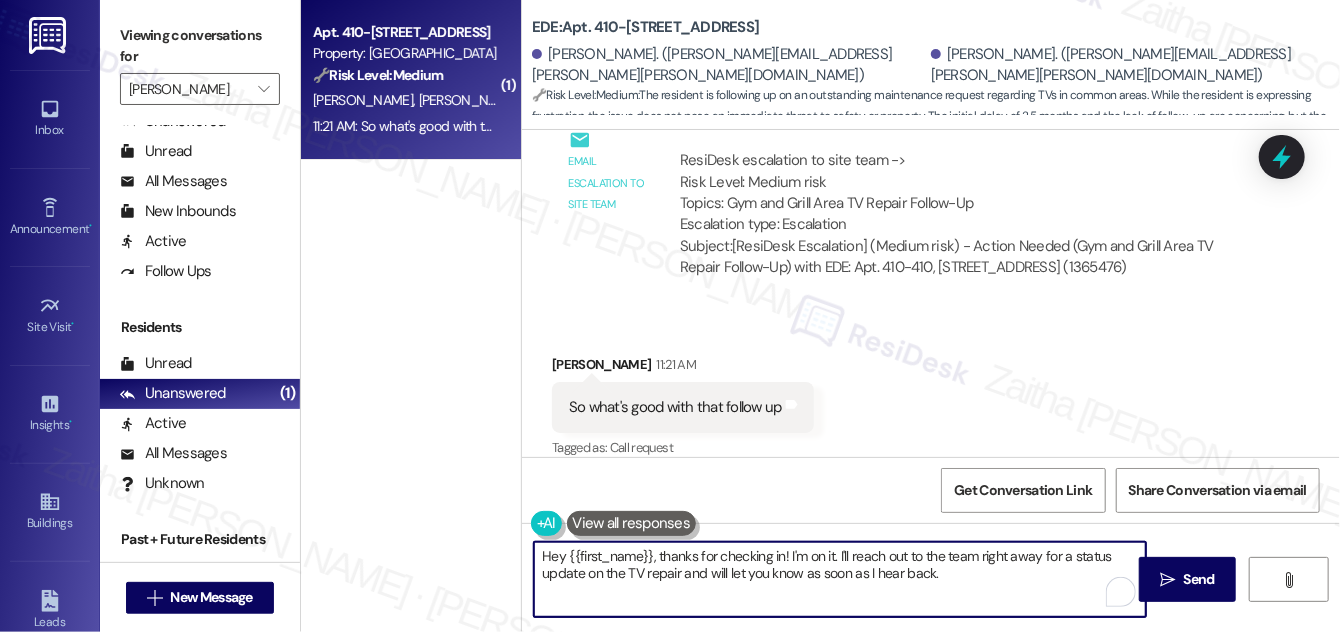 drag, startPoint x: 559, startPoint y: 555, endPoint x: 568, endPoint y: 562, distance: 11.401754 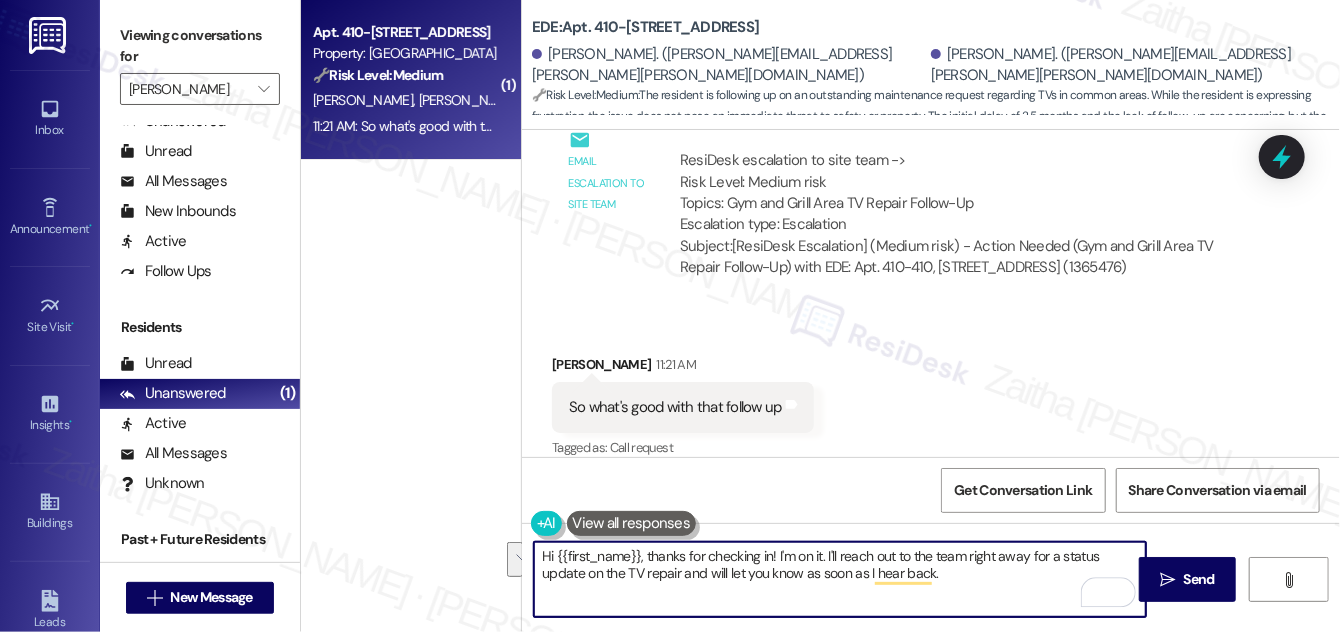 drag, startPoint x: 646, startPoint y: 552, endPoint x: 977, endPoint y: 583, distance: 332.4485 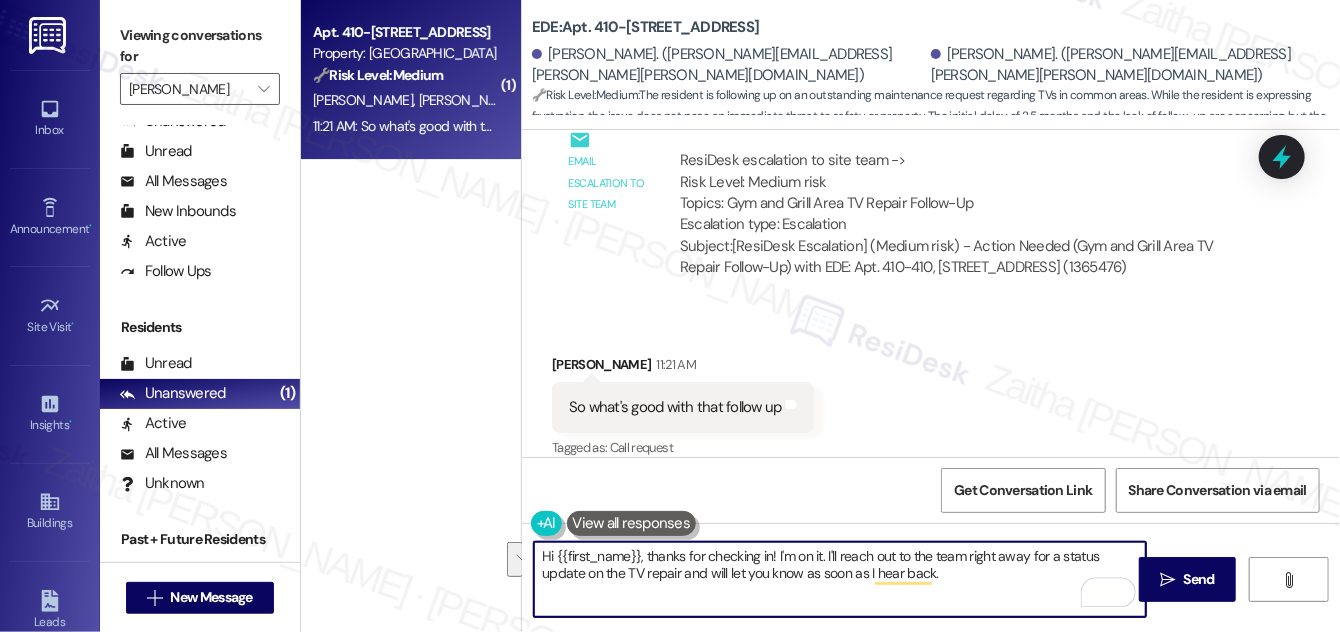 click on "Hi {{first_name}}, thanks for checking in! I'm on it. I'll reach out to the team right away for a status update on the TV repair and will let you know as soon as I hear back." at bounding box center [840, 579] 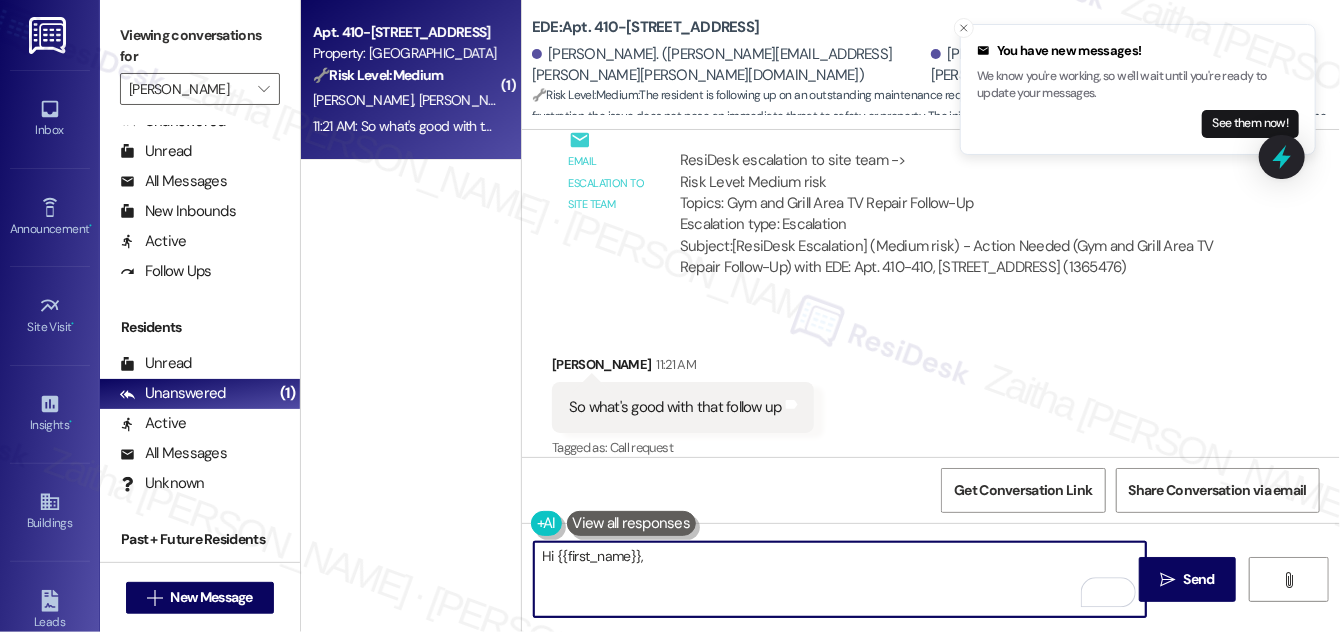 paste on "Thanks for checking in! I’ve followed up with the team and will let you know as soon as I have an update to share. I appreciate your patience in the meantime." 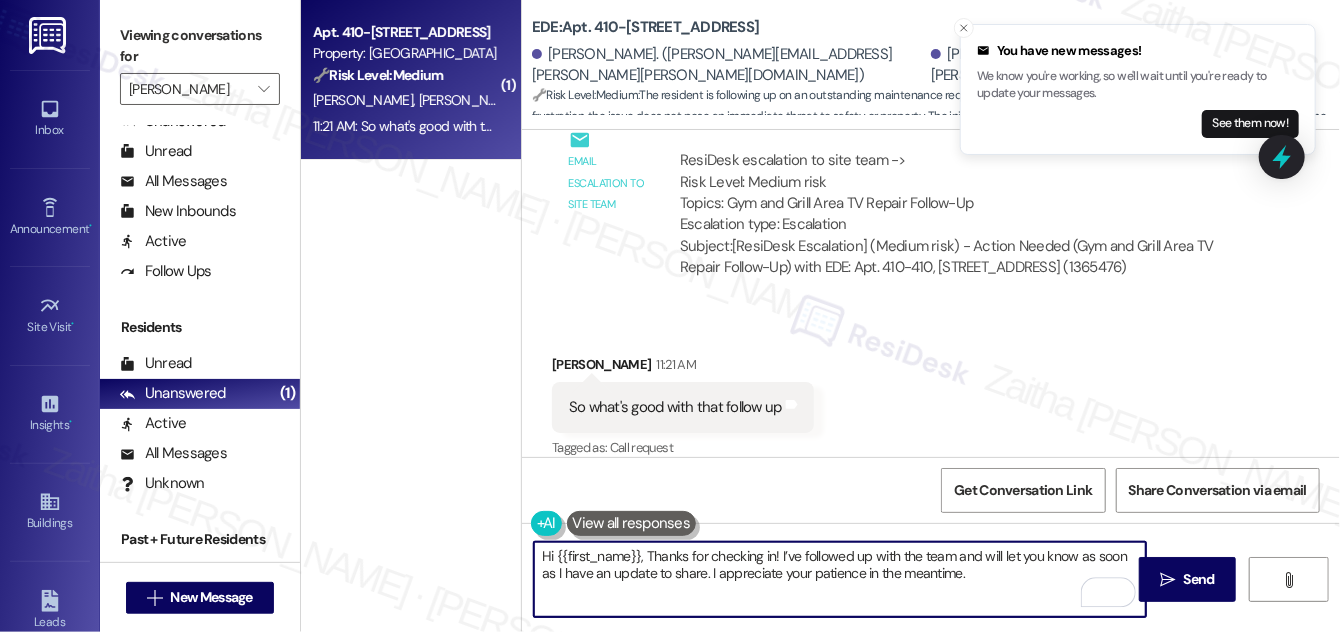 click on "Hi {{first_name}}, Thanks for checking in! I’ve followed up with the team and will let you know as soon as I have an update to share. I appreciate your patience in the meantime." at bounding box center (840, 579) 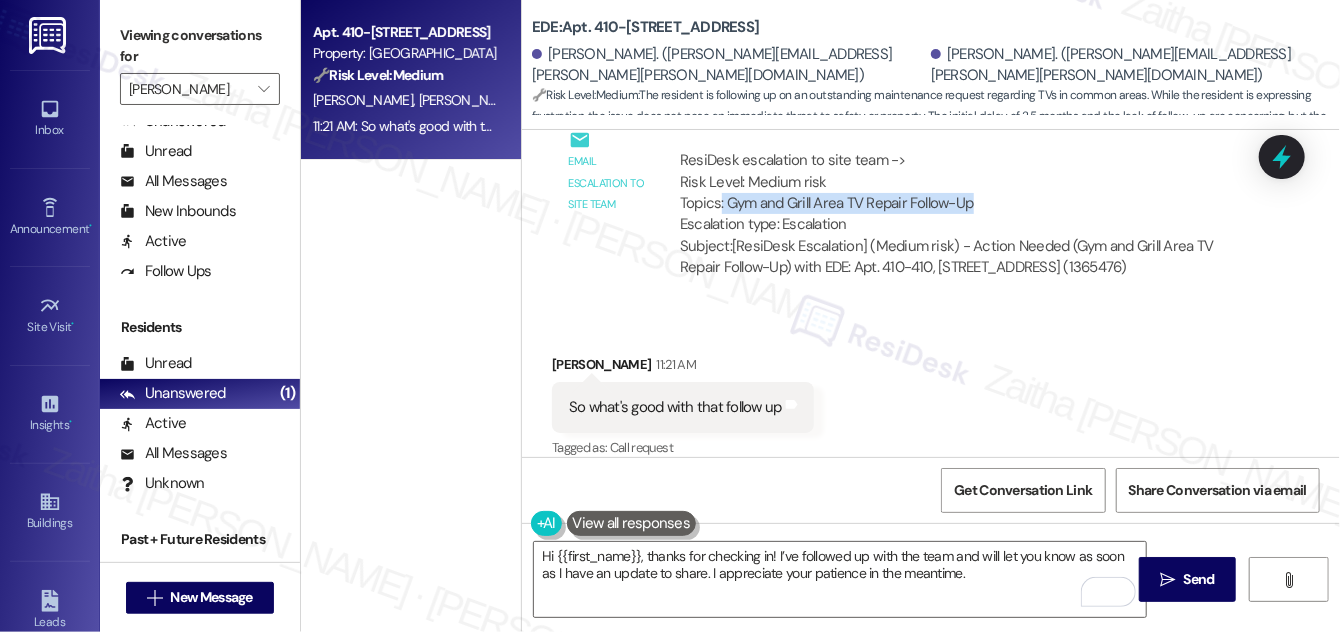 drag, startPoint x: 717, startPoint y: 177, endPoint x: 988, endPoint y: 183, distance: 271.0664 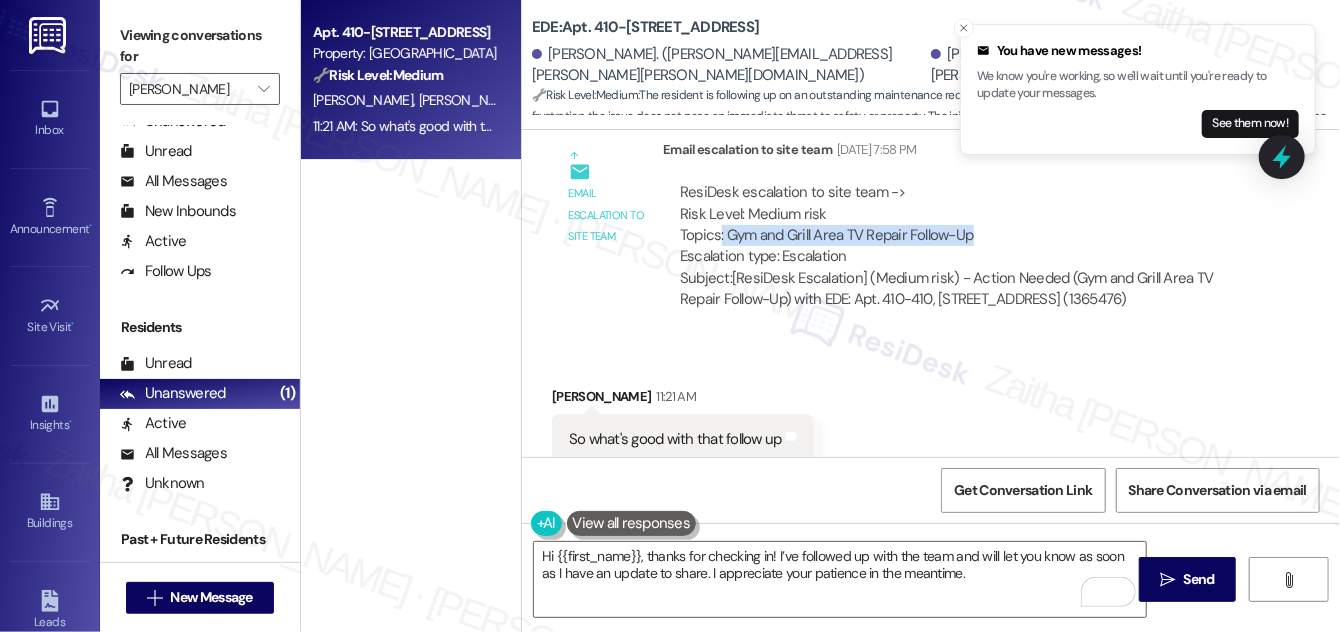 scroll, scrollTop: 4218, scrollLeft: 0, axis: vertical 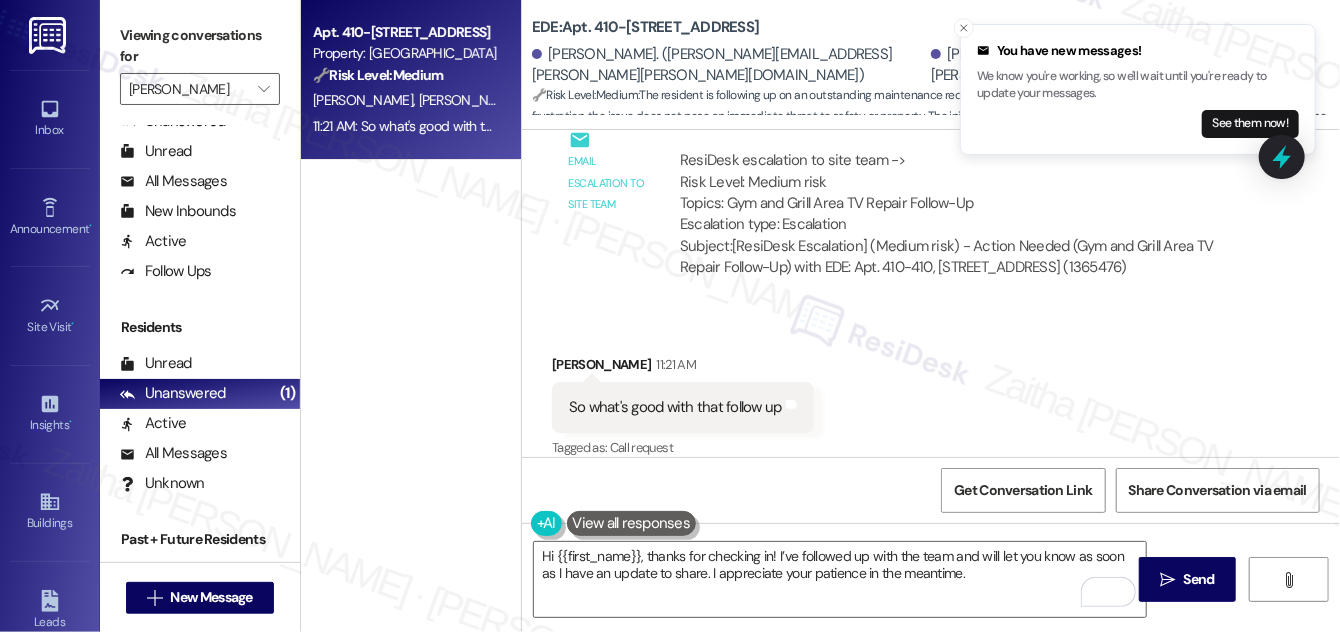 click on "Received via SMS [PERSON_NAME] 11:21 AM So what's good with that follow up  Tags and notes Tagged as:   Call request Click to highlight conversations about Call request" at bounding box center (931, 393) 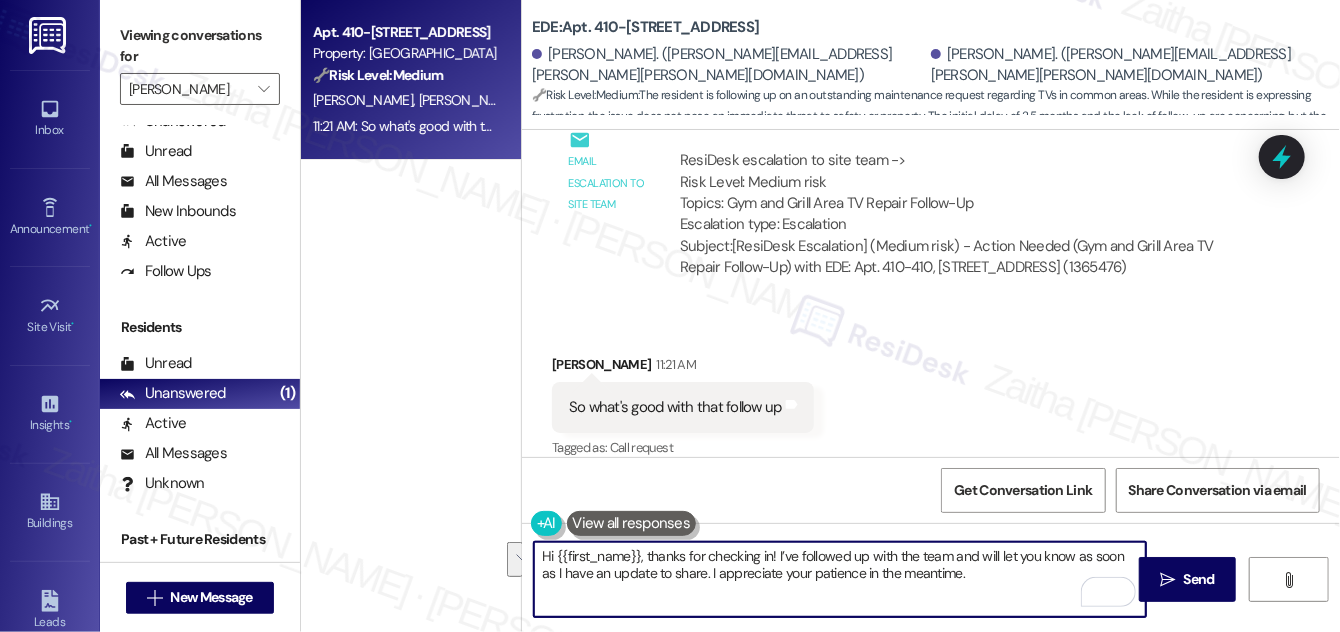 drag, startPoint x: 777, startPoint y: 552, endPoint x: 962, endPoint y: 581, distance: 187.25919 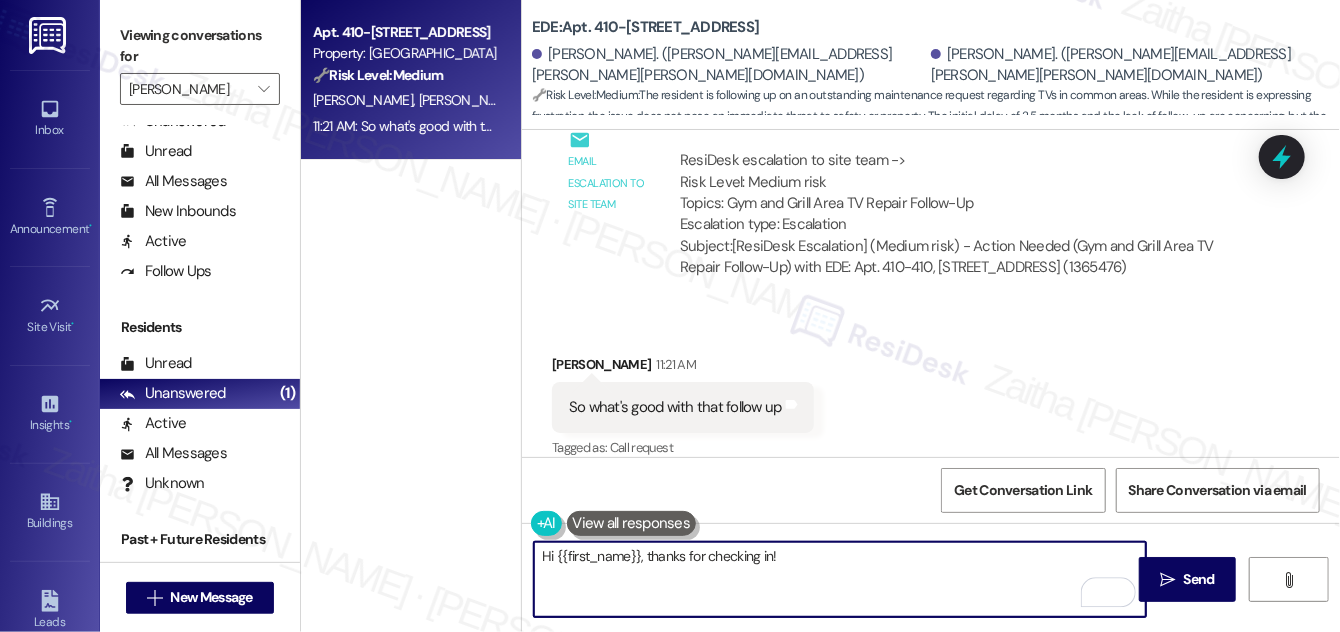 paste on "I’ve reached out to the team regarding the repair for the gym and grill area TVs, and I’m waiting" 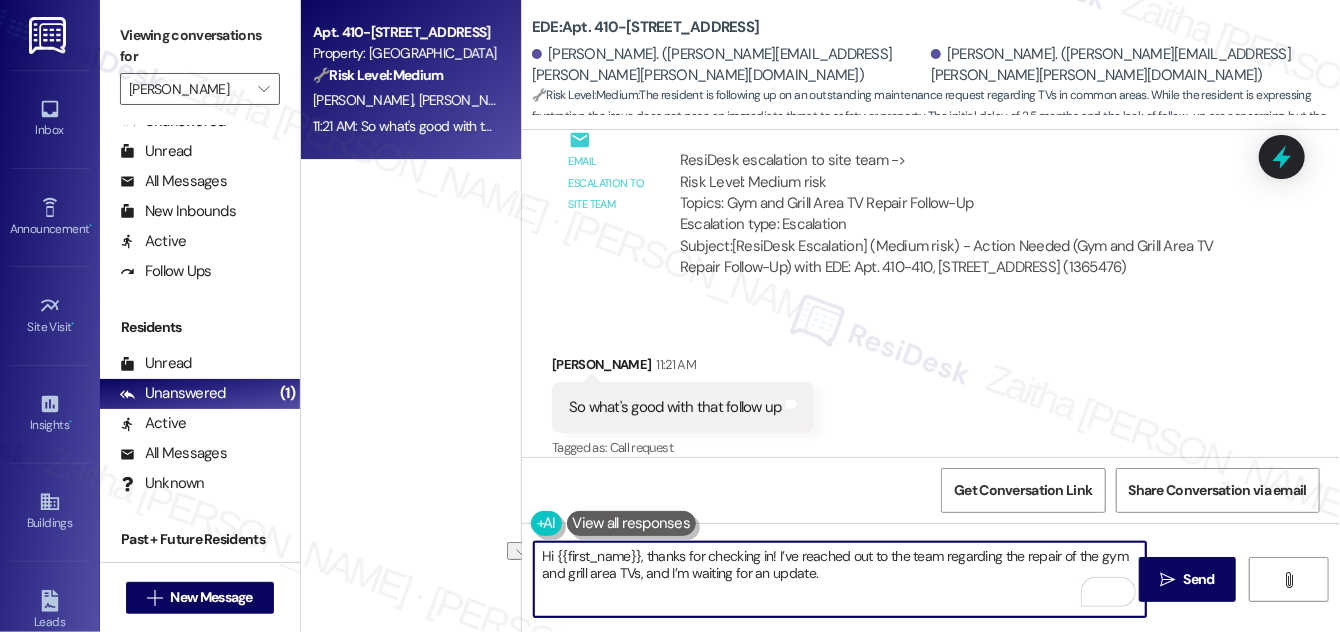 drag, startPoint x: 731, startPoint y: 568, endPoint x: 848, endPoint y: 573, distance: 117.10679 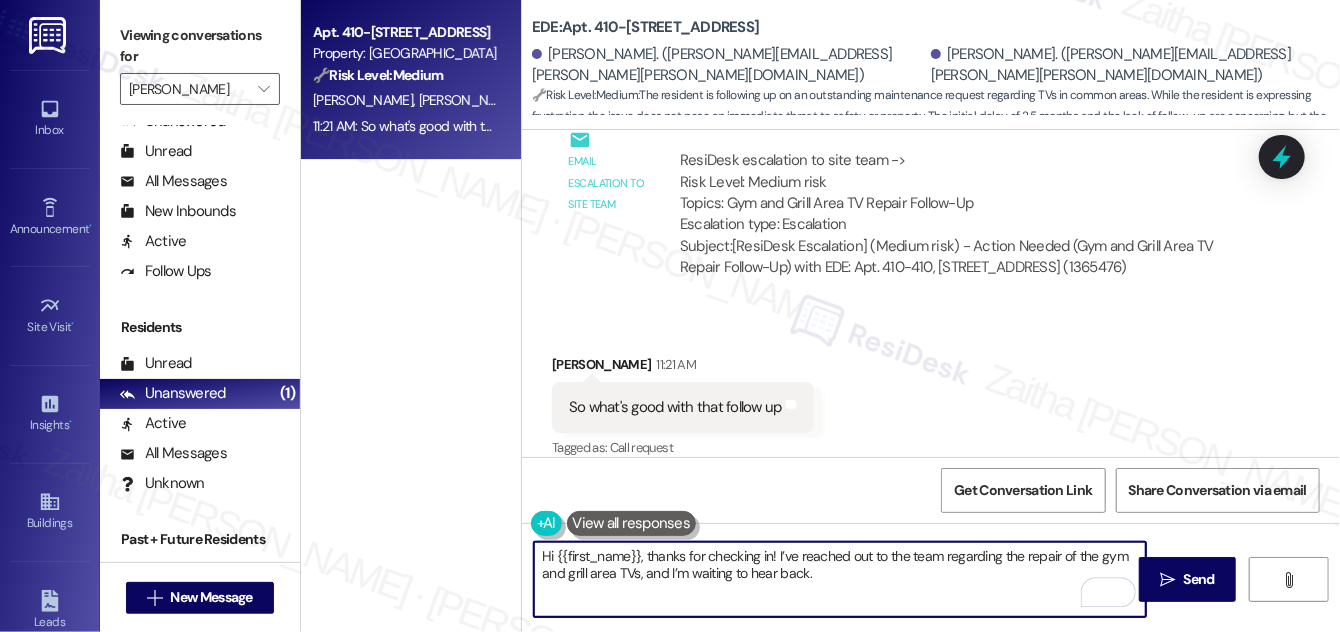 paste on "As soon as I have a clear update on what’s being done, I’ll let you know what to expect." 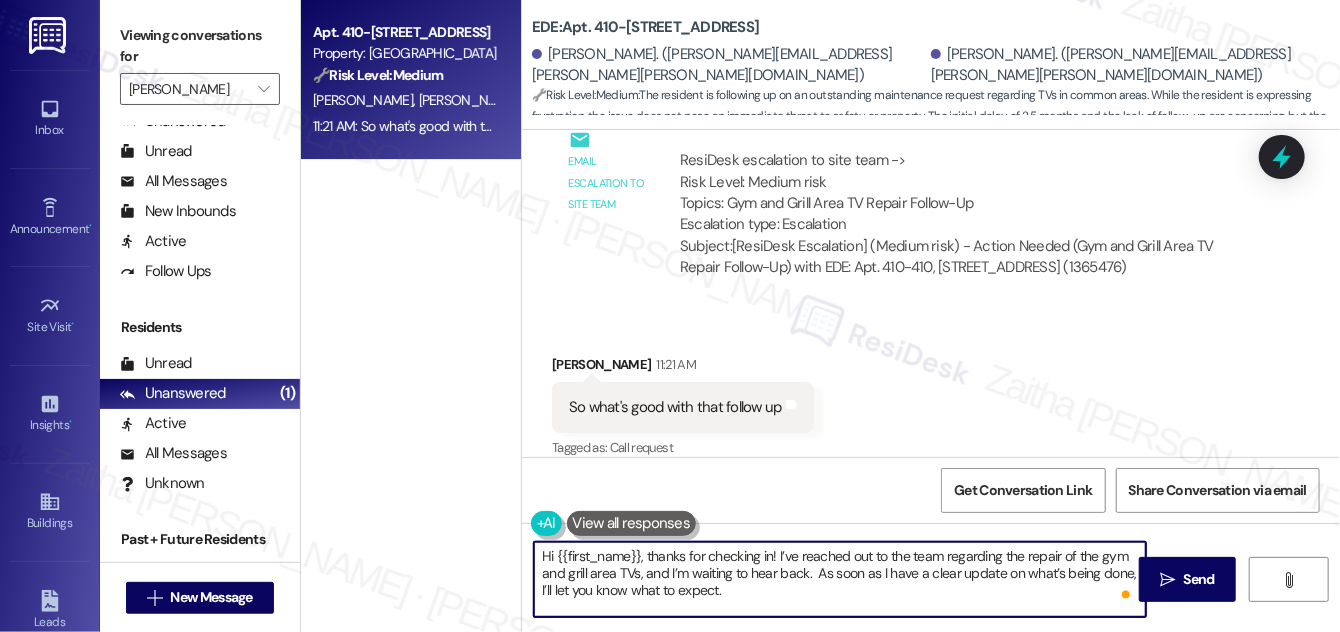 click on "Hi {{first_name}}, thanks for checking in! I’ve reached out to the team regarding the repair of the gym and grill area TVs, and I’m waiting to hear back.  As soon as I have a clear update on what’s being done, I’ll let you know what to expect." at bounding box center [840, 579] 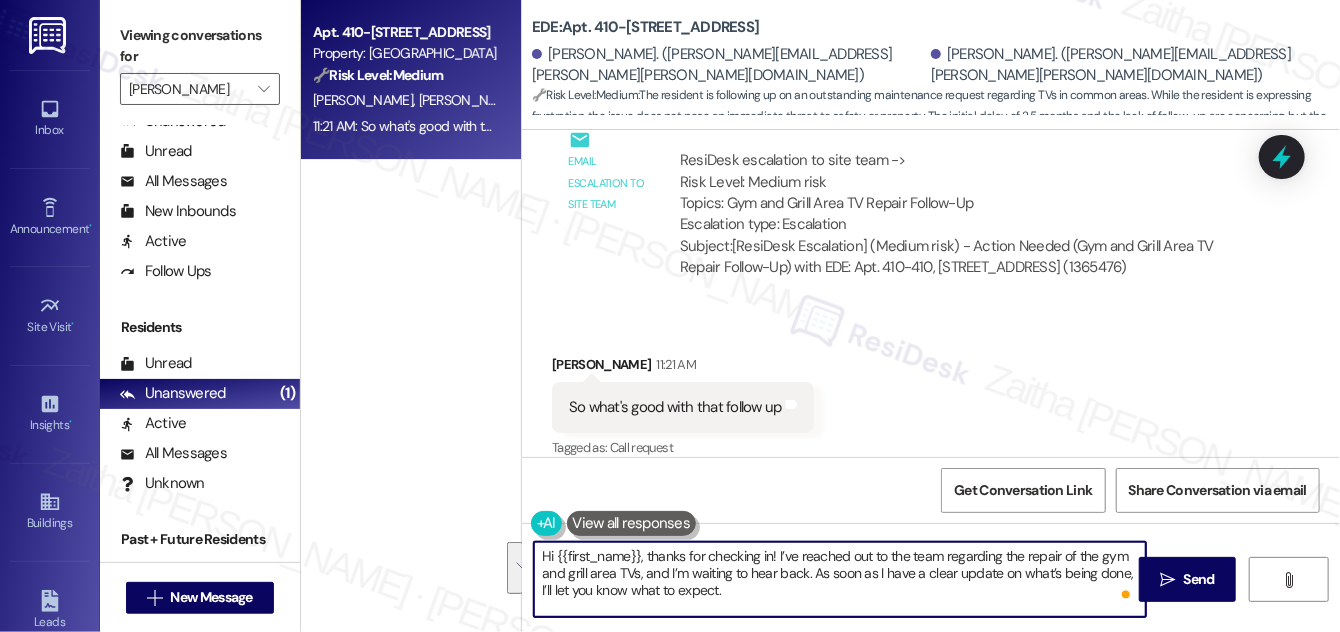 drag, startPoint x: 539, startPoint y: 555, endPoint x: 746, endPoint y: 596, distance: 211.02133 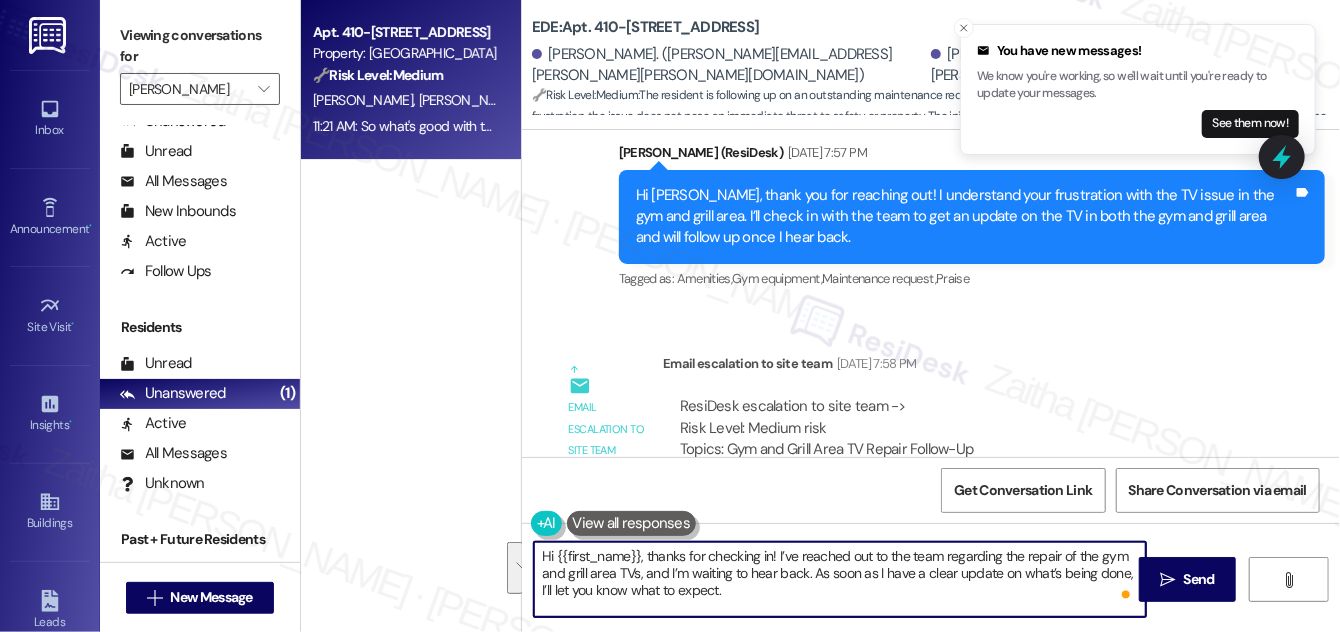 scroll, scrollTop: 4218, scrollLeft: 0, axis: vertical 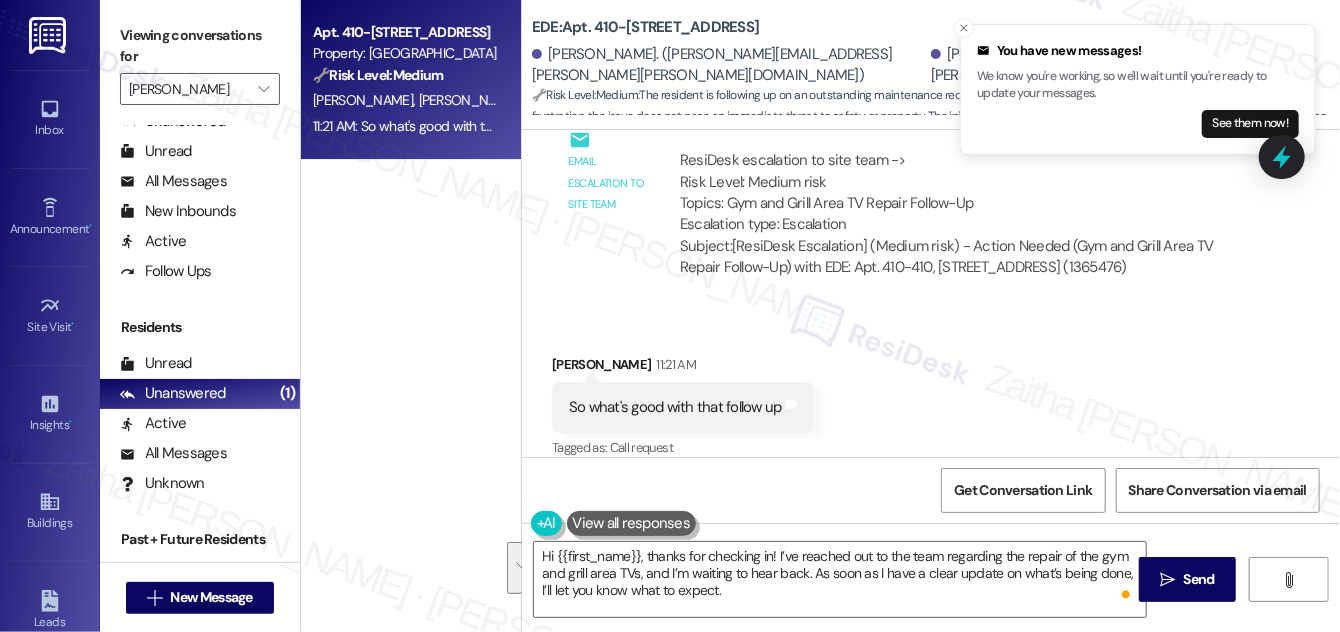 click on "Received via SMS [PERSON_NAME] 11:21 AM So what's good with that follow up  Tags and notes Tagged as:   Call request Click to highlight conversations about Call request" at bounding box center (683, 408) 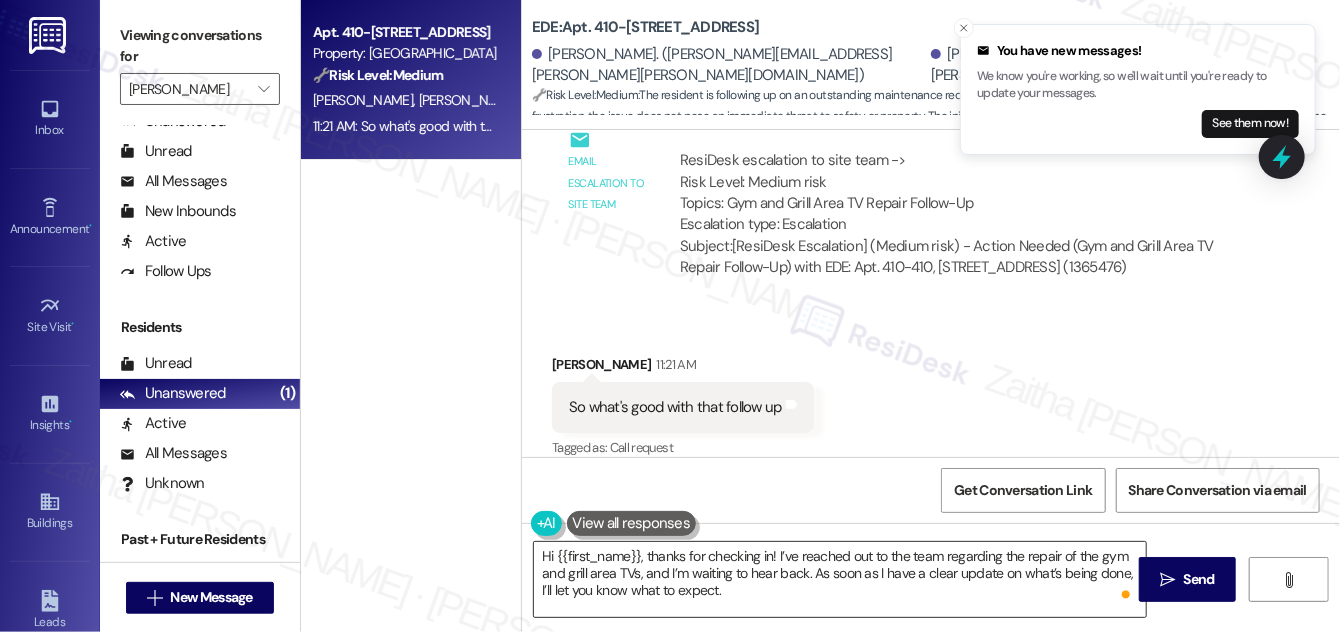 click on "Hi {{first_name}}, thanks for checking in! I’ve reached out to the team regarding the repair of the gym and grill area TVs, and I’m waiting to hear back. As soon as I have a clear update on what’s being done, I’ll let you know what to expect." at bounding box center (840, 579) 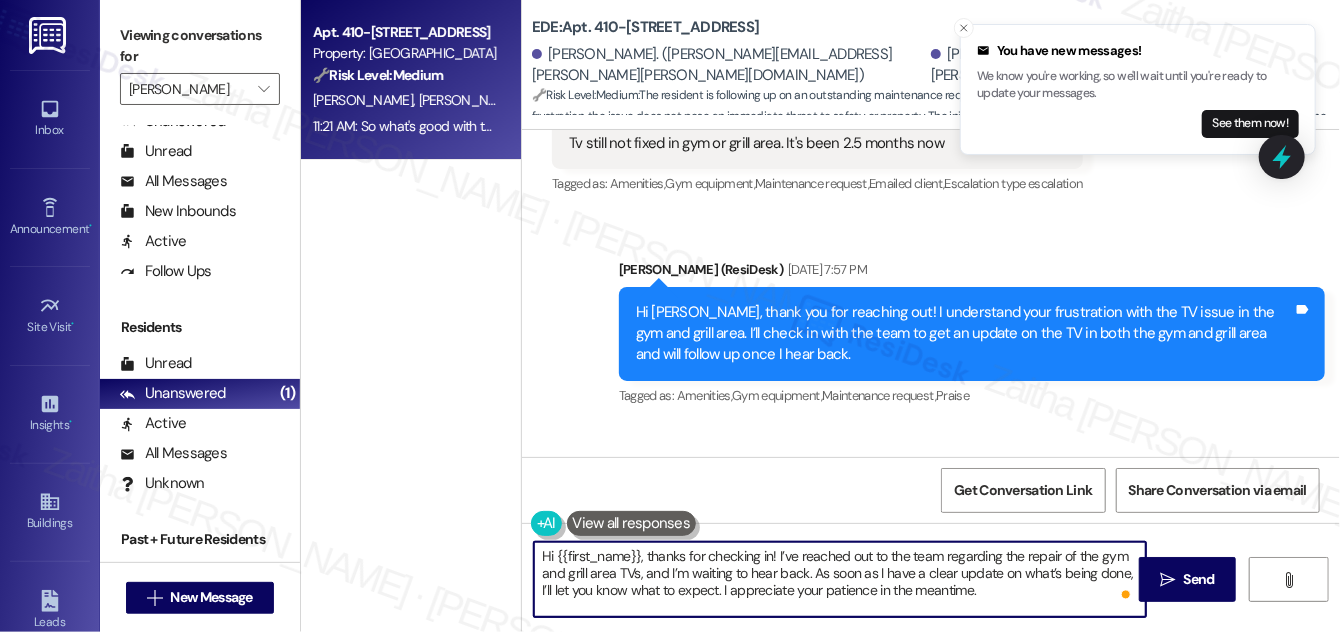 scroll, scrollTop: 4218, scrollLeft: 0, axis: vertical 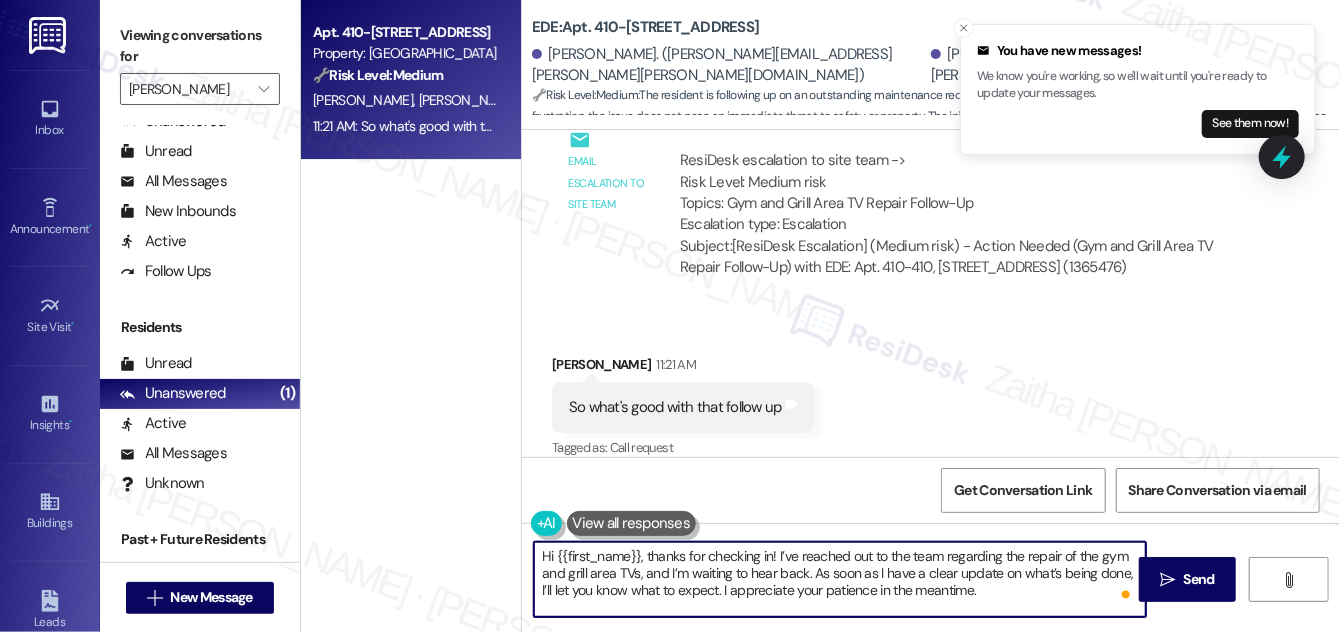 click on "[PERSON_NAME] 11:21 AM" at bounding box center (683, 368) 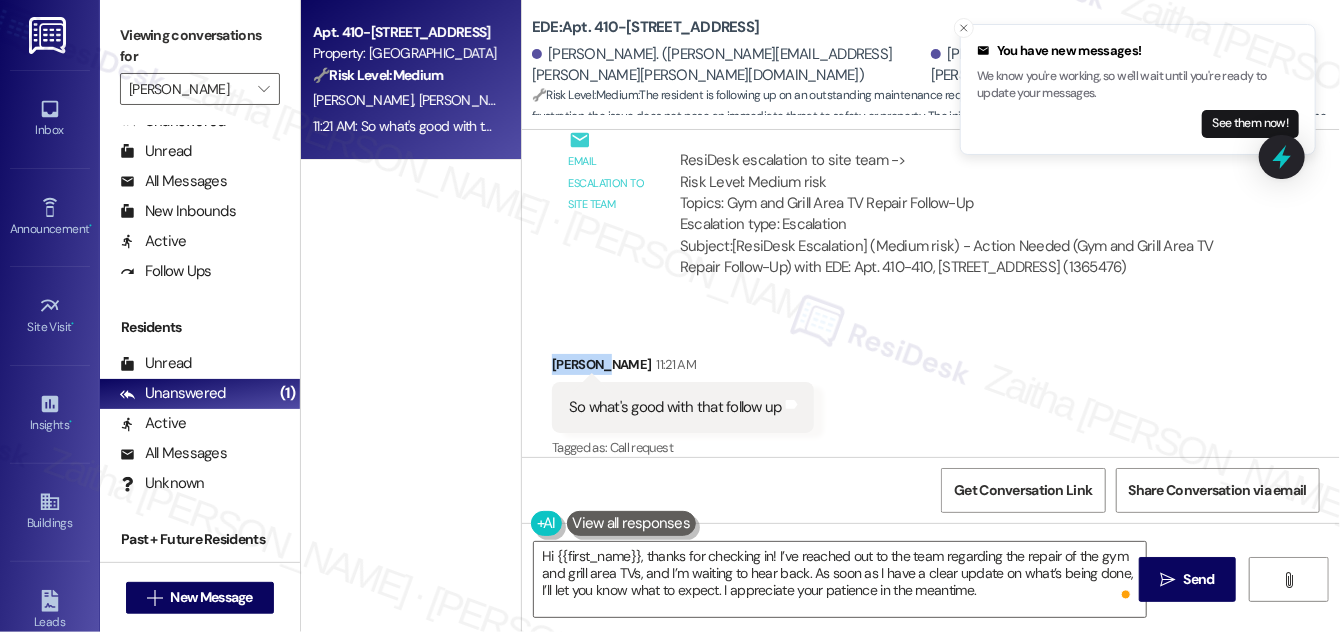click on "[PERSON_NAME] 11:21 AM" at bounding box center (683, 368) 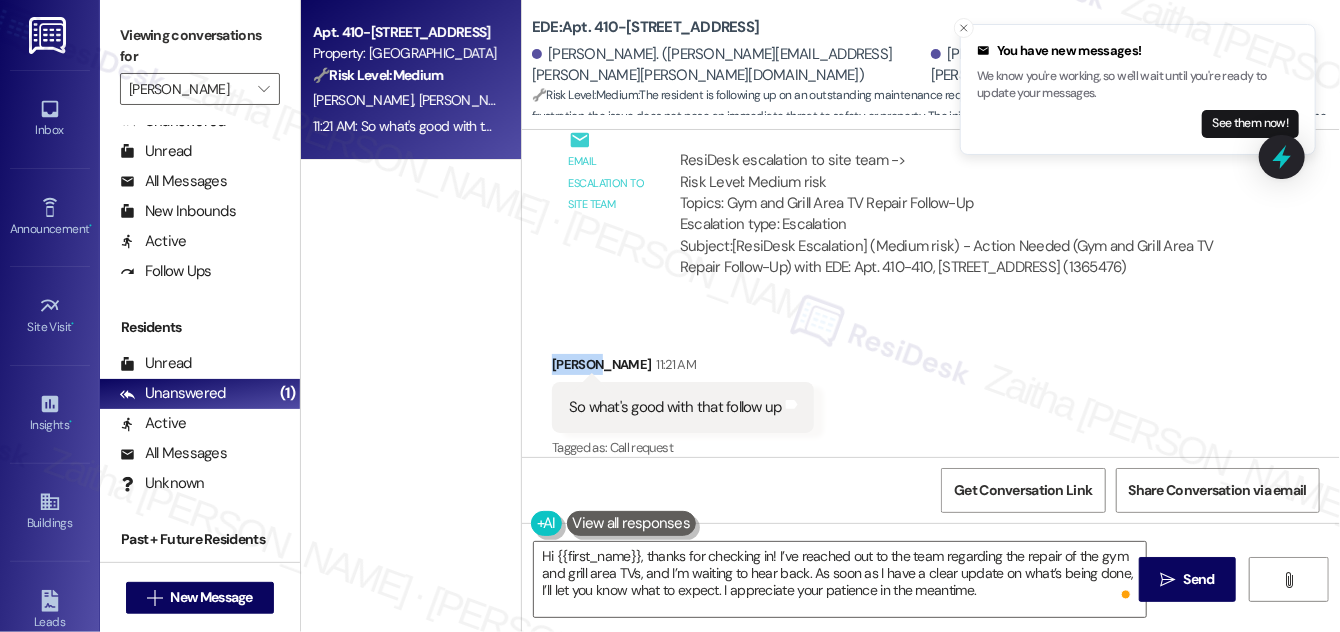 copy on "[PERSON_NAME]" 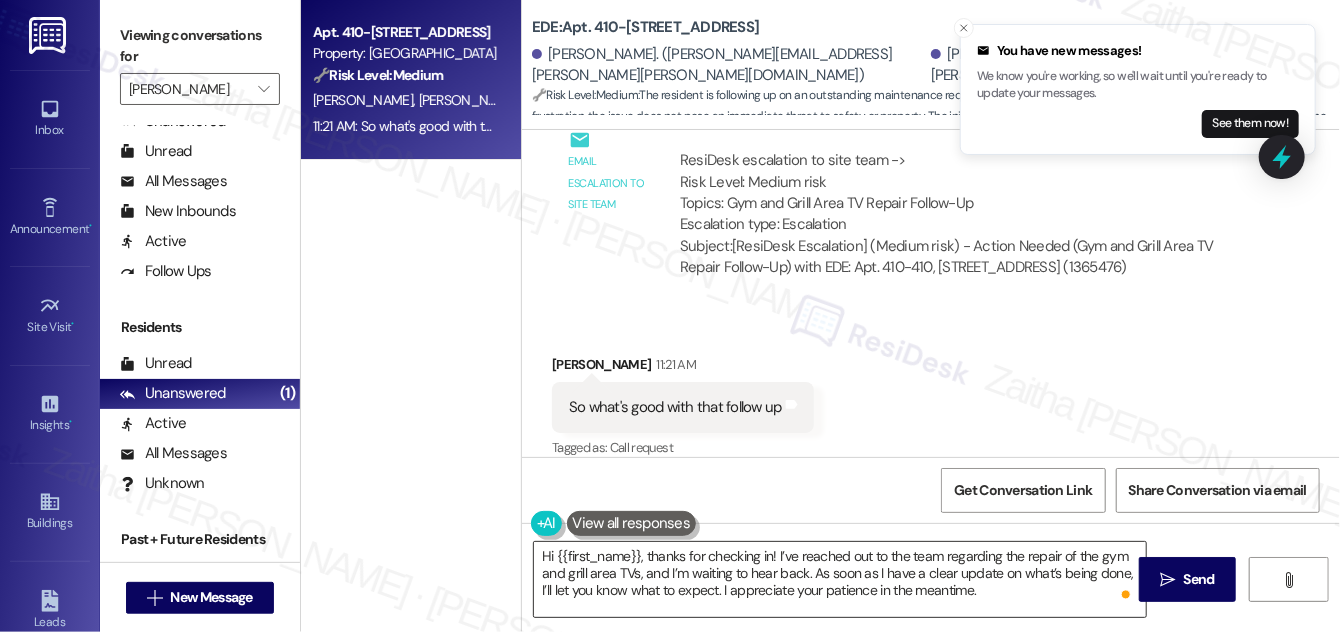 click on "Hi {{first_name}}, thanks for checking in! I’ve reached out to the team regarding the repair of the gym and grill area TVs, and I’m waiting to hear back. As soon as I have a clear update on what’s being done, I’ll let you know what to expect. I appreciate your patience in the meantime." at bounding box center [840, 579] 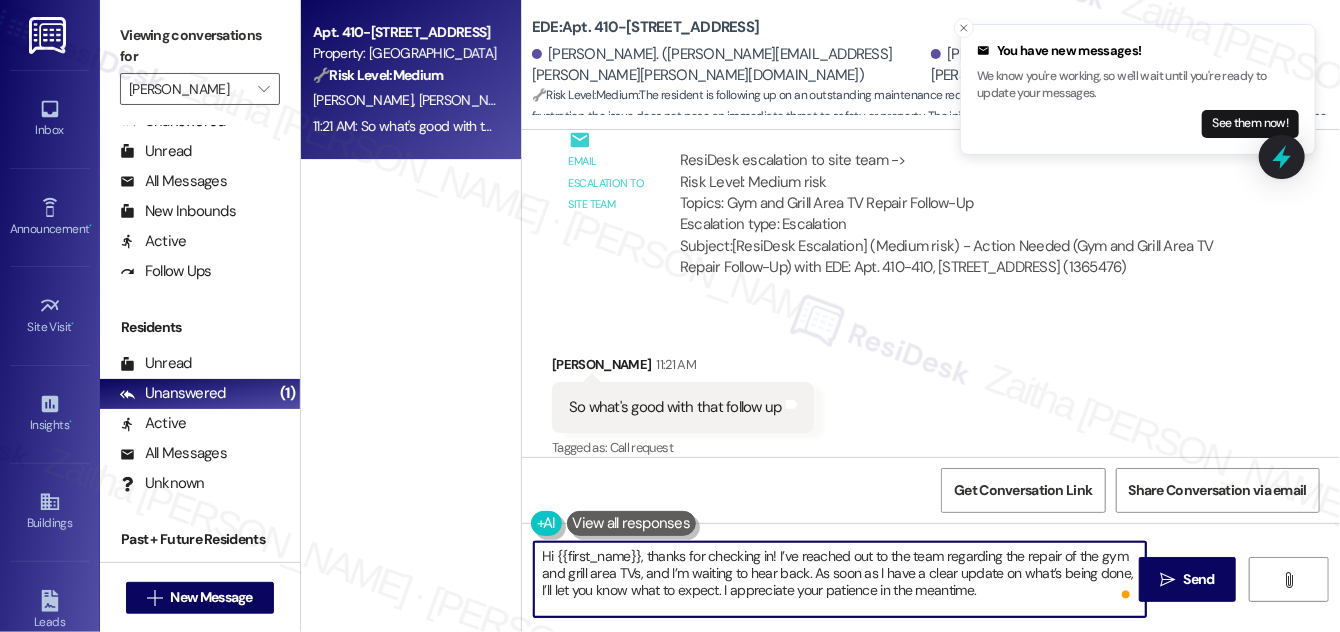 click on "Hi {{first_name}}, thanks for checking in! I’ve reached out to the team regarding the repair of the gym and grill area TVs, and I’m waiting to hear back. As soon as I have a clear update on what’s being done, I’ll let you know what to expect. I appreciate your patience in the meantime." at bounding box center (840, 579) 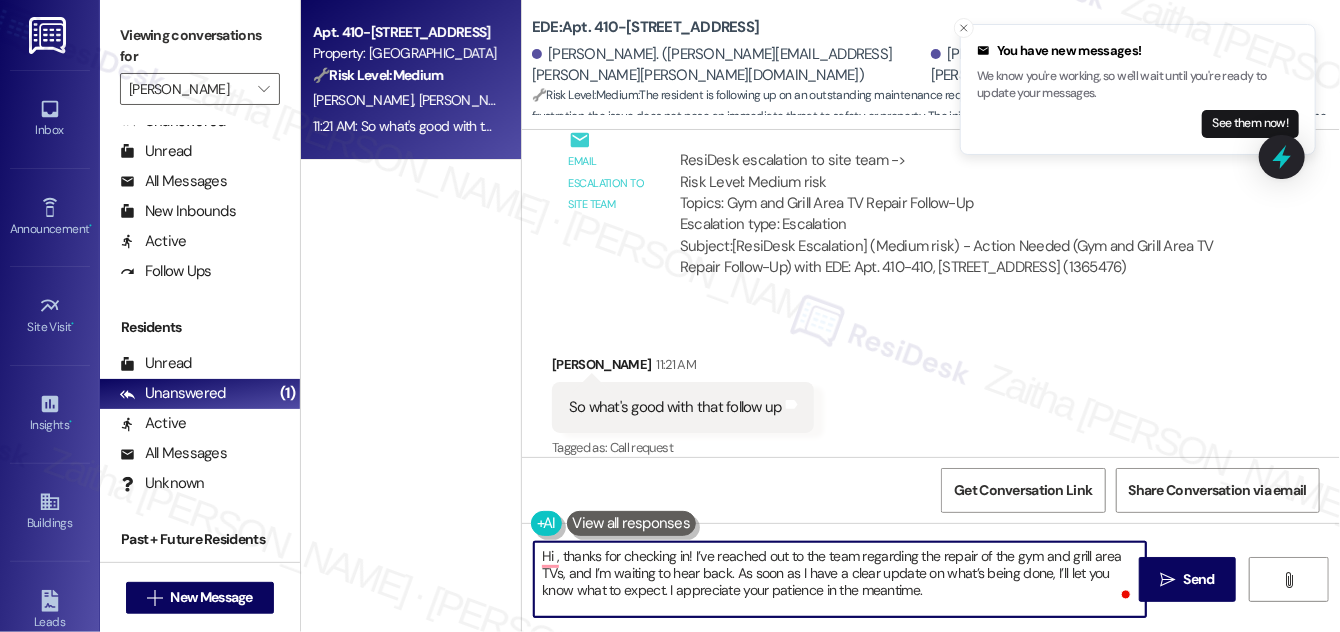 paste on "[PERSON_NAME]" 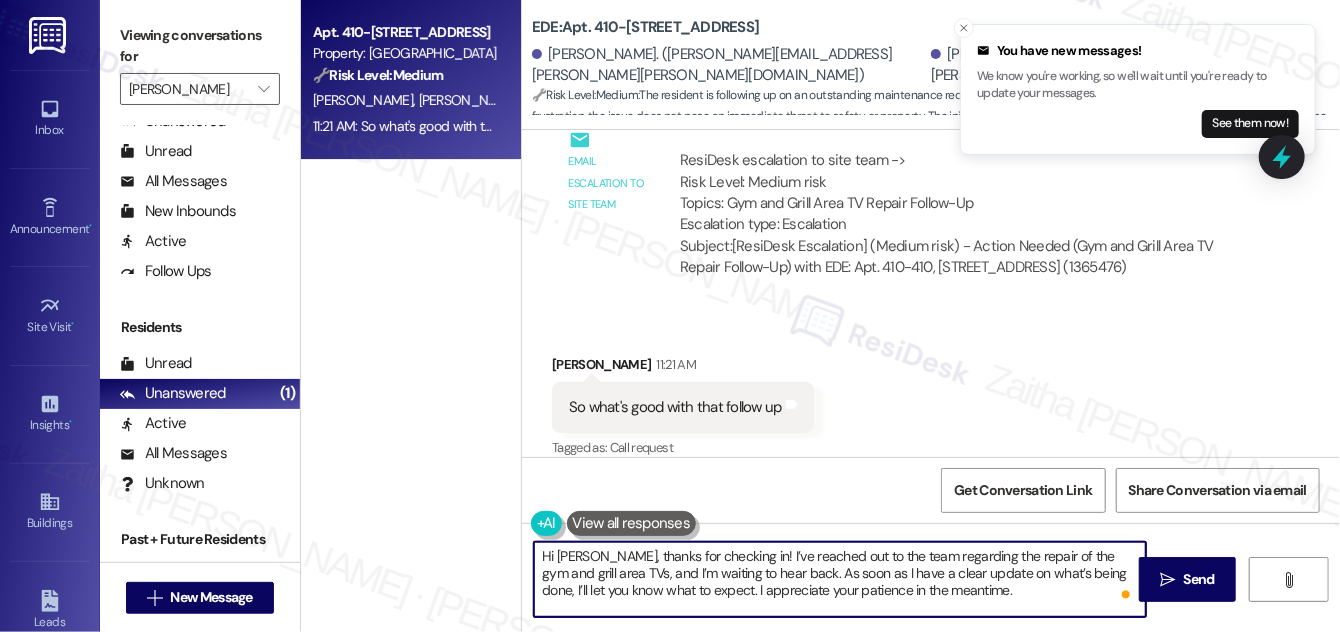 type on "Hi [PERSON_NAME], thanks for checking in! I’ve reached out to the team regarding the repair of the gym and grill area TVs, and I’m waiting to hear back. As soon as I have a clear update on what’s being done, I’ll let you know what to expect. I appreciate your patience in the meantime." 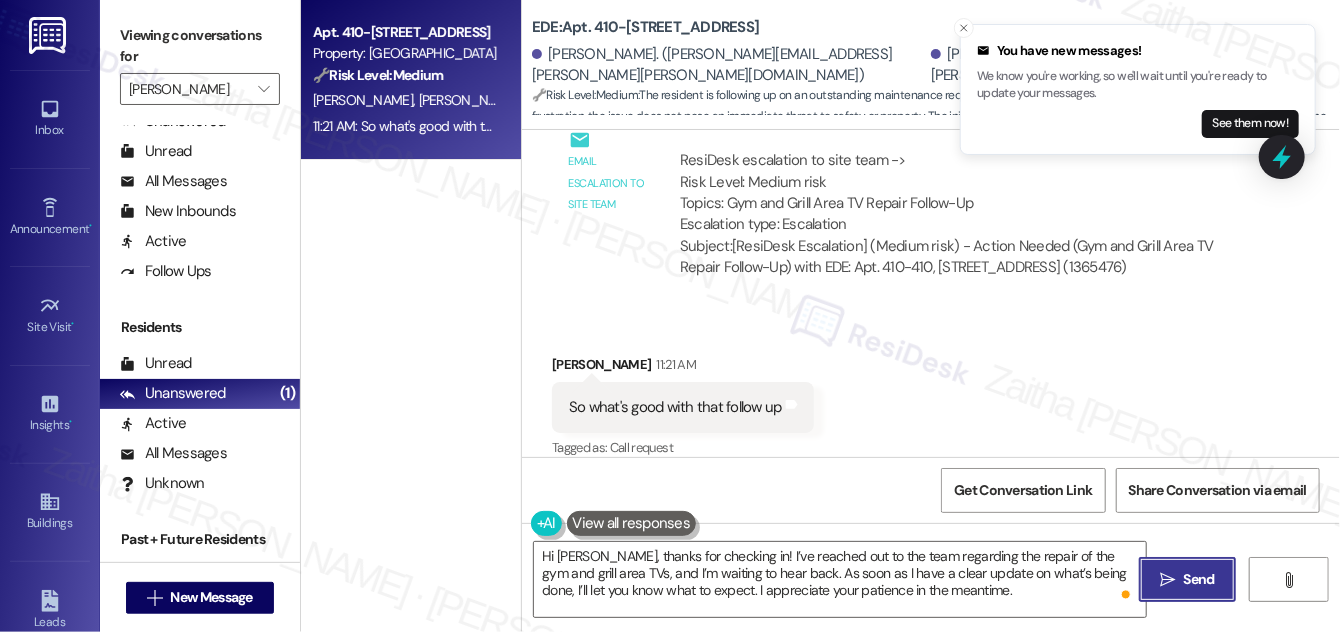 click on " Send" at bounding box center [1187, 579] 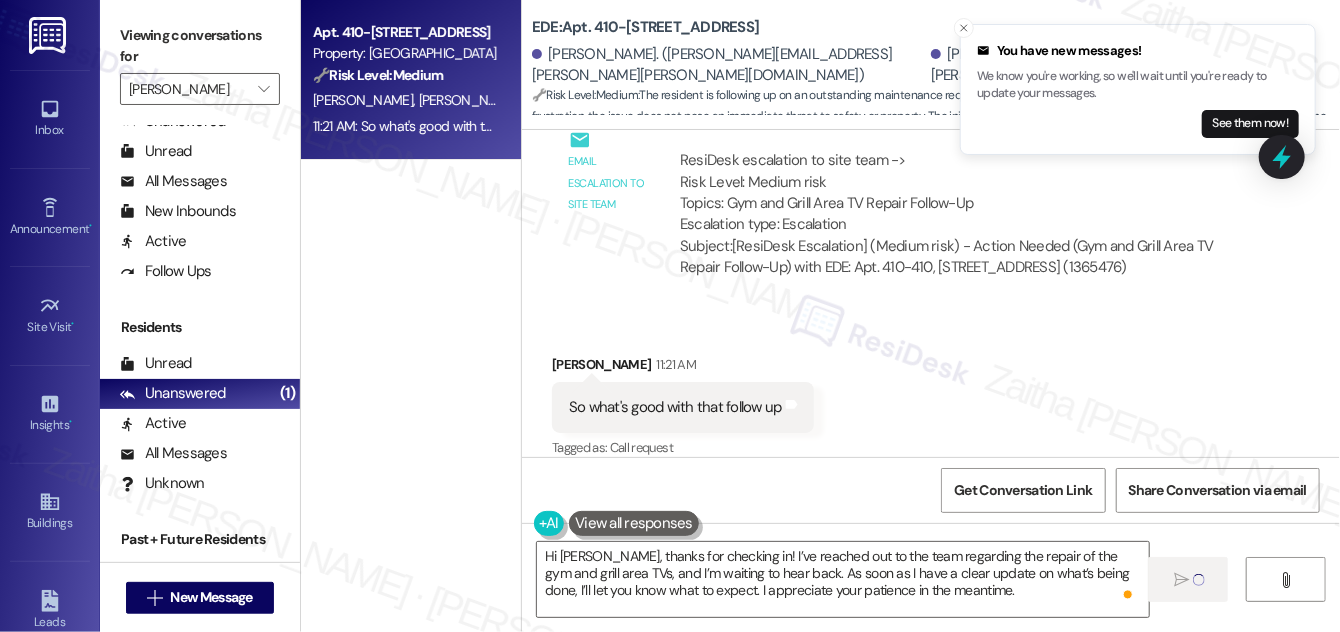 type 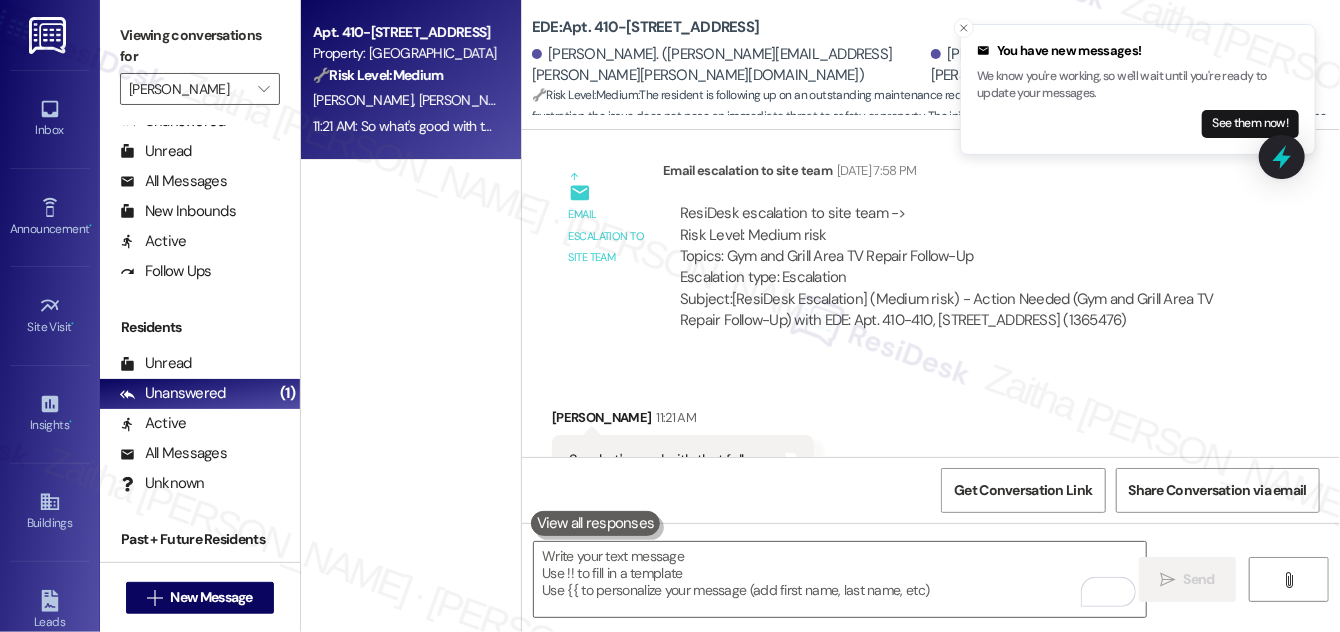 scroll, scrollTop: 4037, scrollLeft: 0, axis: vertical 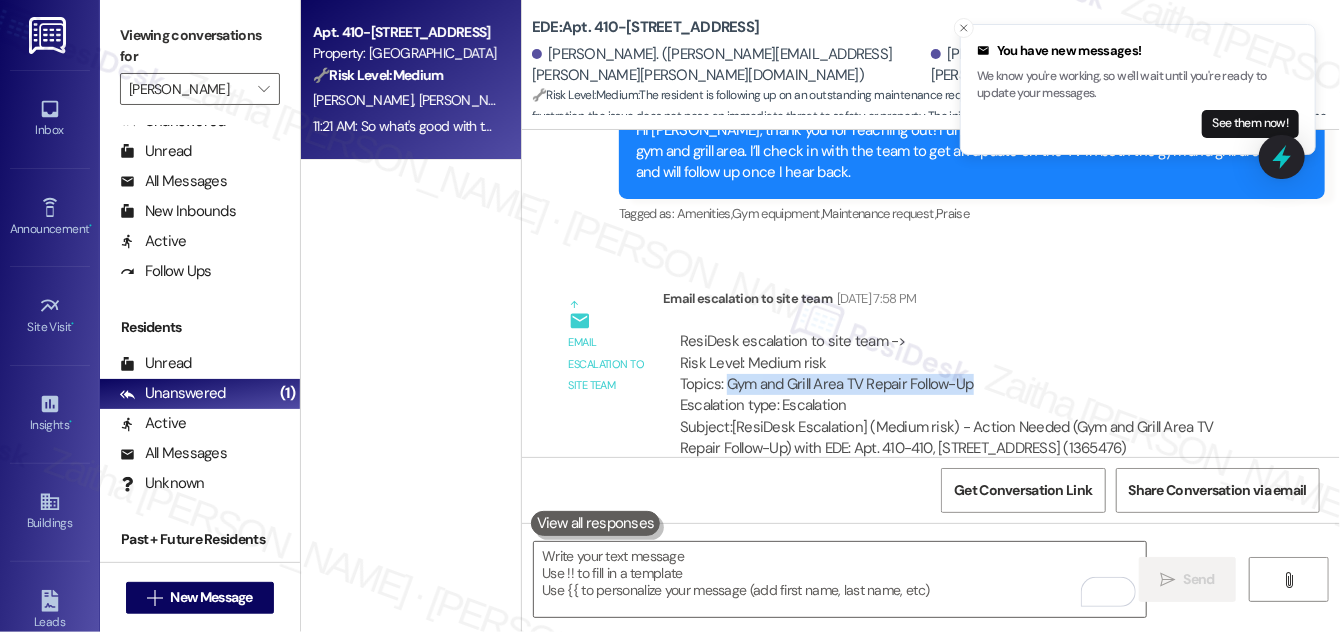 drag, startPoint x: 724, startPoint y: 359, endPoint x: 1003, endPoint y: 364, distance: 279.0448 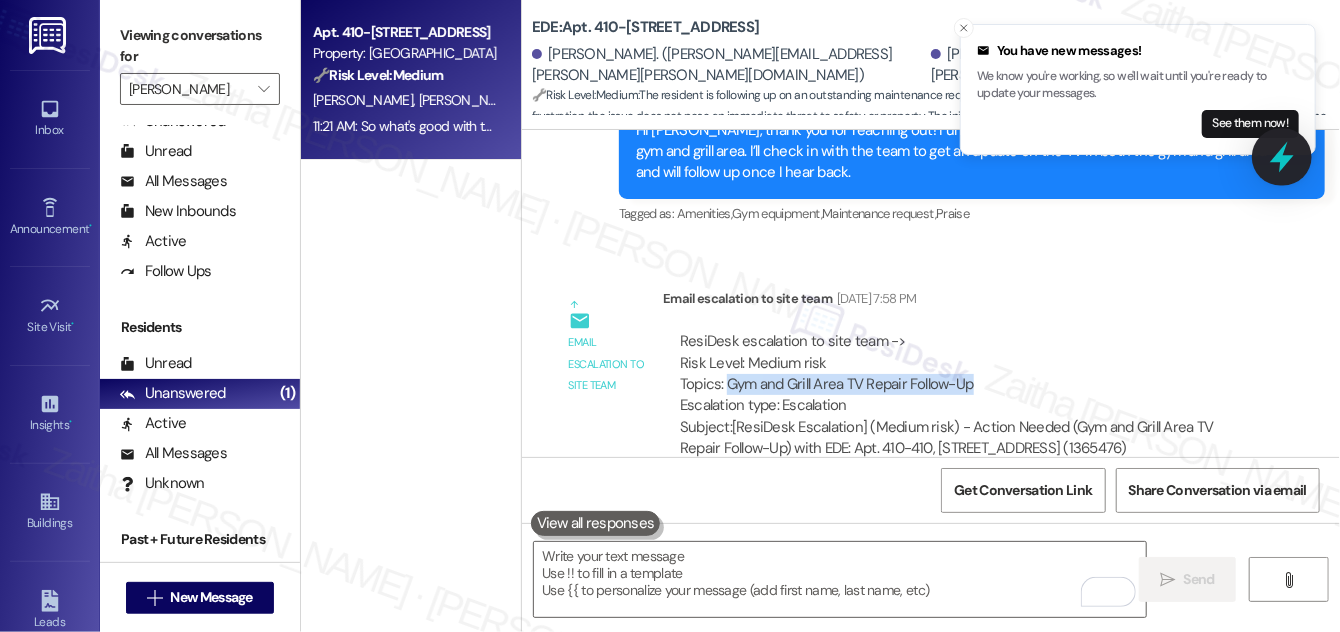 click 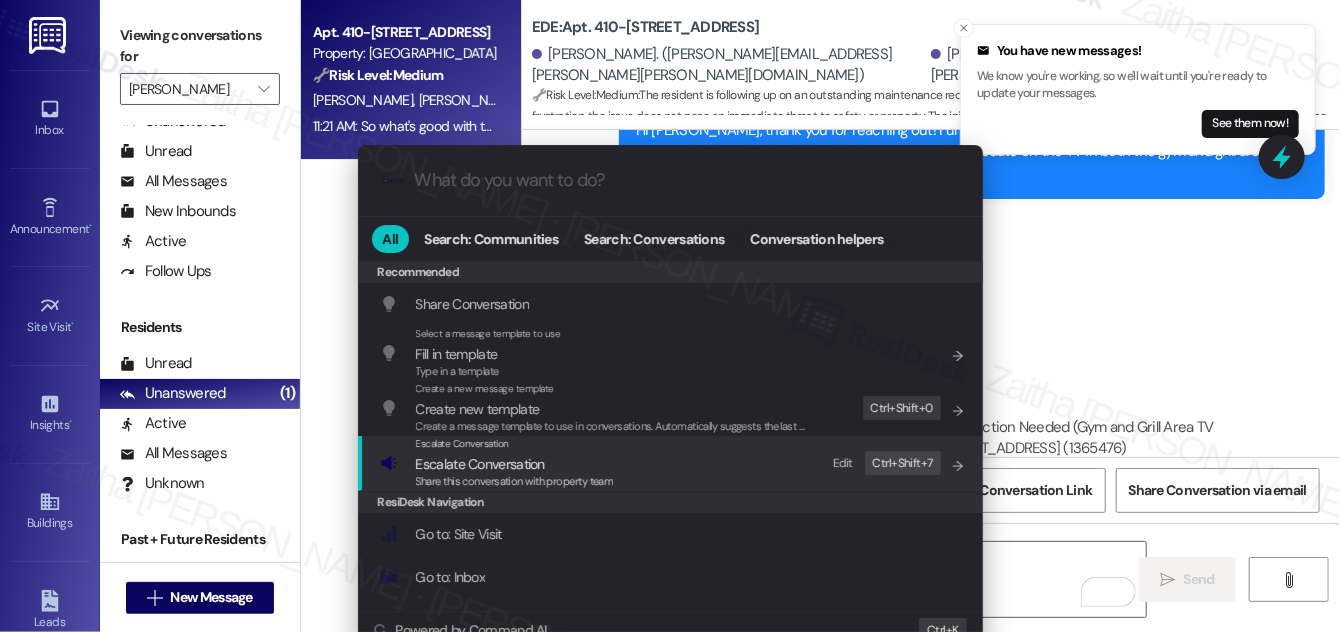 click on "Escalate Conversation" at bounding box center (515, 464) 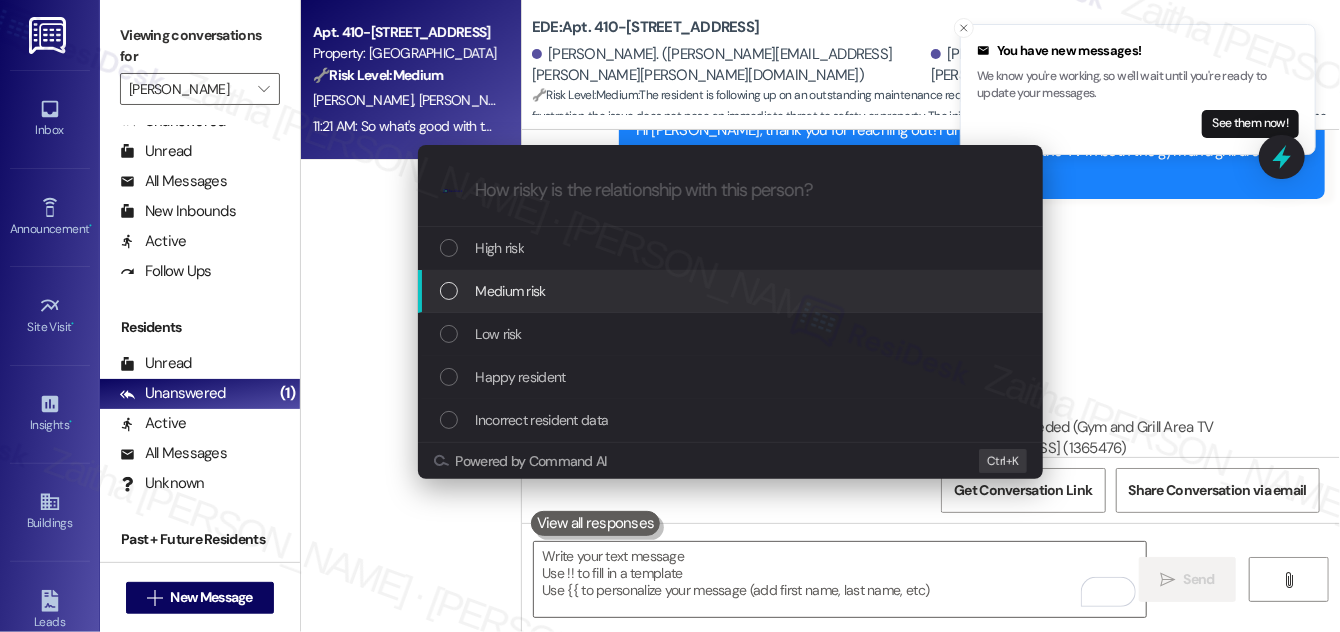 click on "Medium risk" at bounding box center (732, 291) 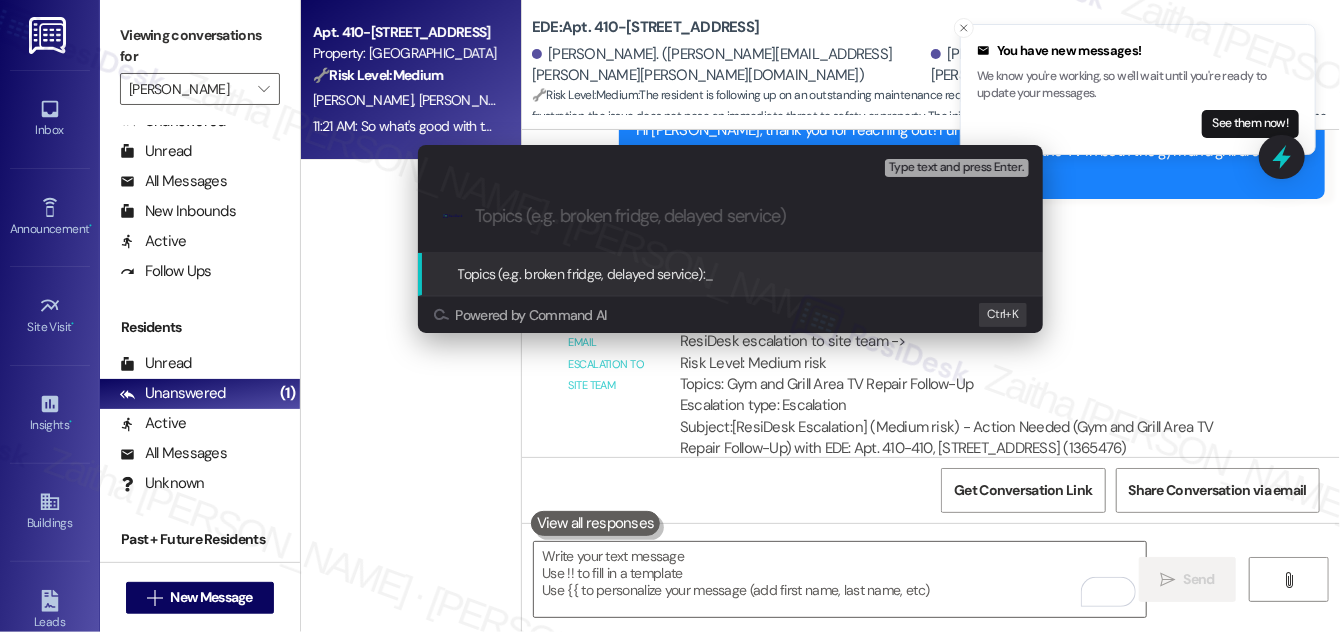 paste on "Gym and Grill Area TV Repair Follow-Up" 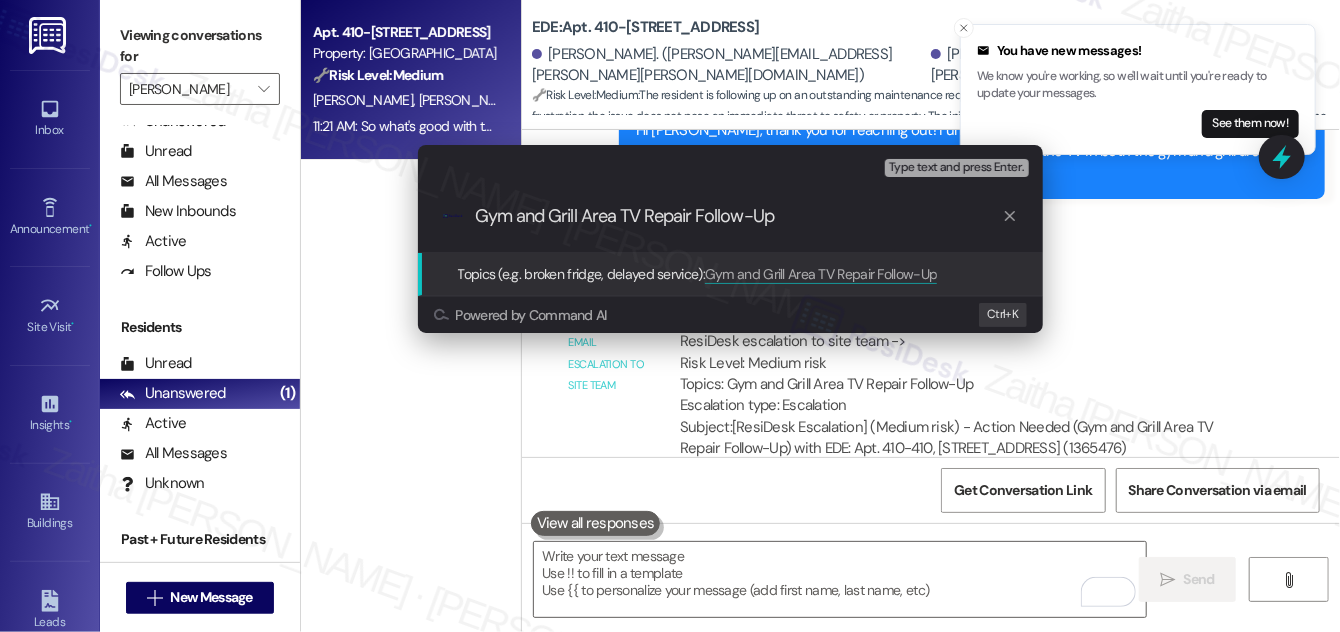 drag, startPoint x: 694, startPoint y: 211, endPoint x: 856, endPoint y: 214, distance: 162.02777 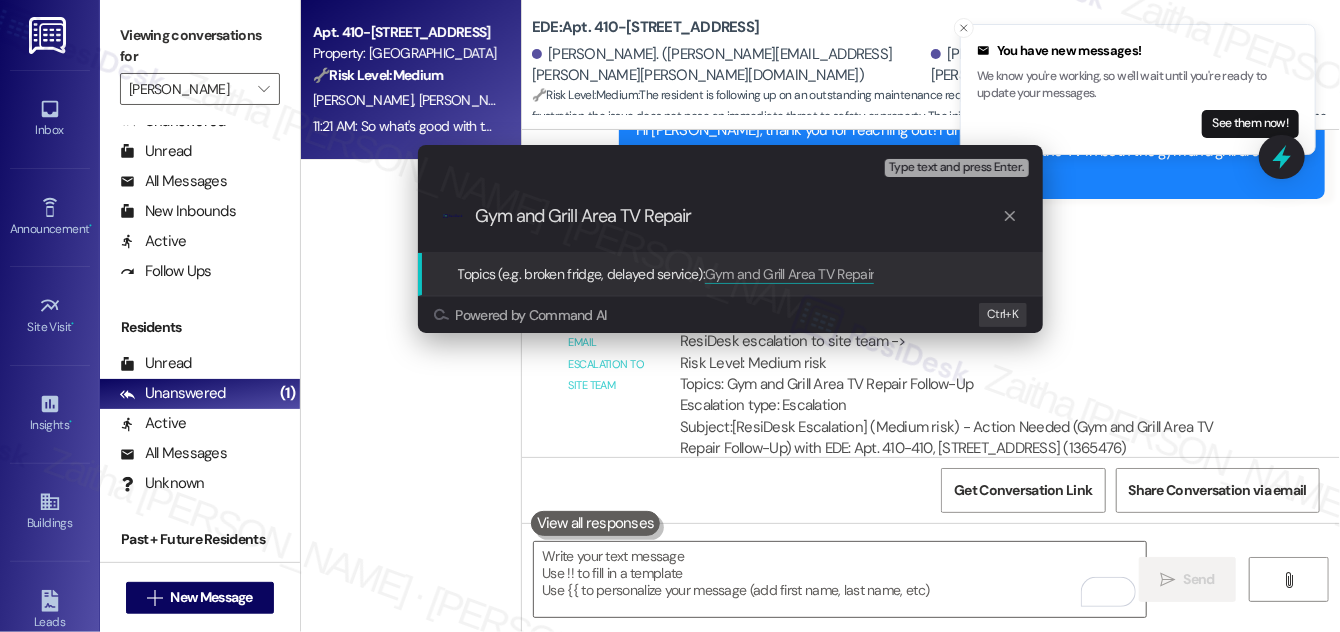 click on "Gym and Grill Area TV Repair" at bounding box center (738, 216) 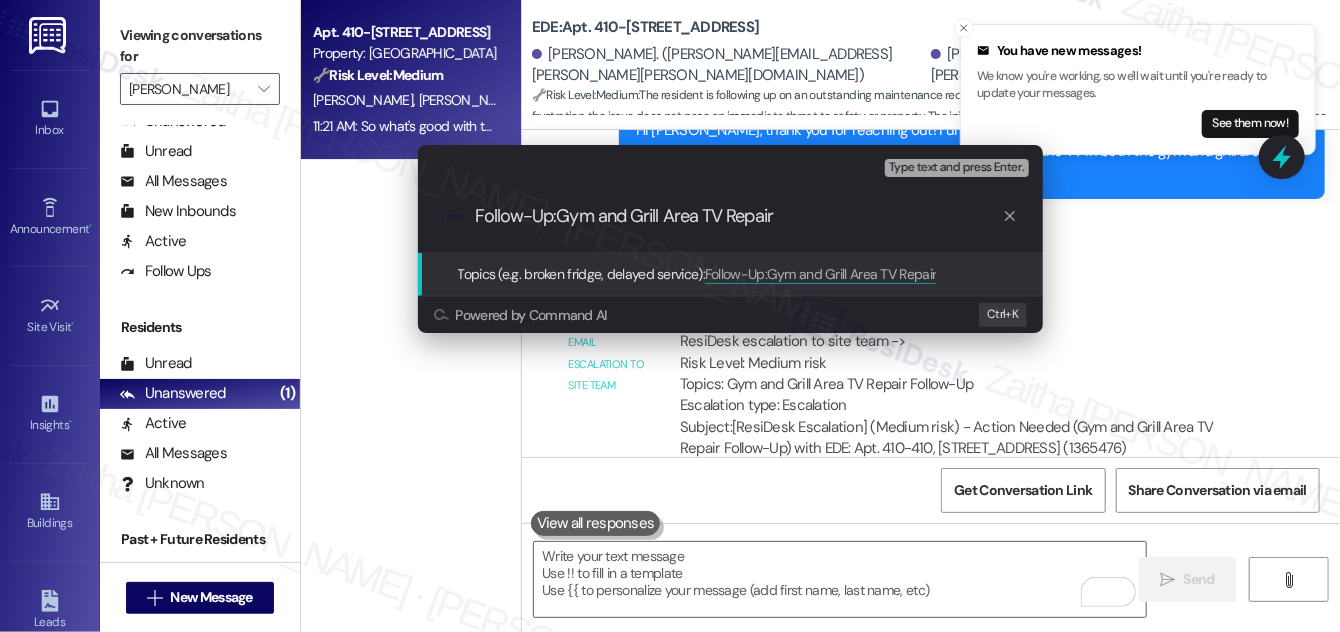 type on "Follow-Up: Gym and Grill Area TV Repair" 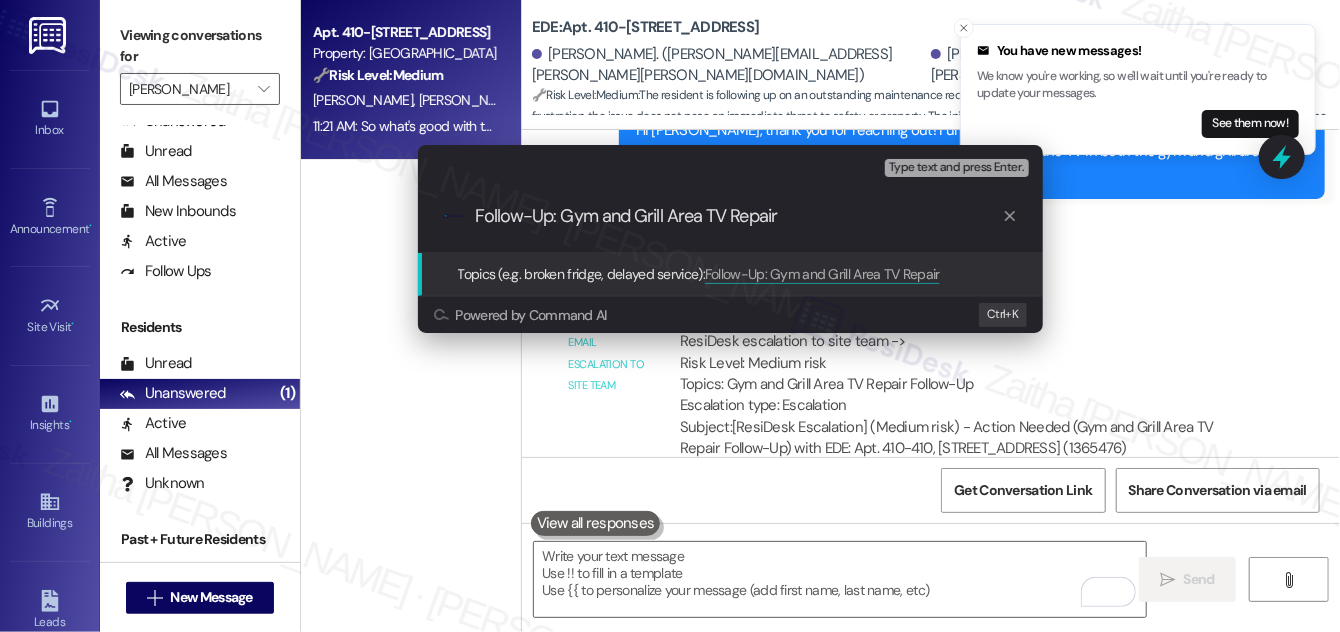 type 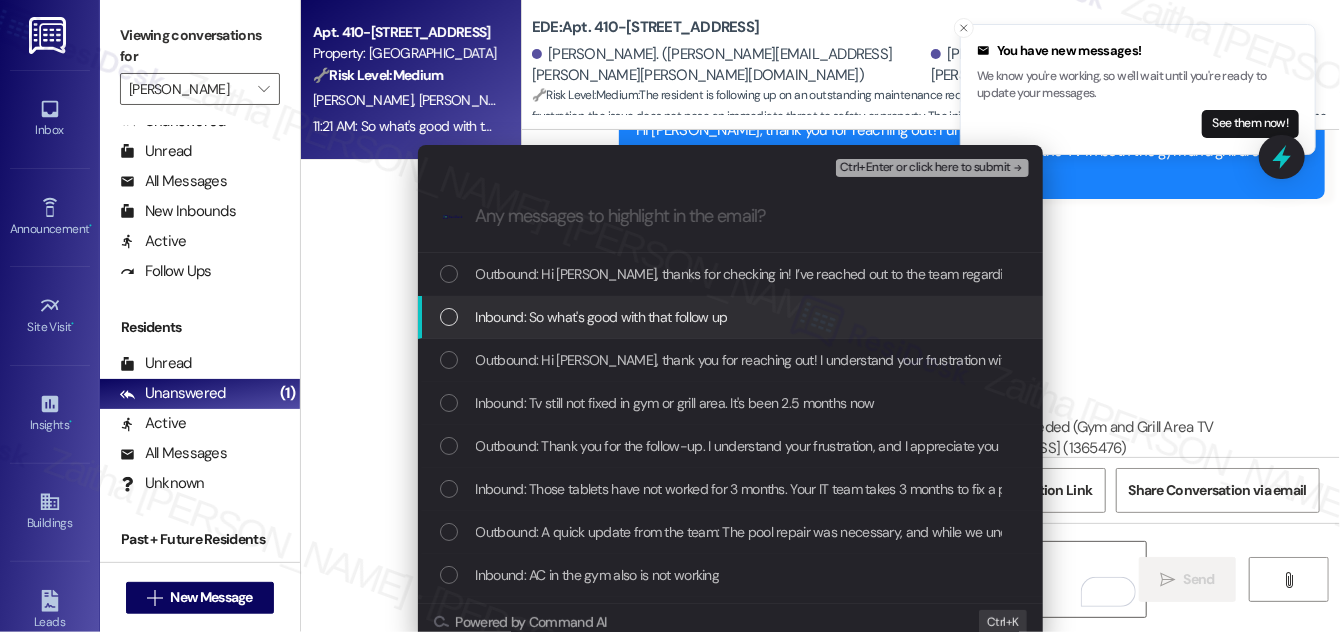 click at bounding box center (449, 317) 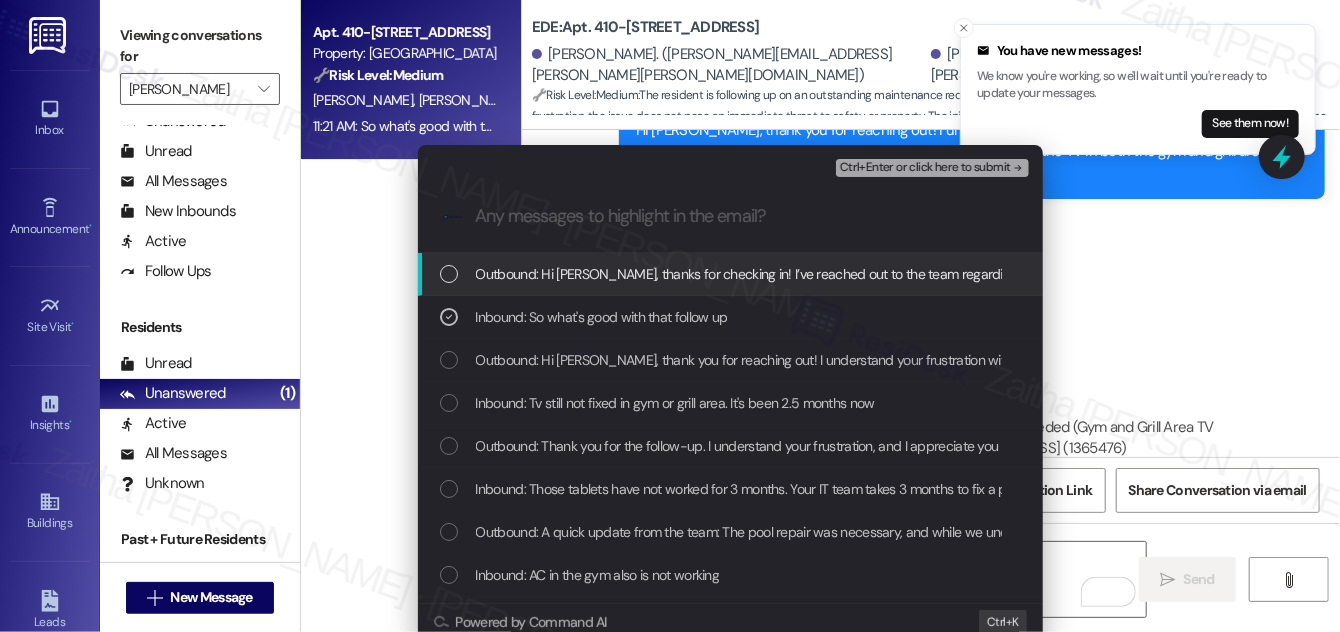 click on "Ctrl+Enter or click here to submit" at bounding box center [925, 168] 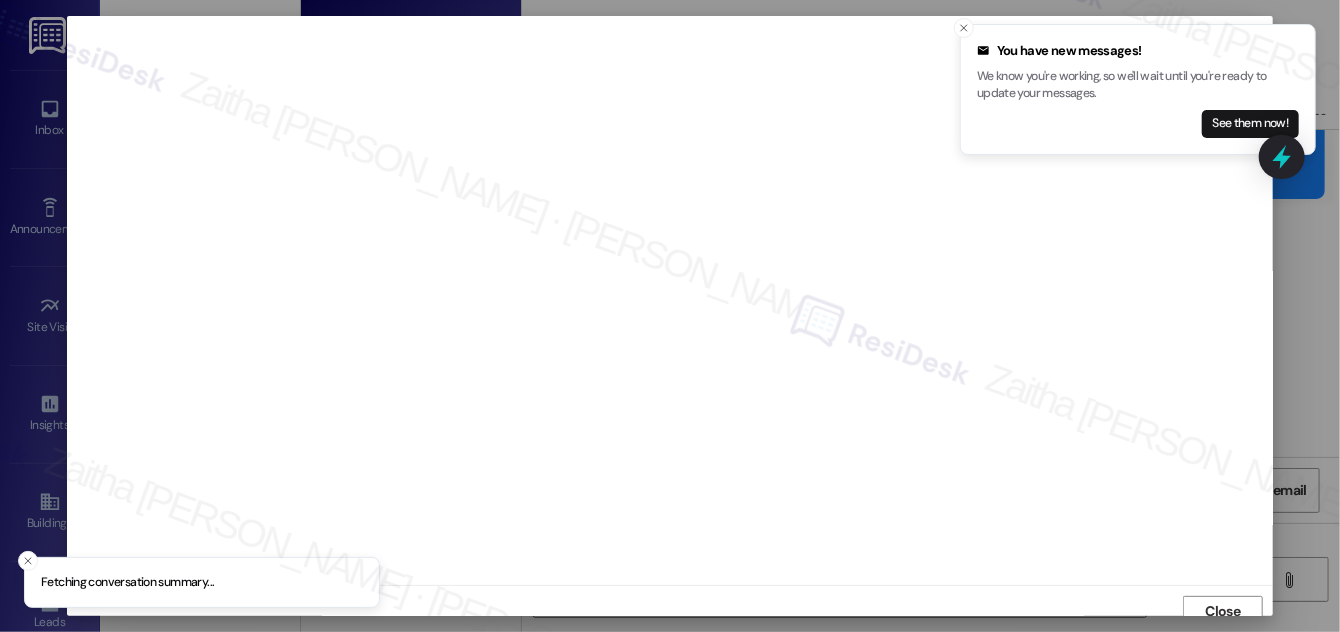 scroll, scrollTop: 11, scrollLeft: 0, axis: vertical 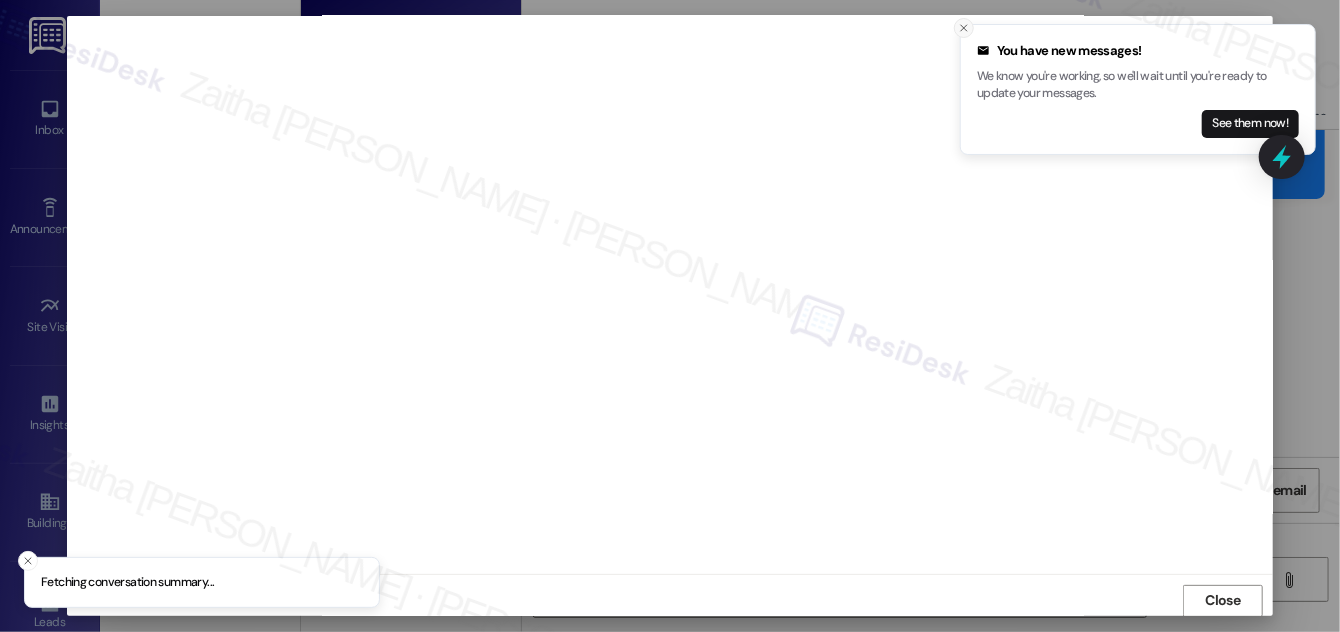 click 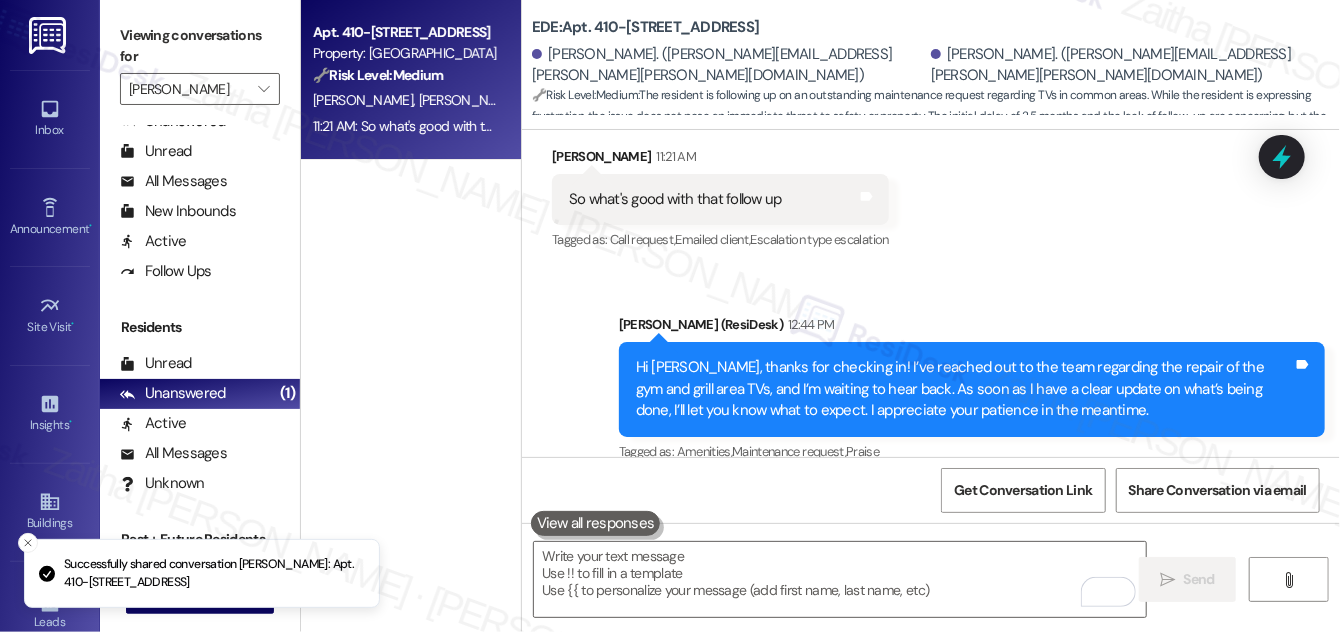 scroll, scrollTop: 4430, scrollLeft: 0, axis: vertical 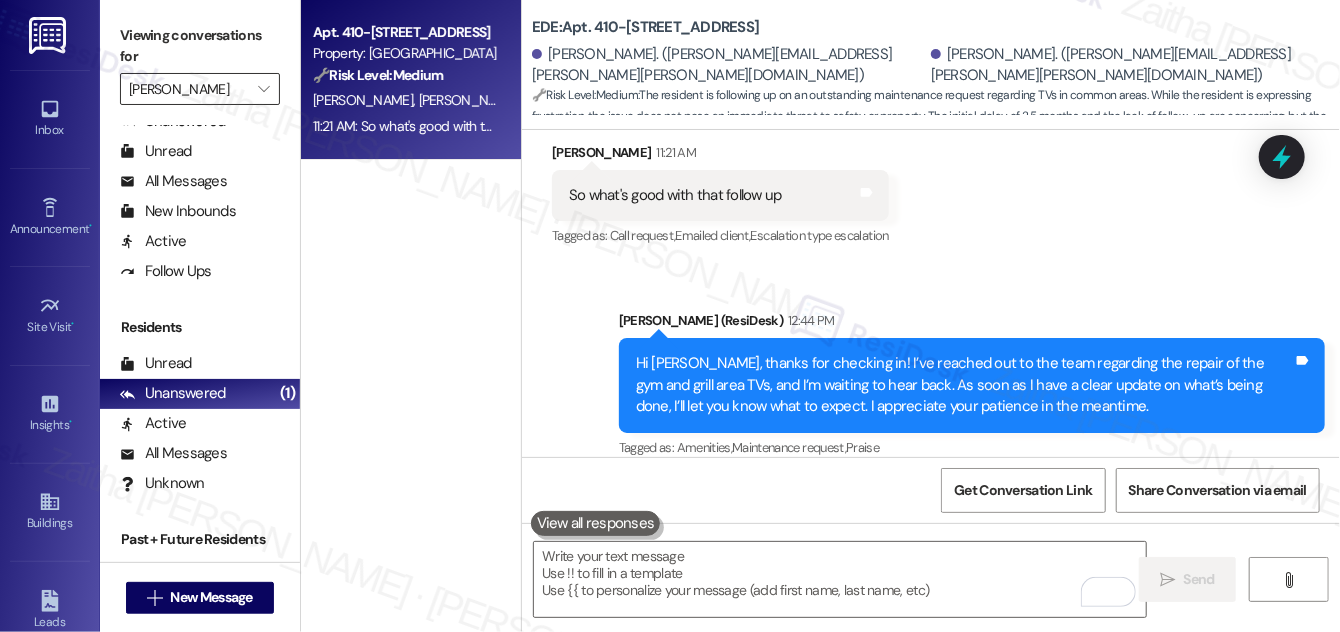 click on "[PERSON_NAME]" at bounding box center (188, 89) 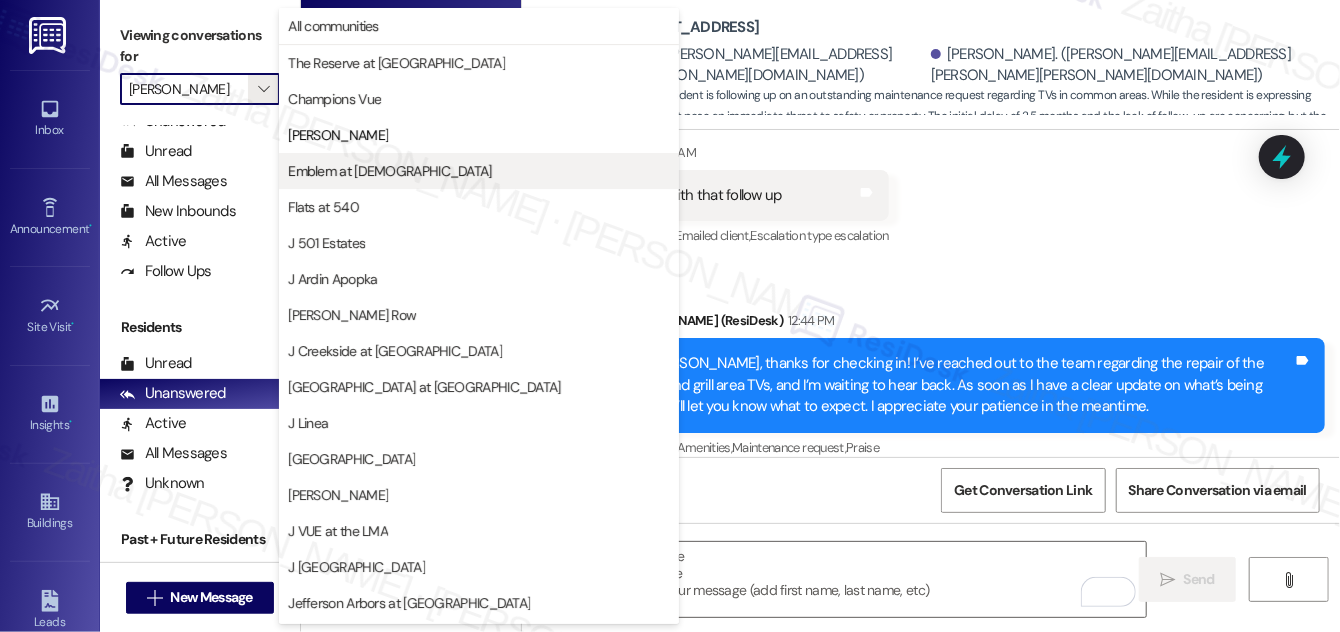 click on "Emblem at [DEMOGRAPHIC_DATA]" at bounding box center (389, 171) 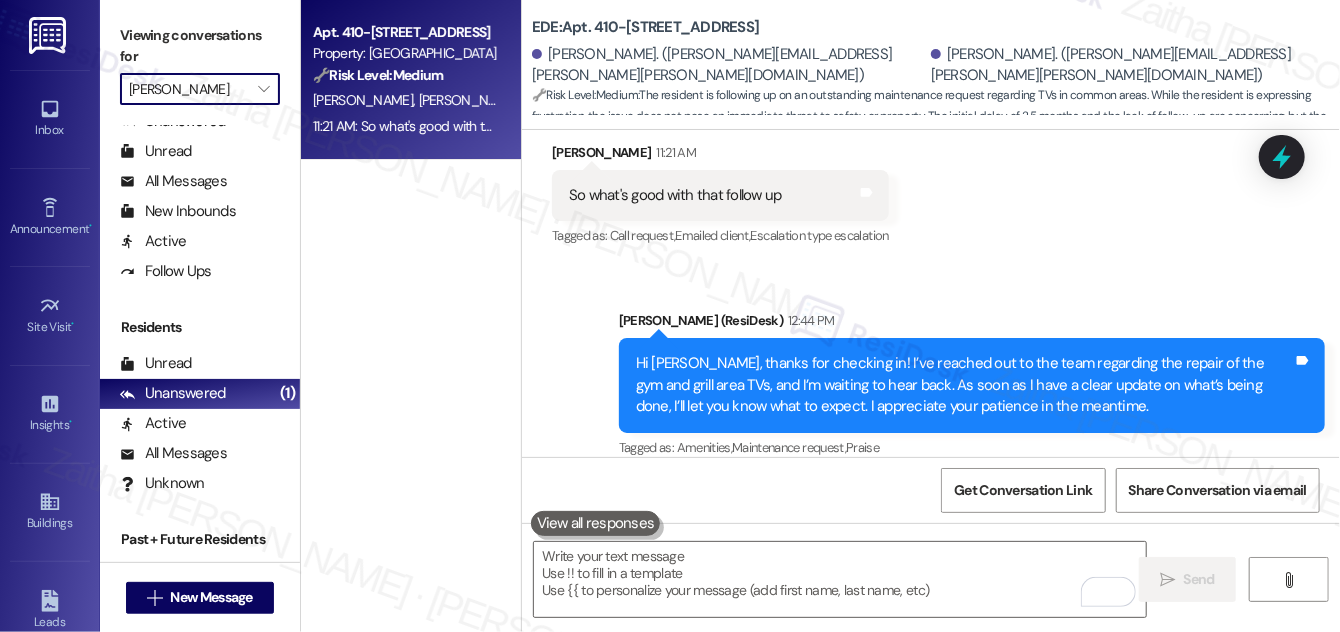 type on "Emblem at [DEMOGRAPHIC_DATA]" 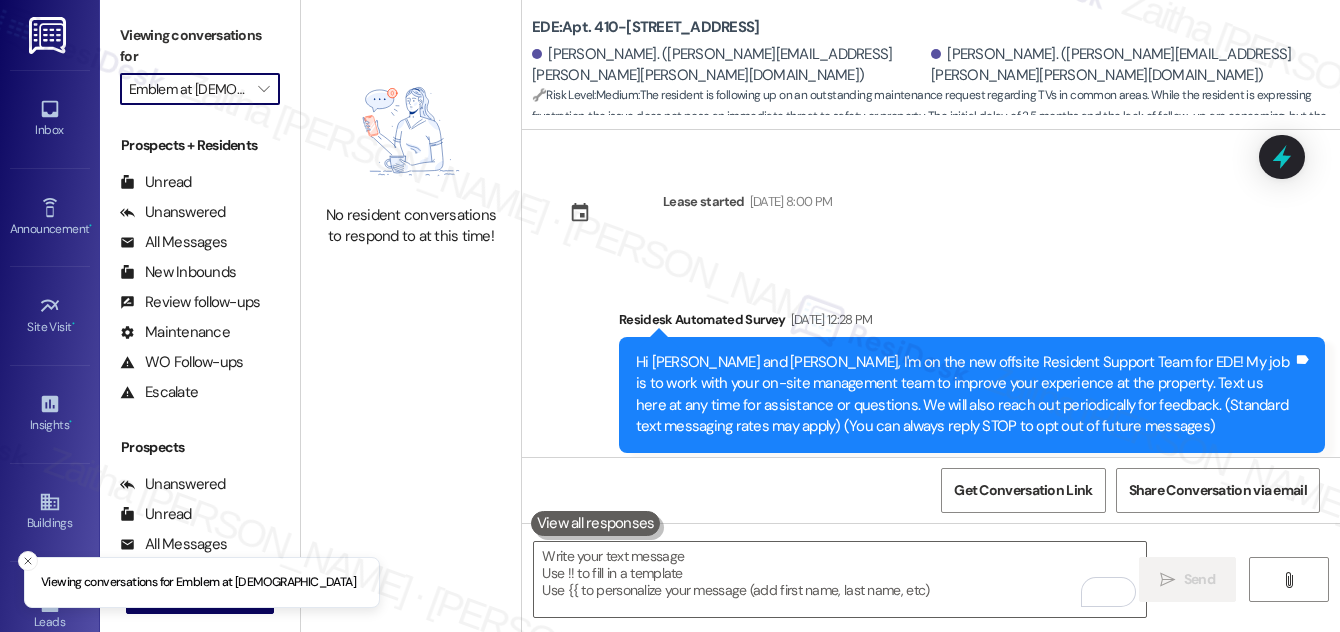 scroll, scrollTop: 0, scrollLeft: 0, axis: both 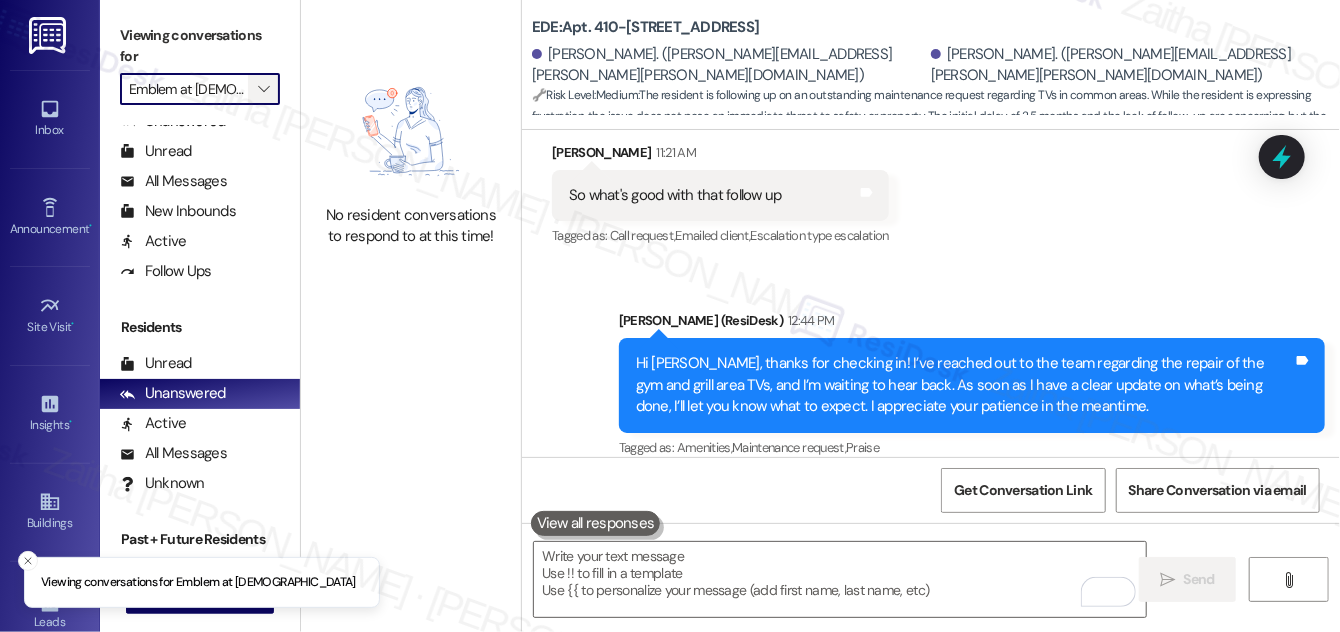 click on "" at bounding box center (264, 89) 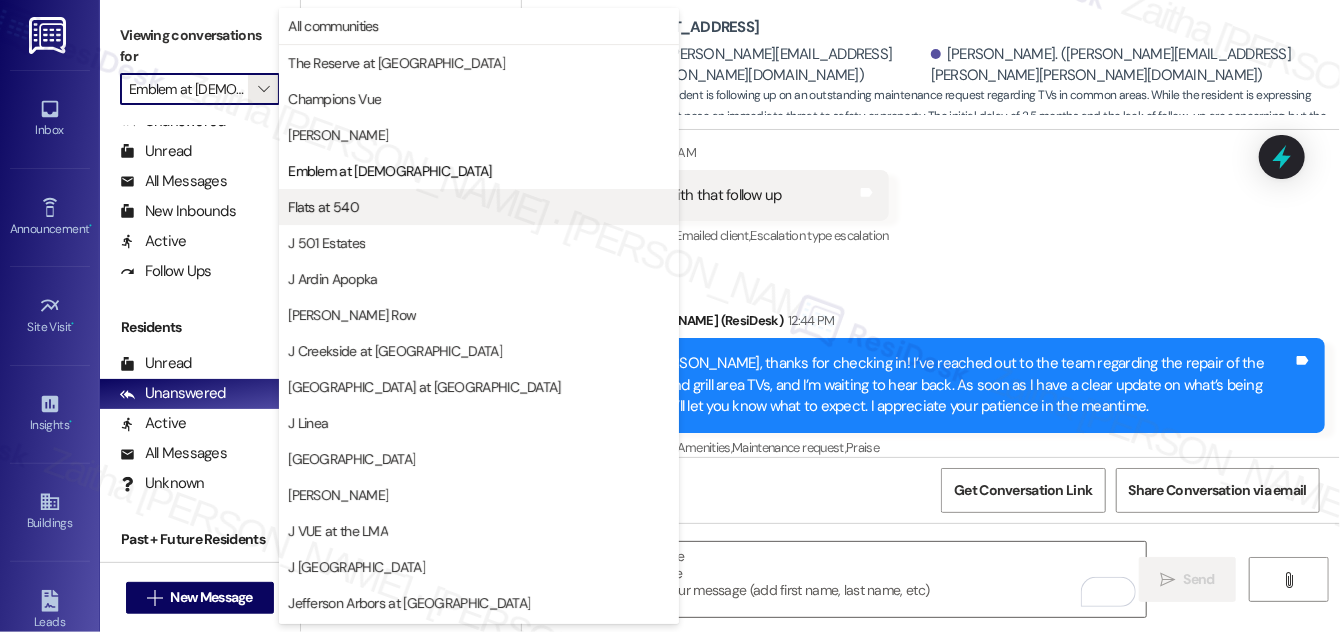 click on "Flats at 540" at bounding box center [479, 207] 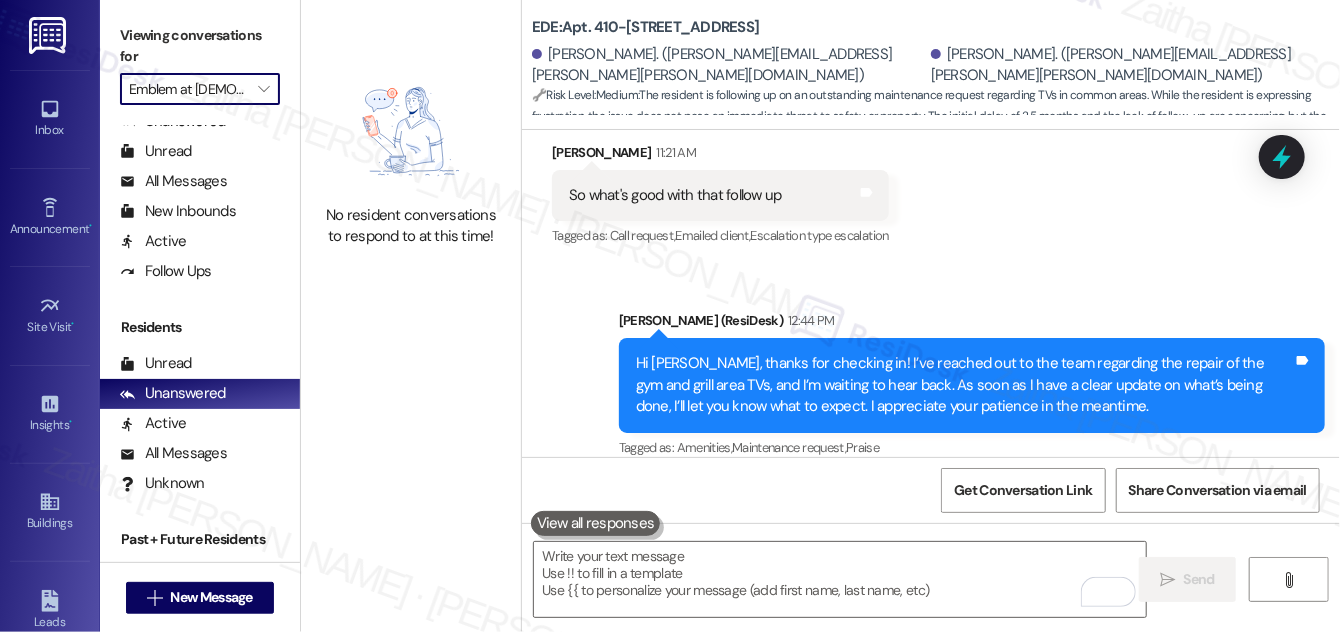 type on "Flats at 540" 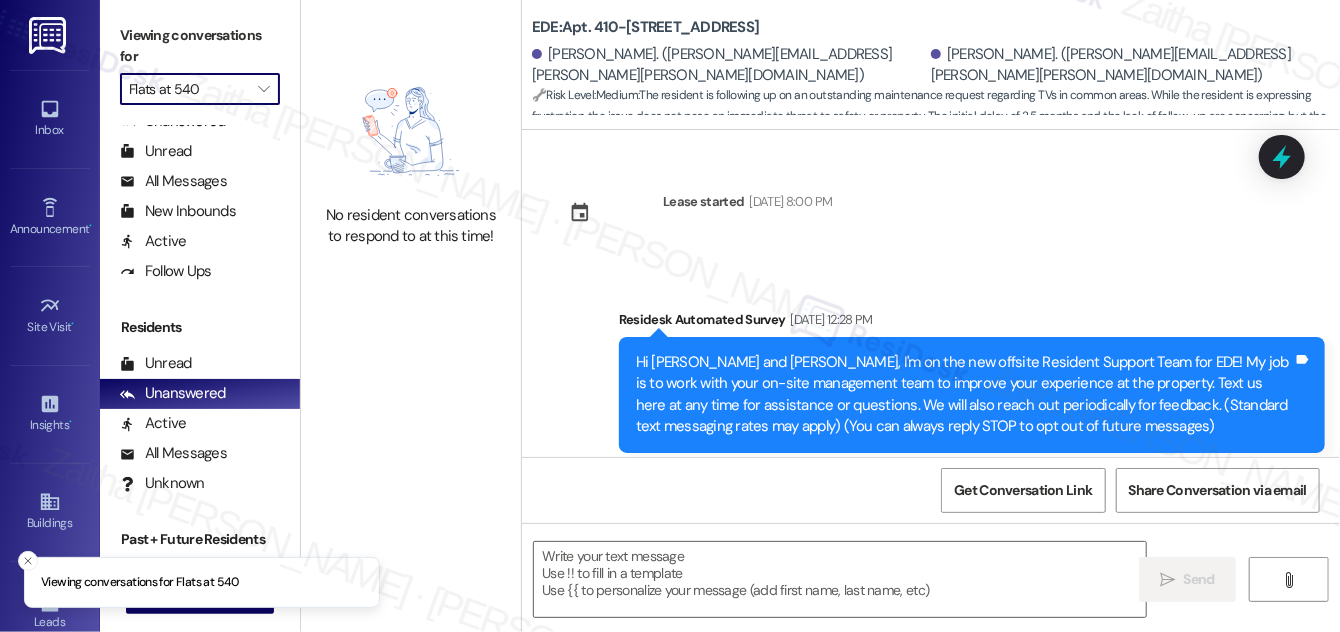 click on "Flats at 540" at bounding box center (188, 89) 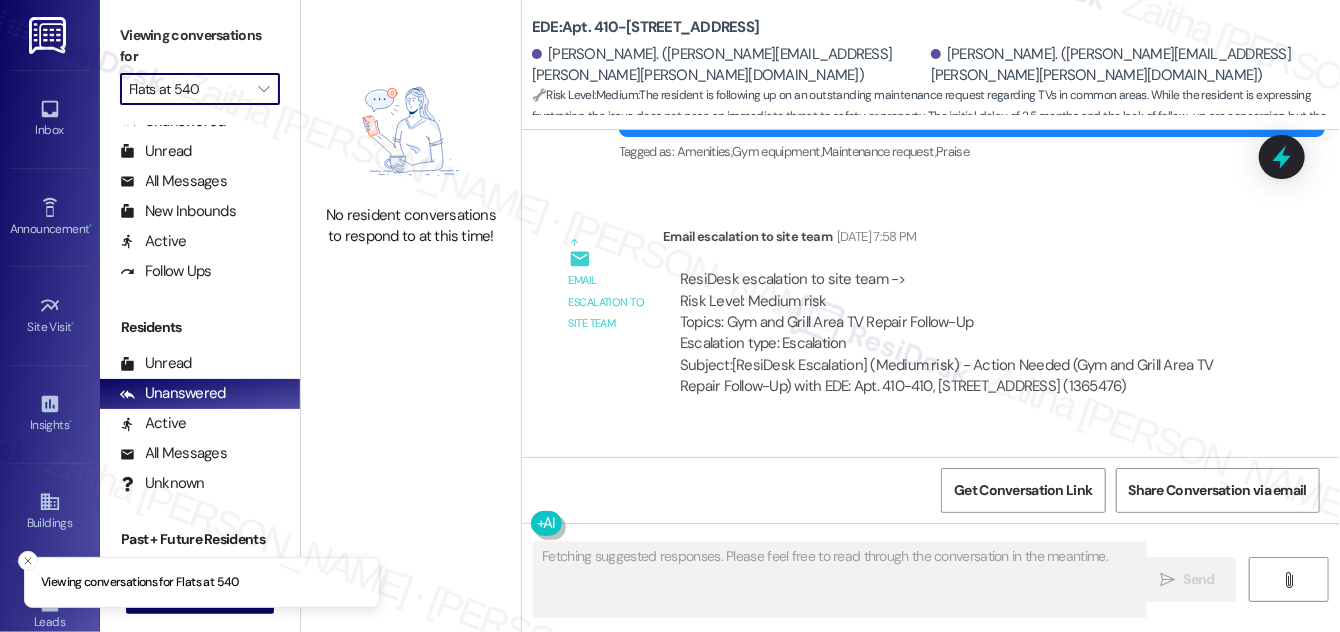 scroll, scrollTop: 4218, scrollLeft: 0, axis: vertical 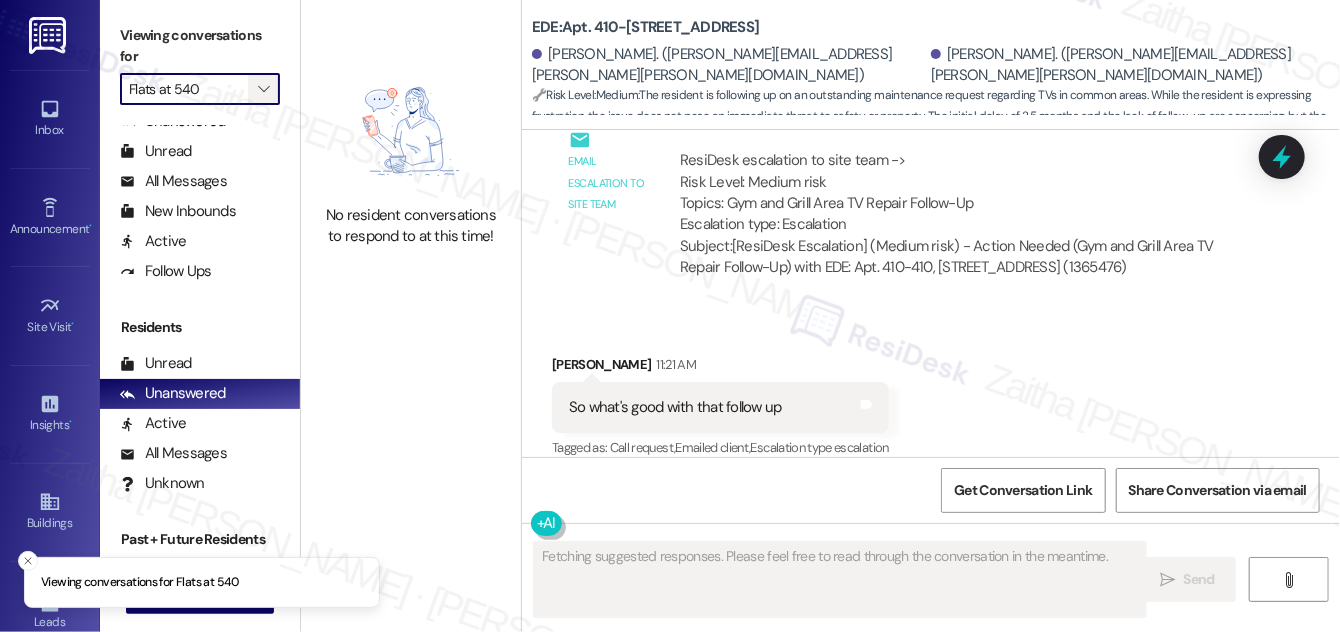 click on "" at bounding box center (263, 89) 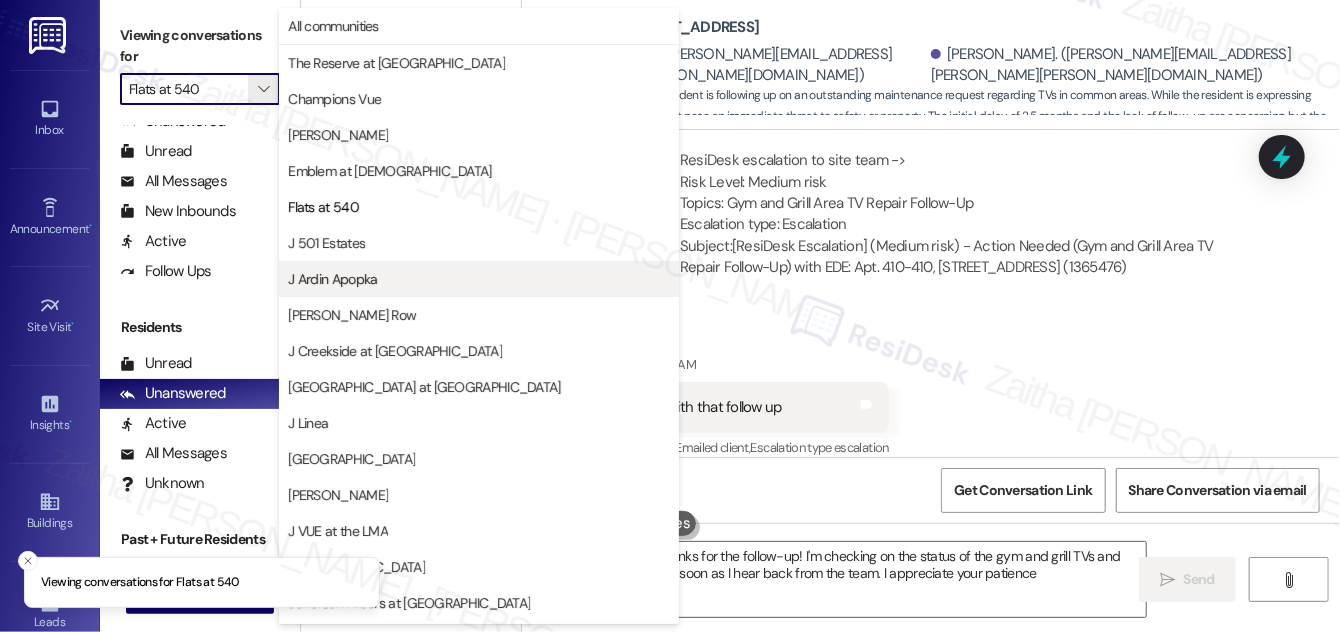 type on "Hey {{first_name}}, thanks for the follow-up! I'm checking on the status of the gym and grill TVs and will share an update as soon as I hear back from the team. I appreciate your patience!" 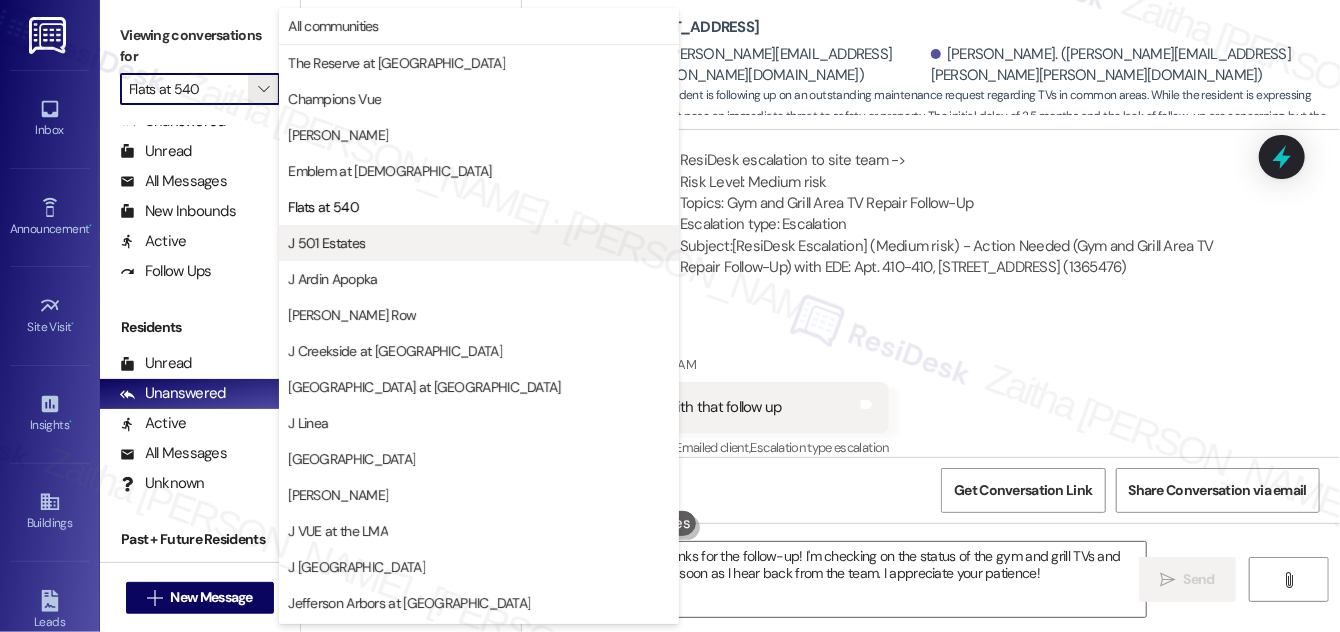 click on "J 501 Estates" at bounding box center (326, 243) 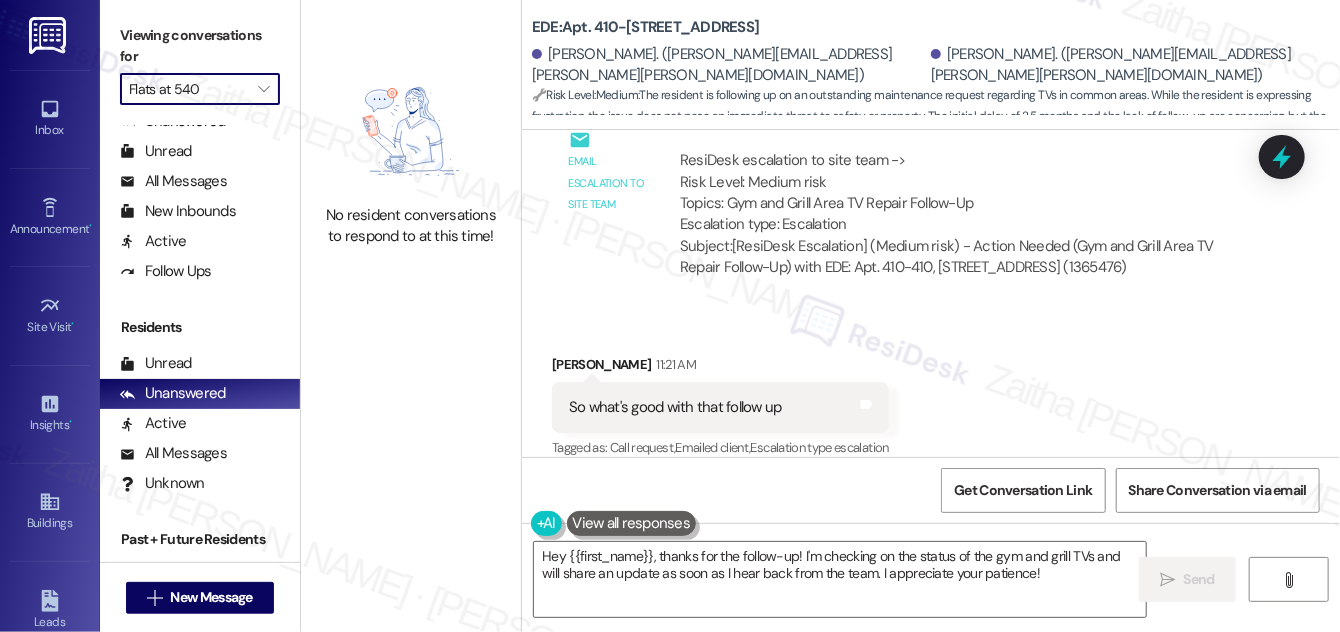 type on "J 501 Estates" 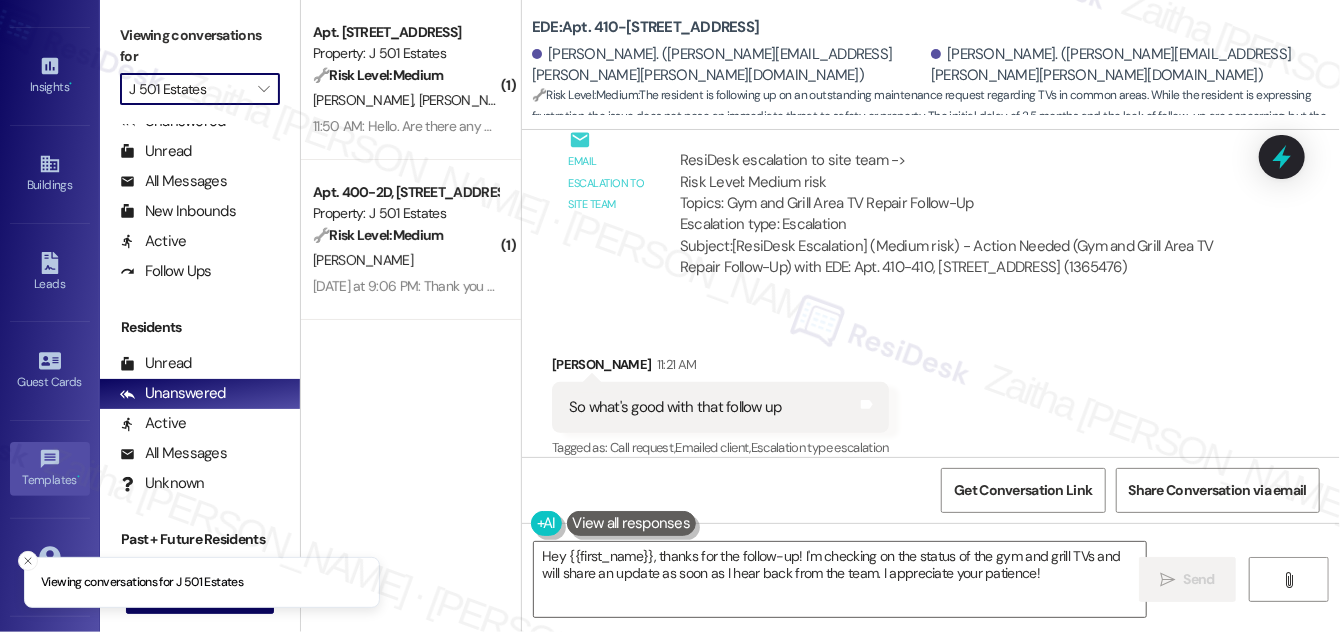 scroll, scrollTop: 412, scrollLeft: 0, axis: vertical 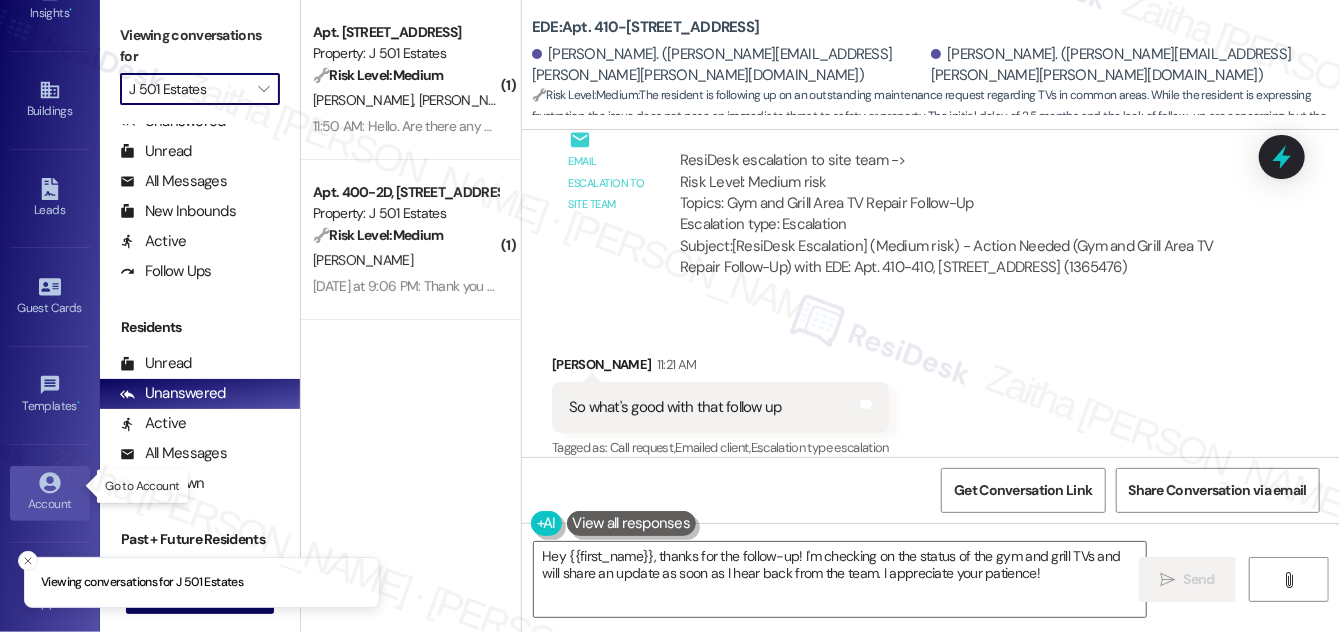 click 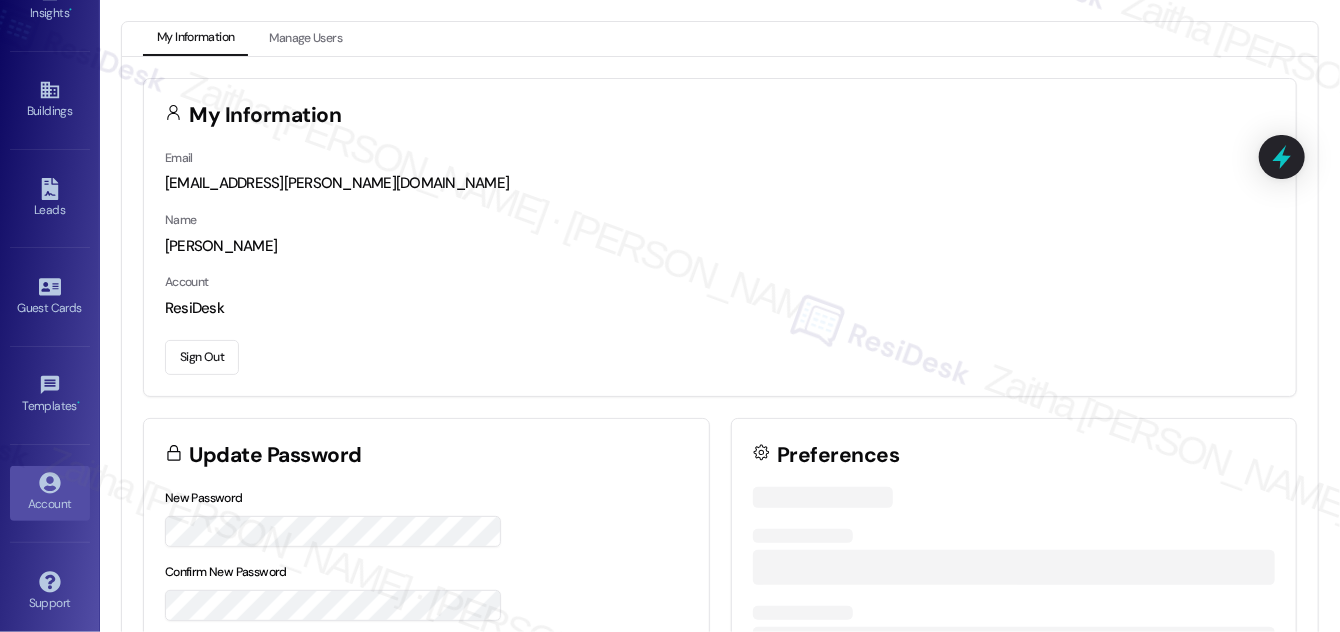 click on "Sign Out" at bounding box center (202, 357) 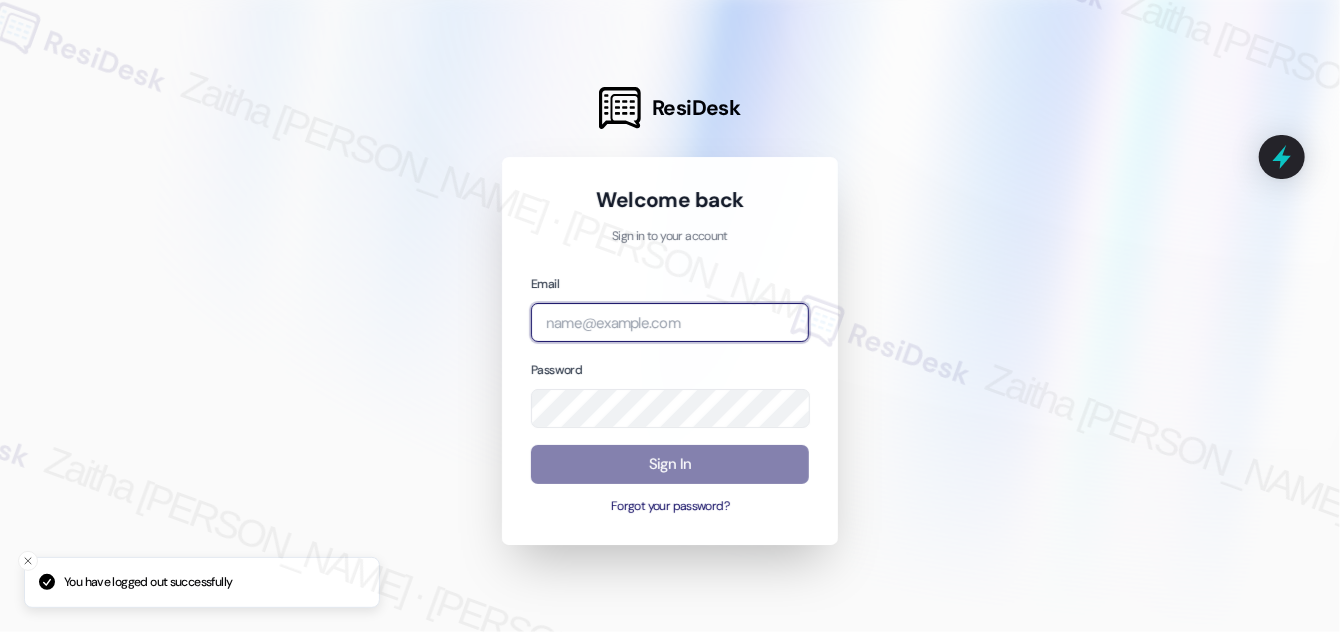 click at bounding box center [670, 322] 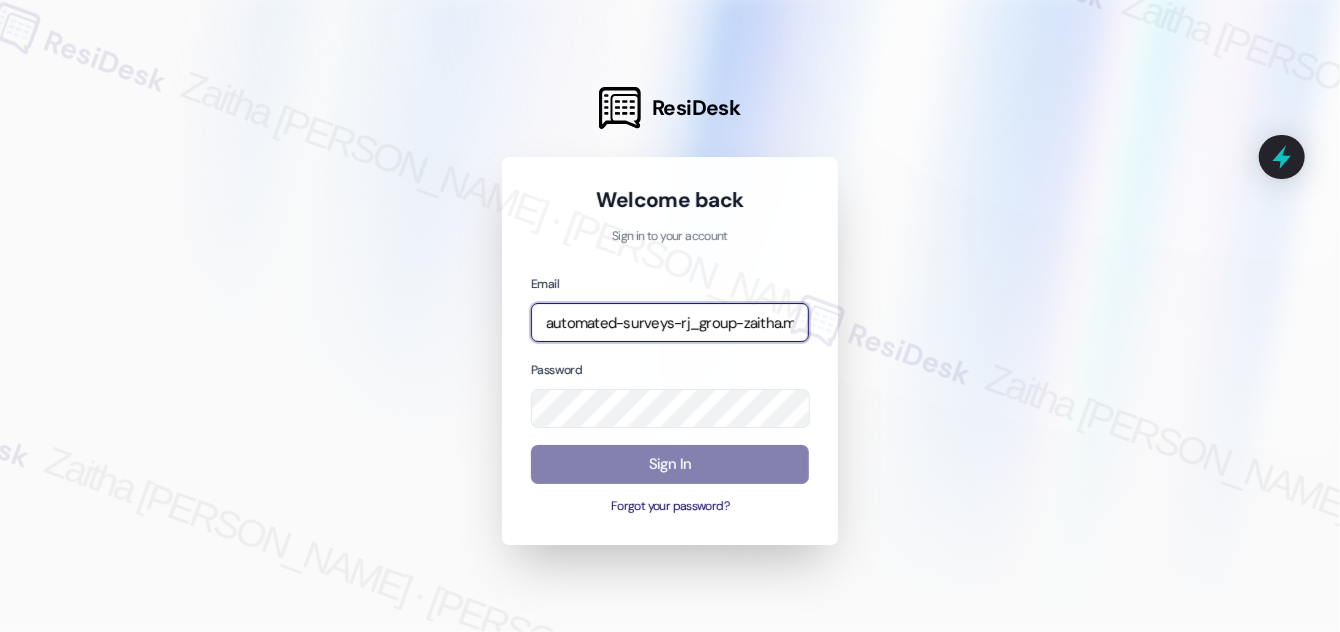 type on "automated-surveys-rj_group-zaitha.mae.garcia@rj_group.com" 